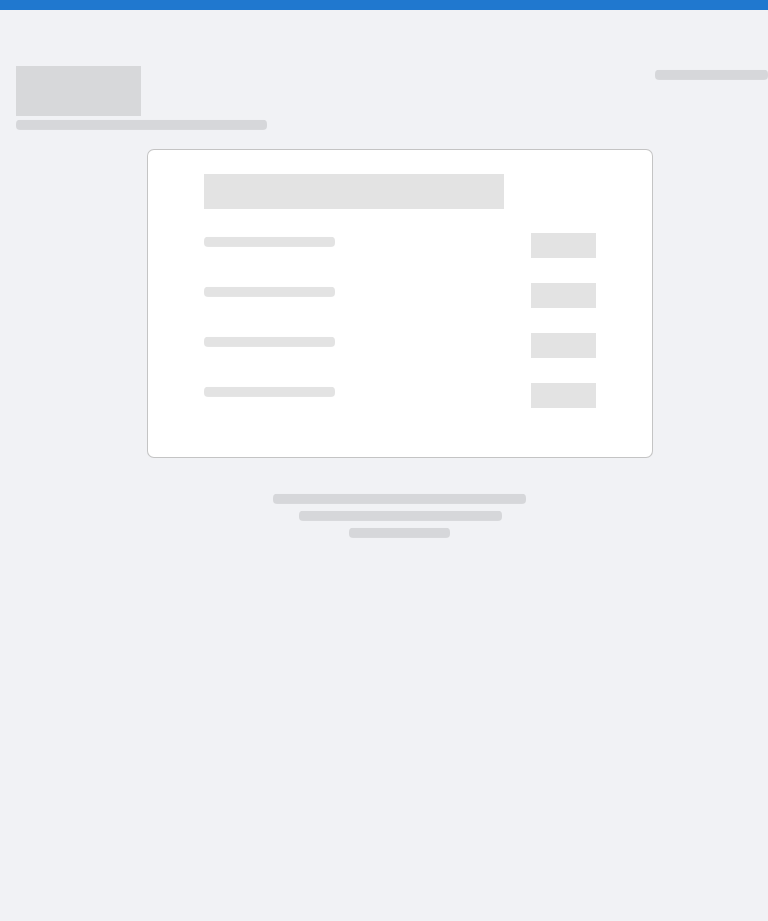 scroll, scrollTop: 0, scrollLeft: 0, axis: both 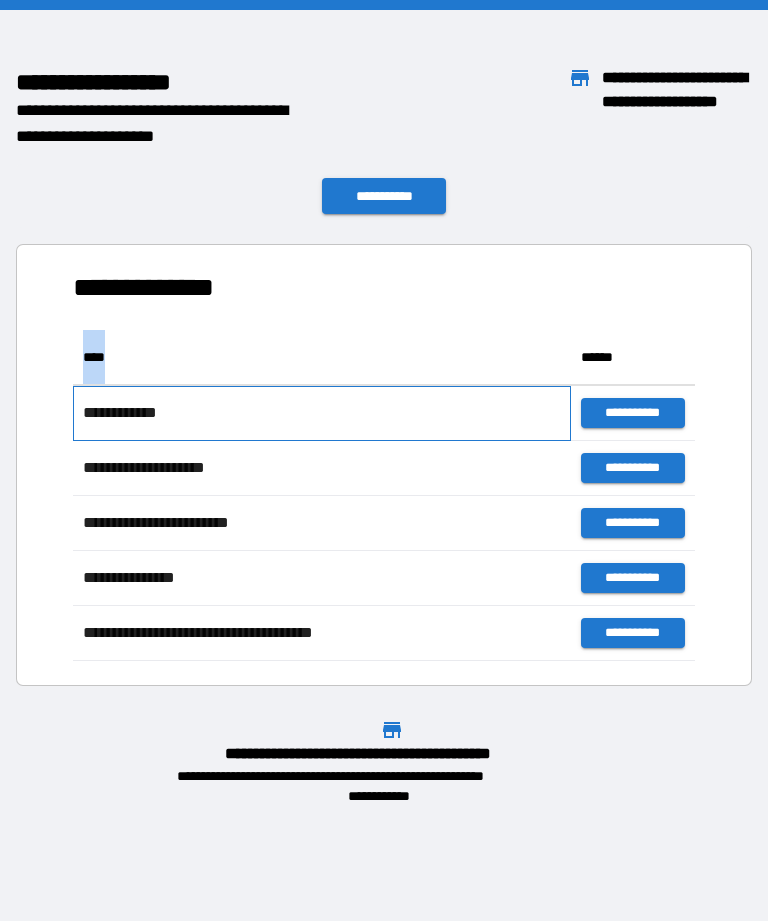 click on "**********" at bounding box center (322, 413) 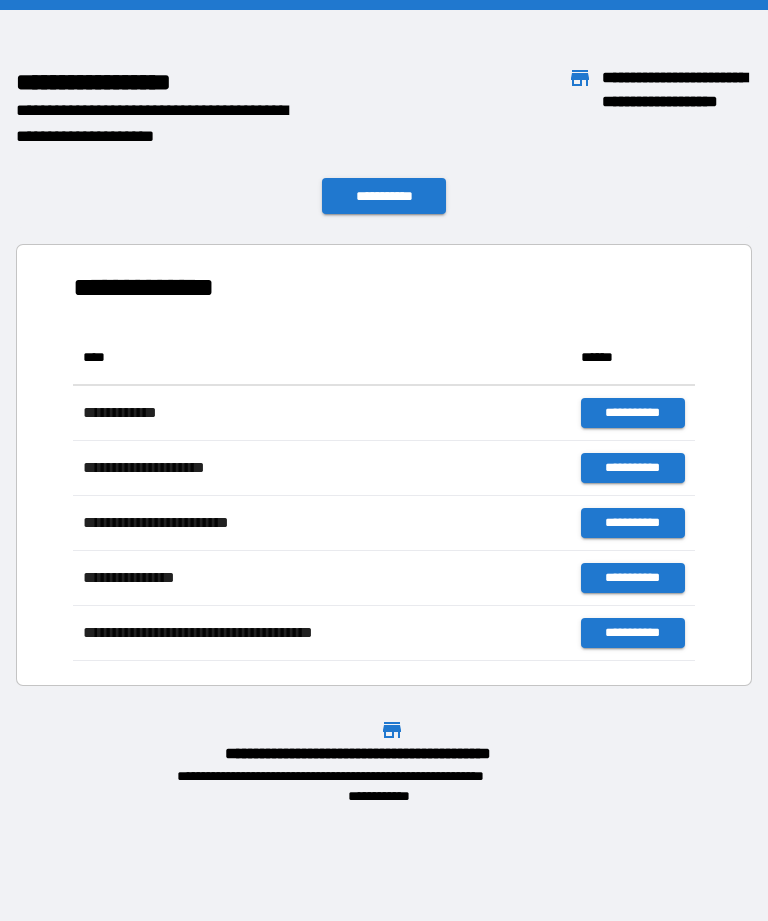 click on "**********" at bounding box center [384, 465] 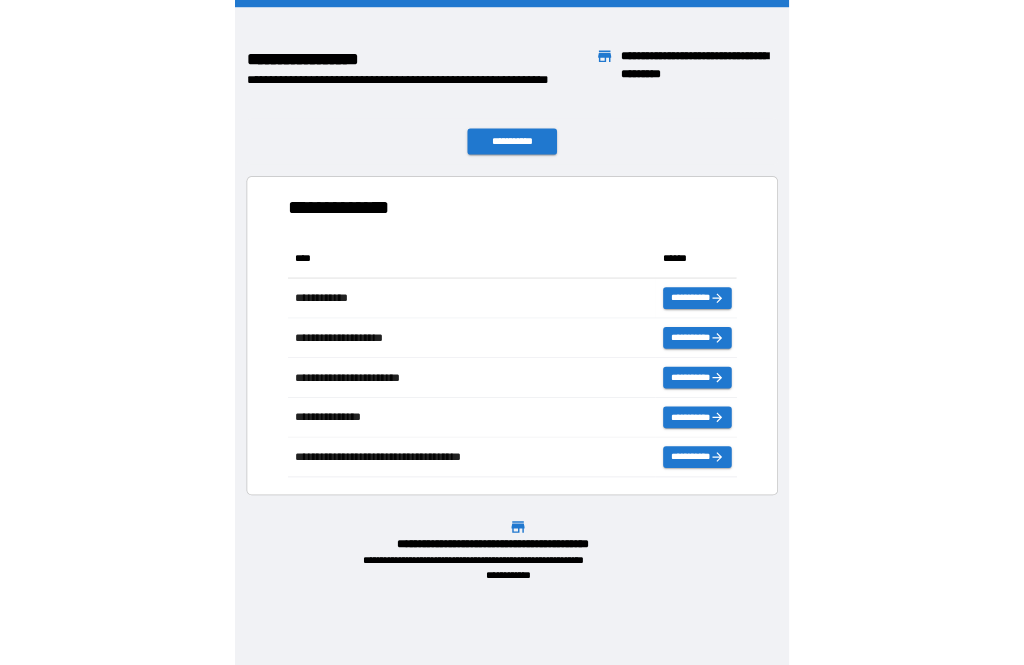 scroll, scrollTop: 1, scrollLeft: 1, axis: both 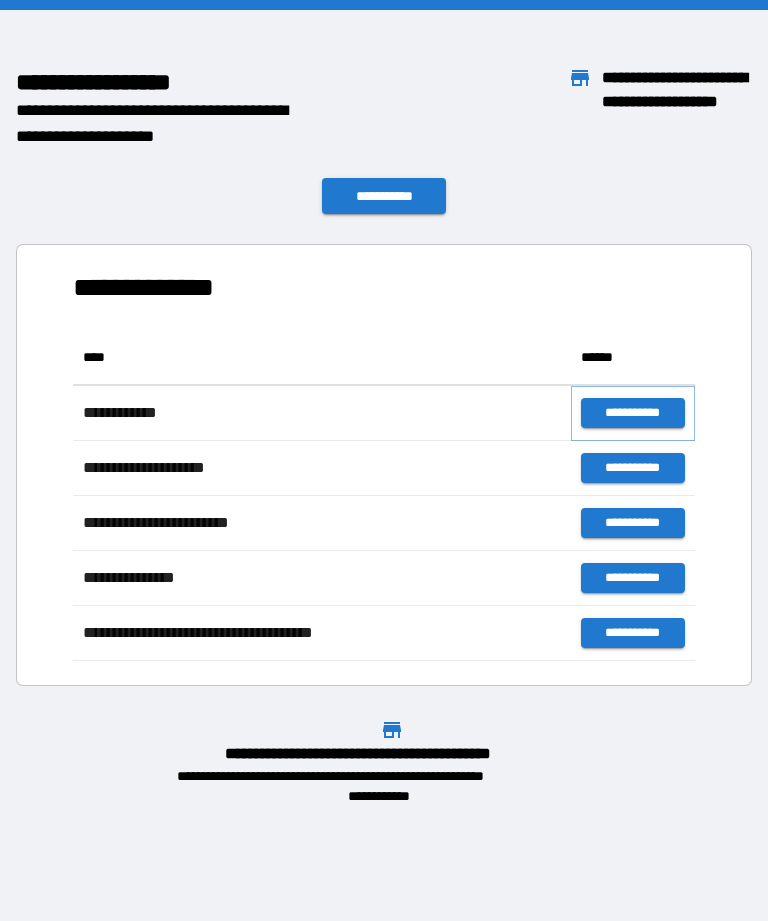 click on "**********" at bounding box center [633, 413] 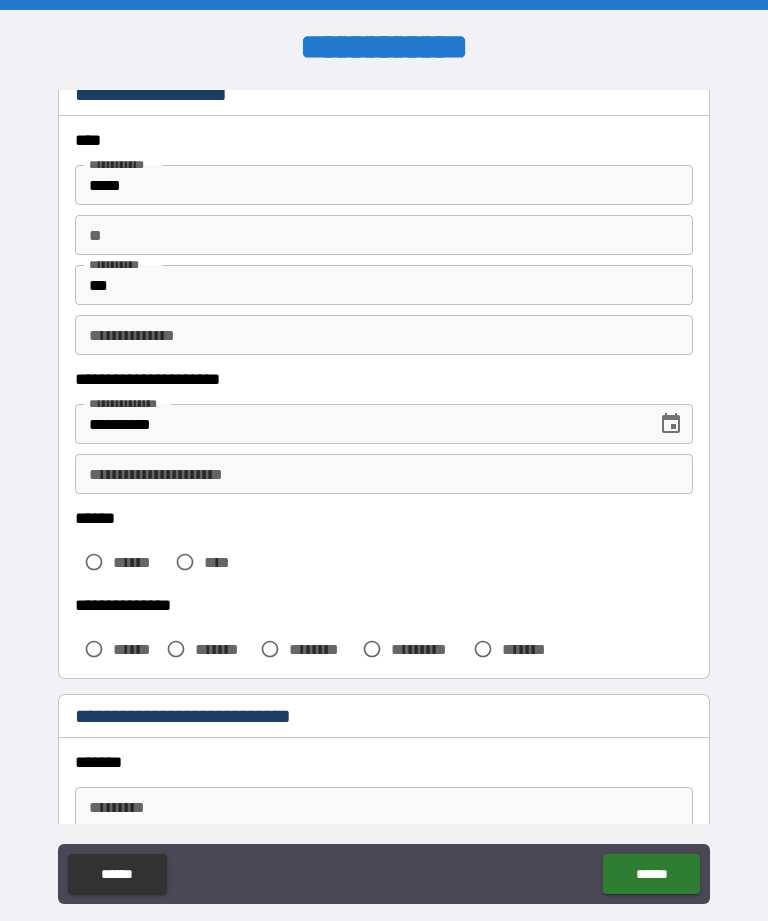 scroll, scrollTop: 72, scrollLeft: 0, axis: vertical 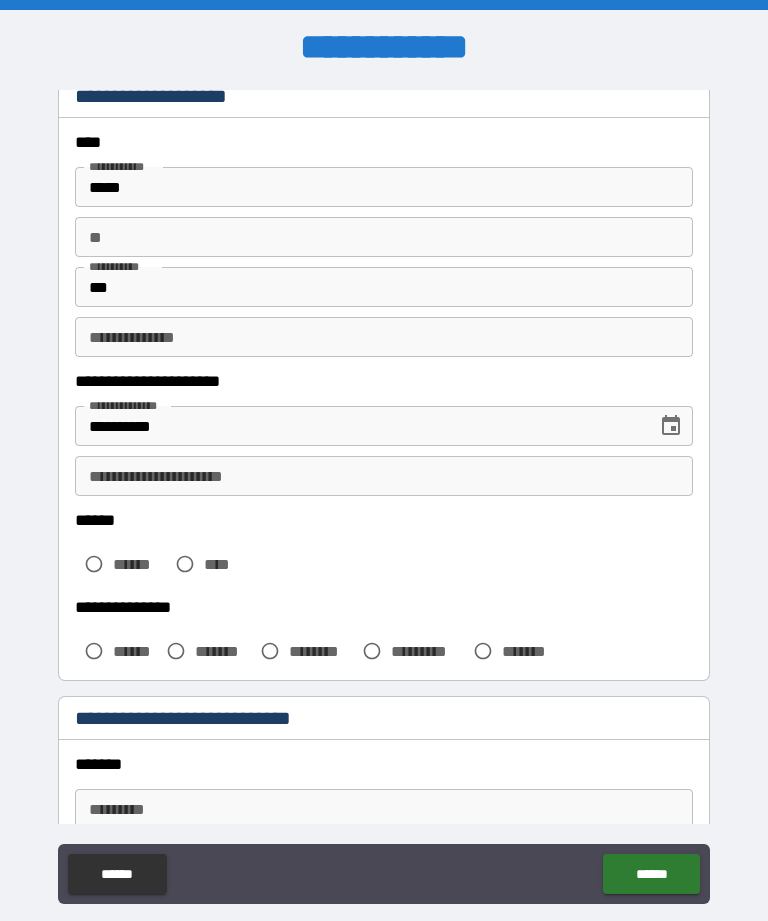 click on "**********" at bounding box center [384, 337] 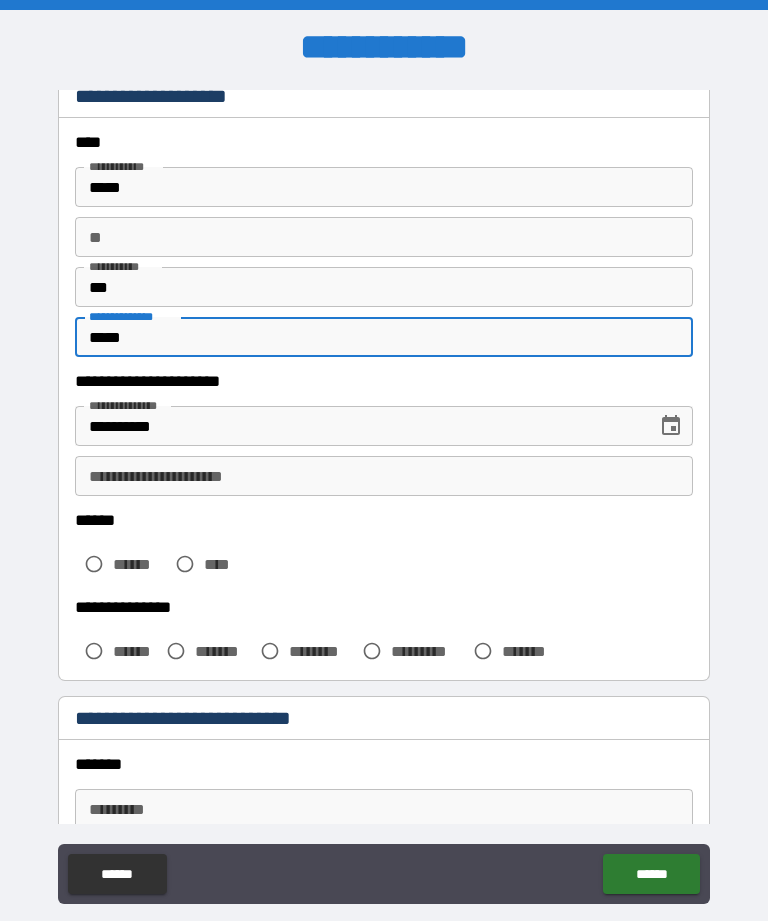 type on "*****" 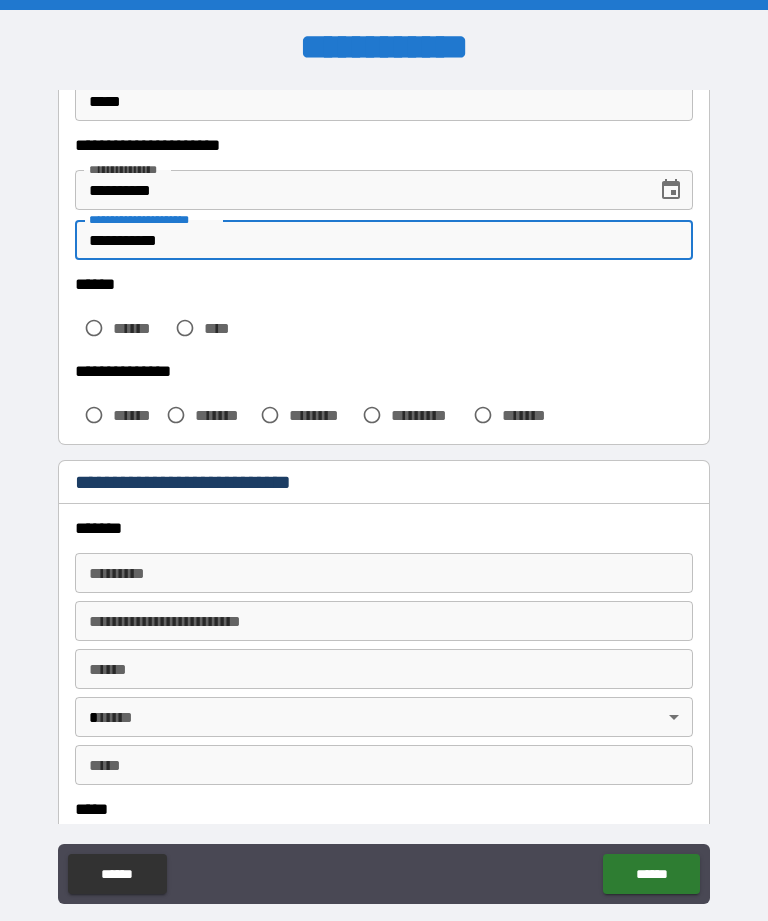 scroll, scrollTop: 310, scrollLeft: 0, axis: vertical 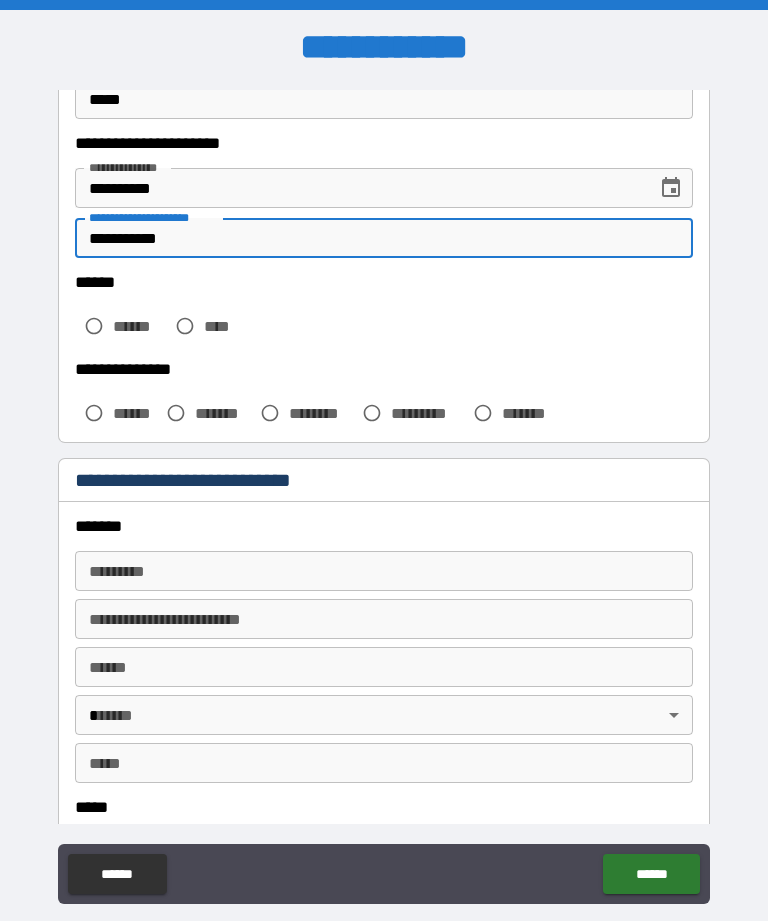 type on "**********" 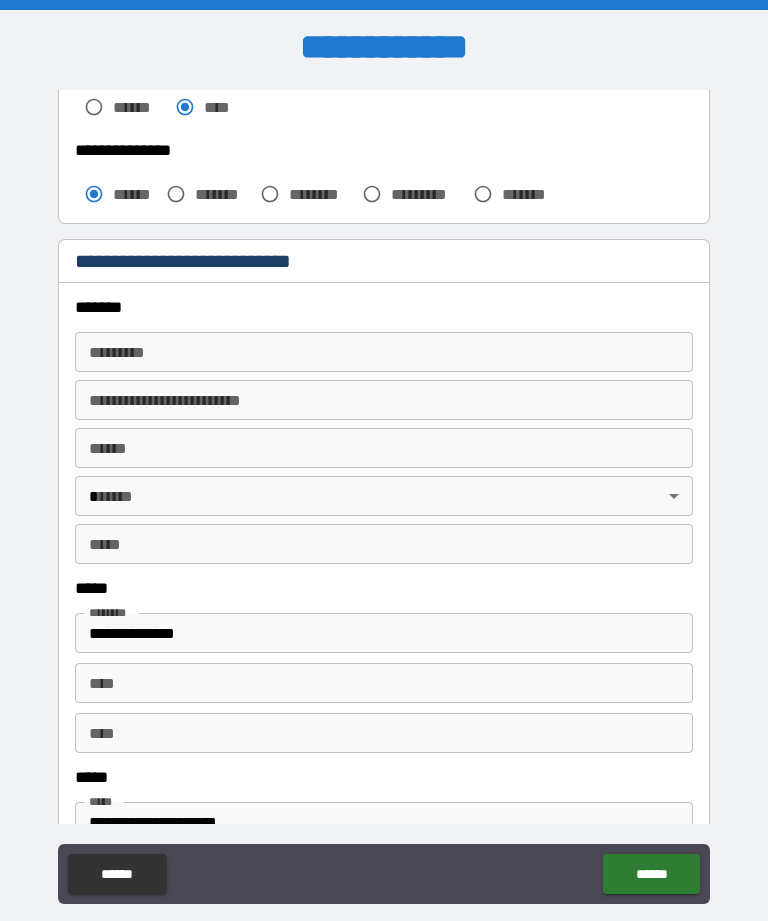 scroll, scrollTop: 532, scrollLeft: 0, axis: vertical 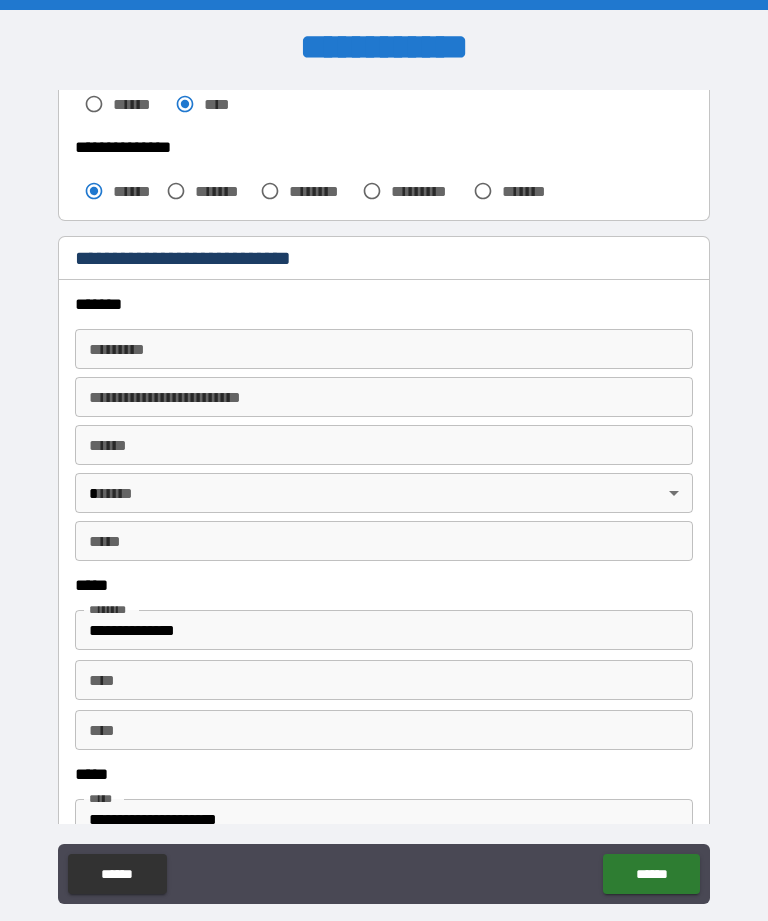 click on "*******   *" at bounding box center (384, 349) 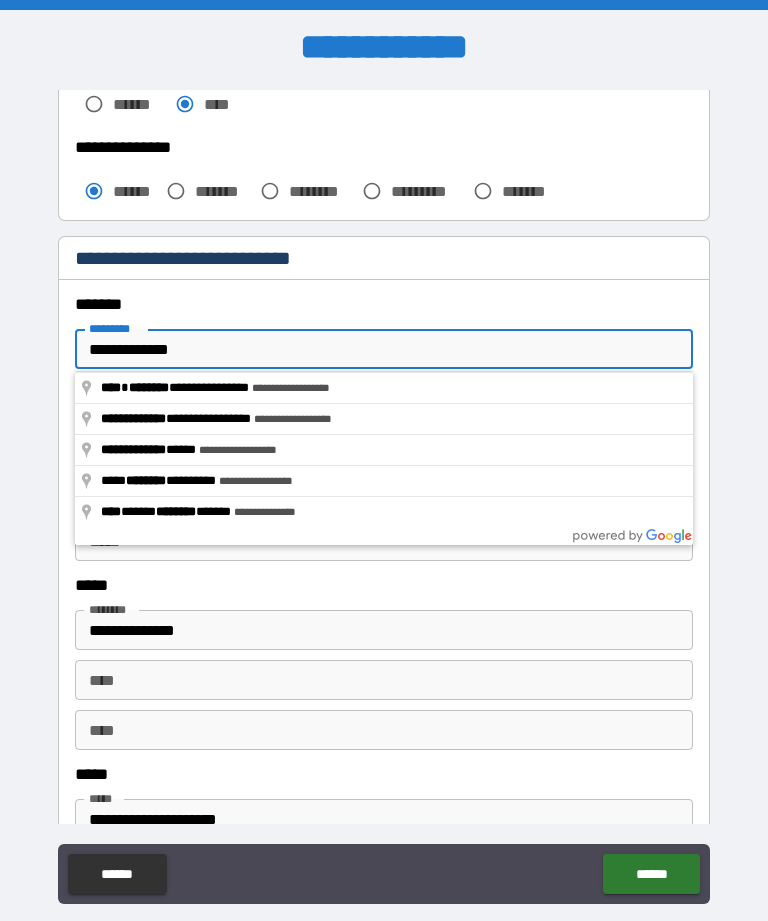type on "**********" 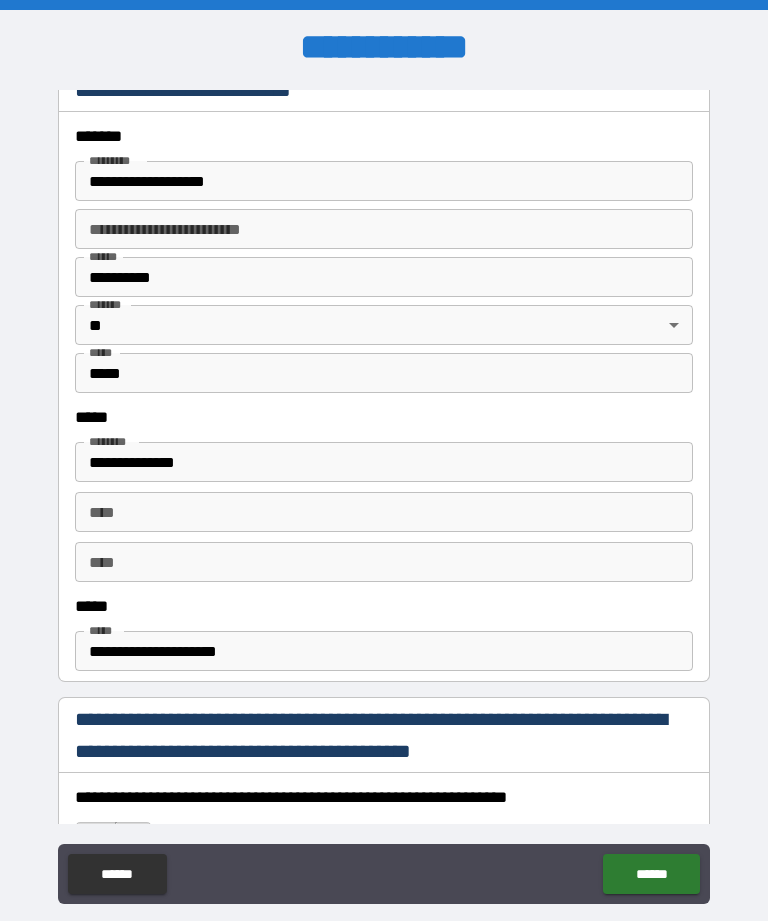 scroll, scrollTop: 694, scrollLeft: 0, axis: vertical 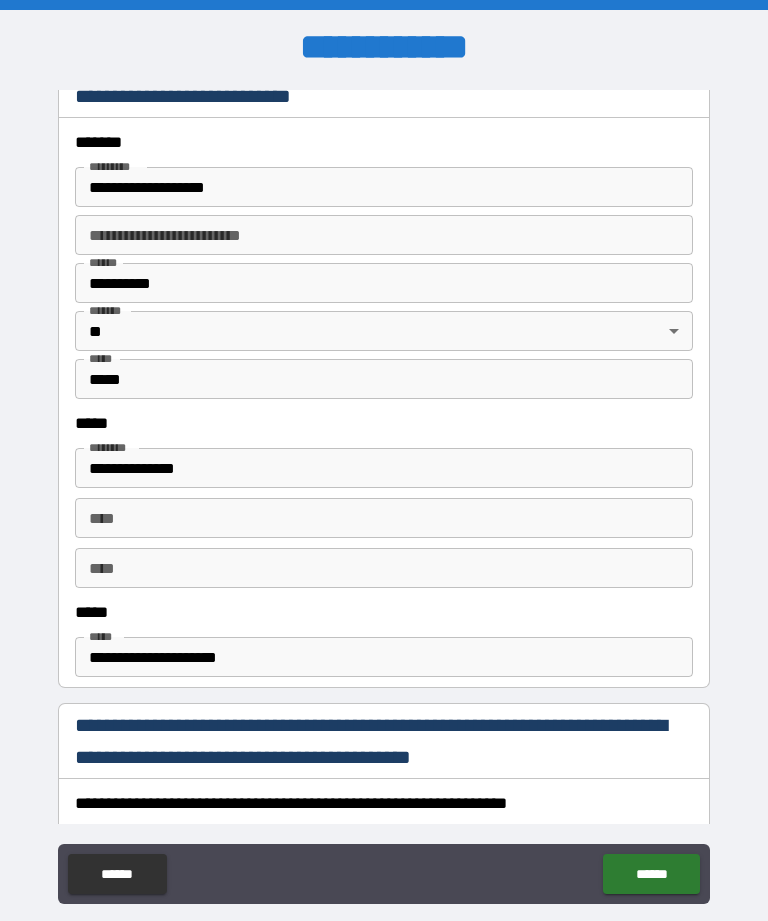 click on "**********" at bounding box center [384, 187] 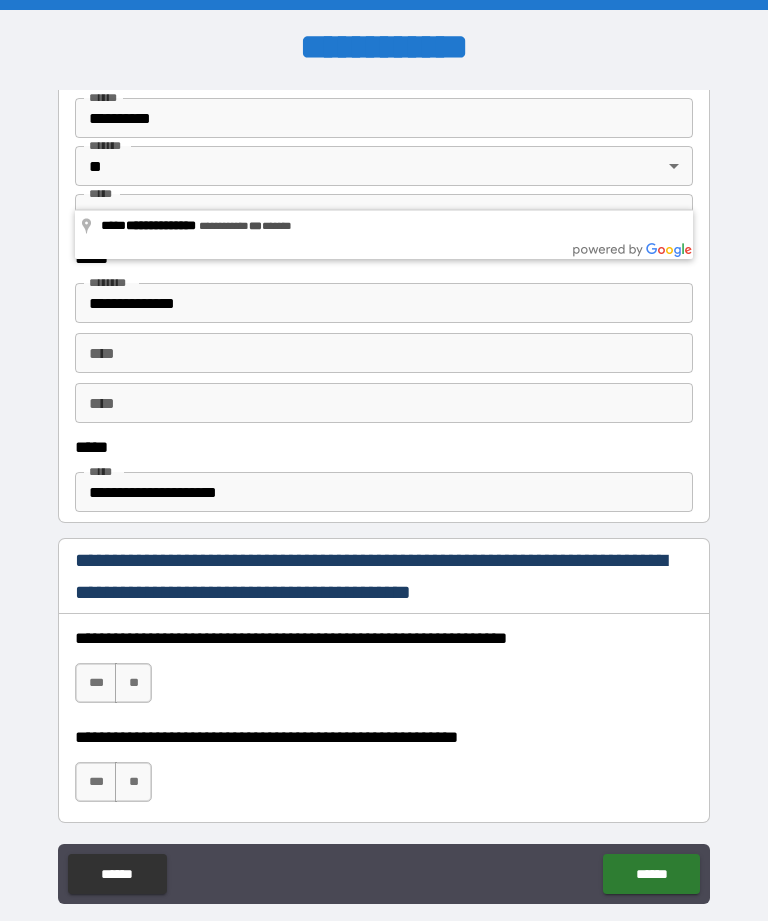 scroll, scrollTop: 875, scrollLeft: 0, axis: vertical 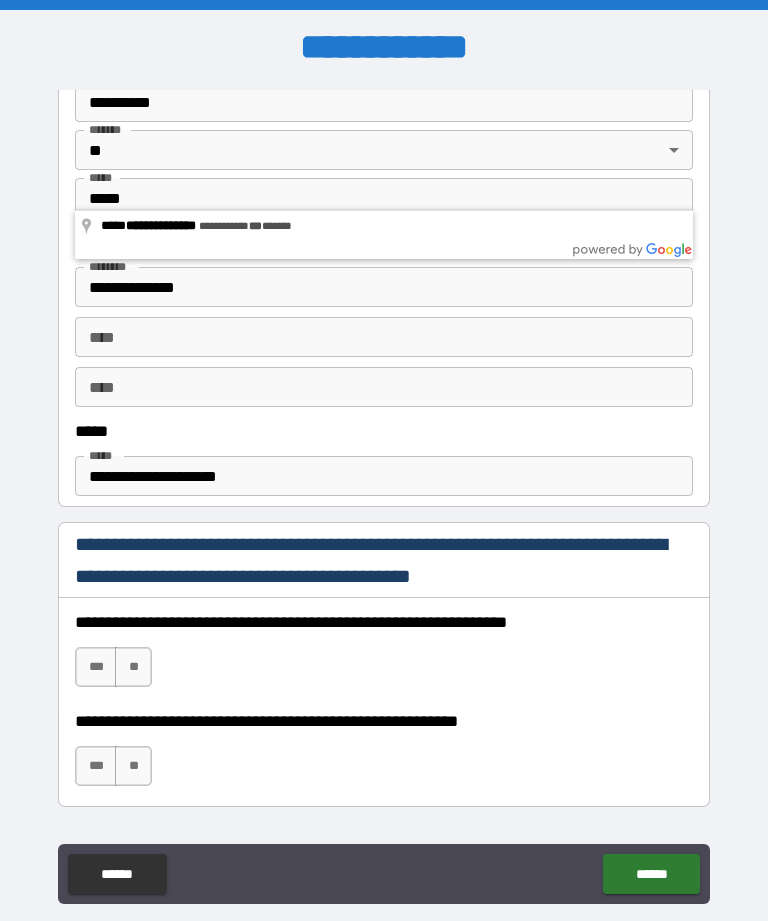 type on "**********" 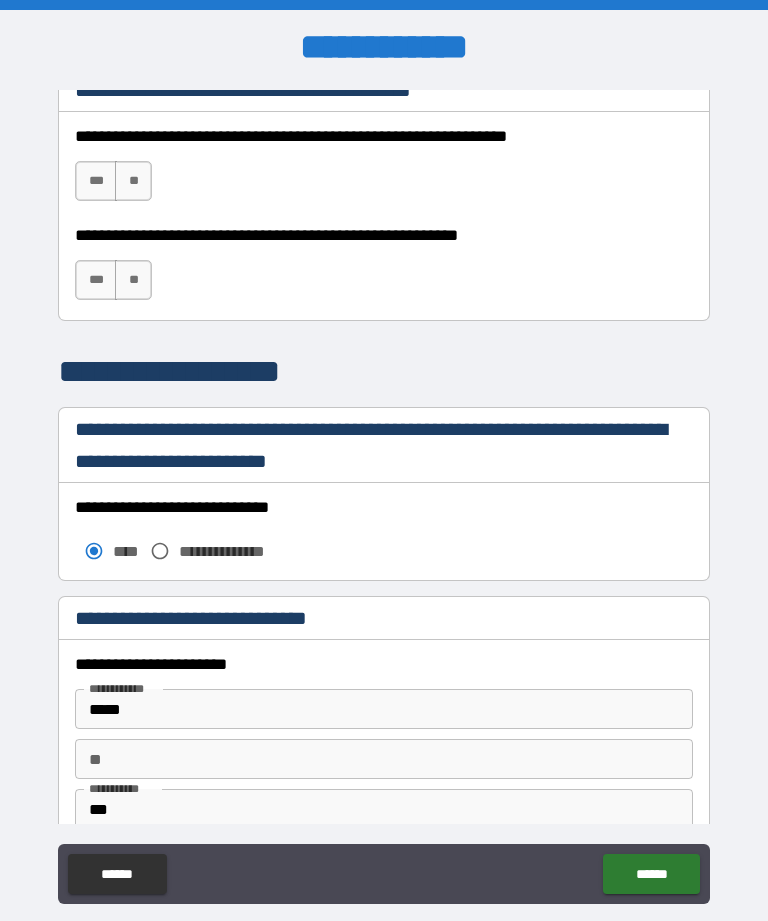 scroll, scrollTop: 1365, scrollLeft: 0, axis: vertical 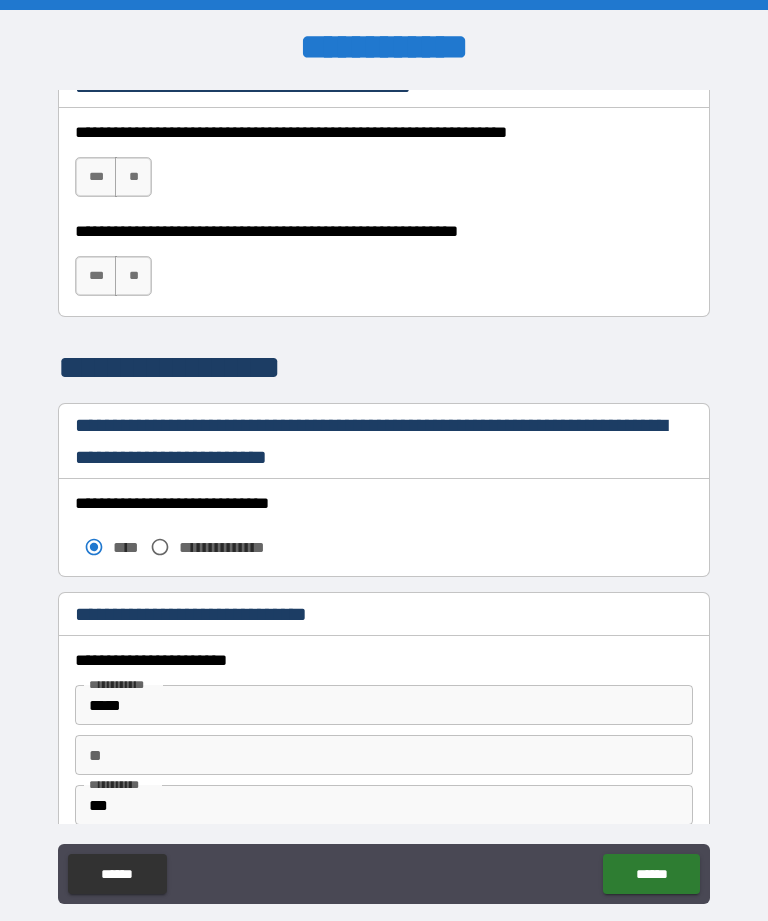 type on "**********" 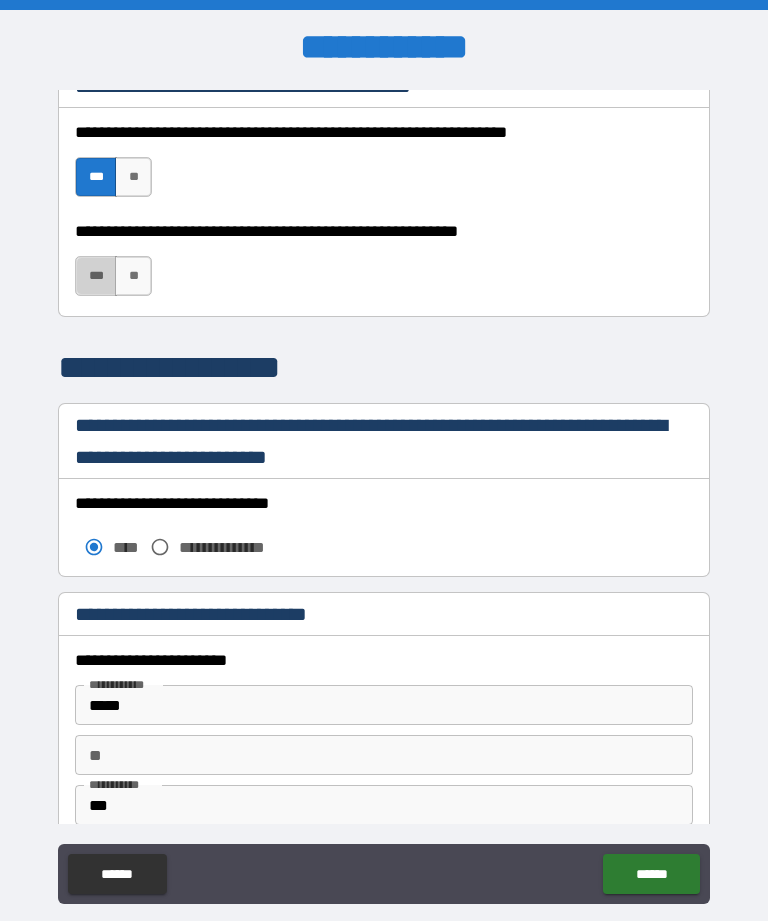 click on "***" at bounding box center [96, 276] 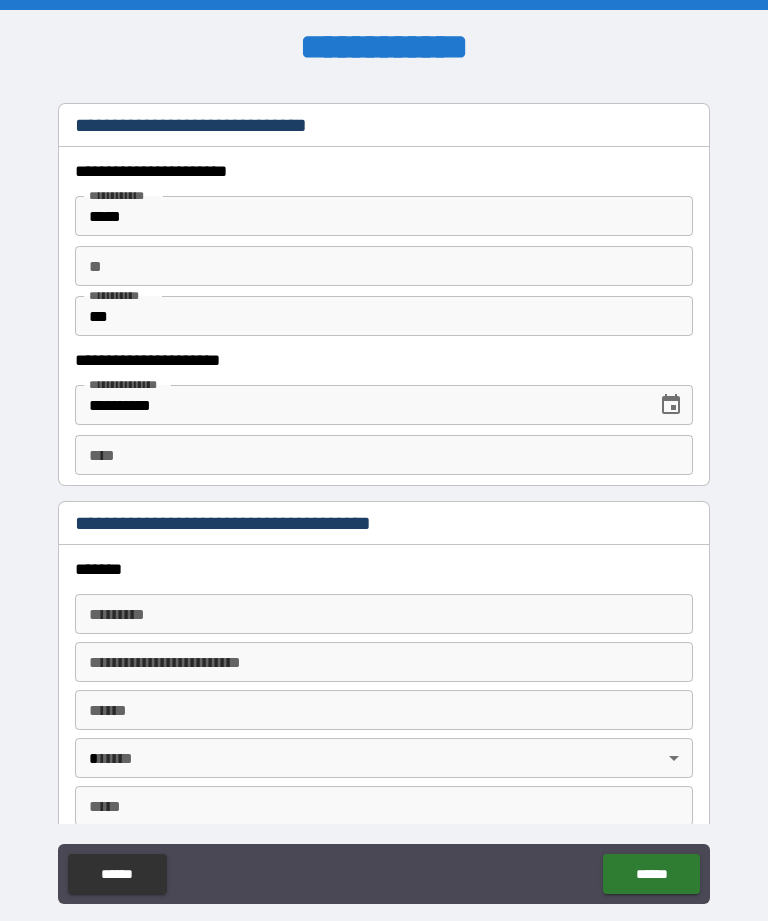 scroll, scrollTop: 1855, scrollLeft: 0, axis: vertical 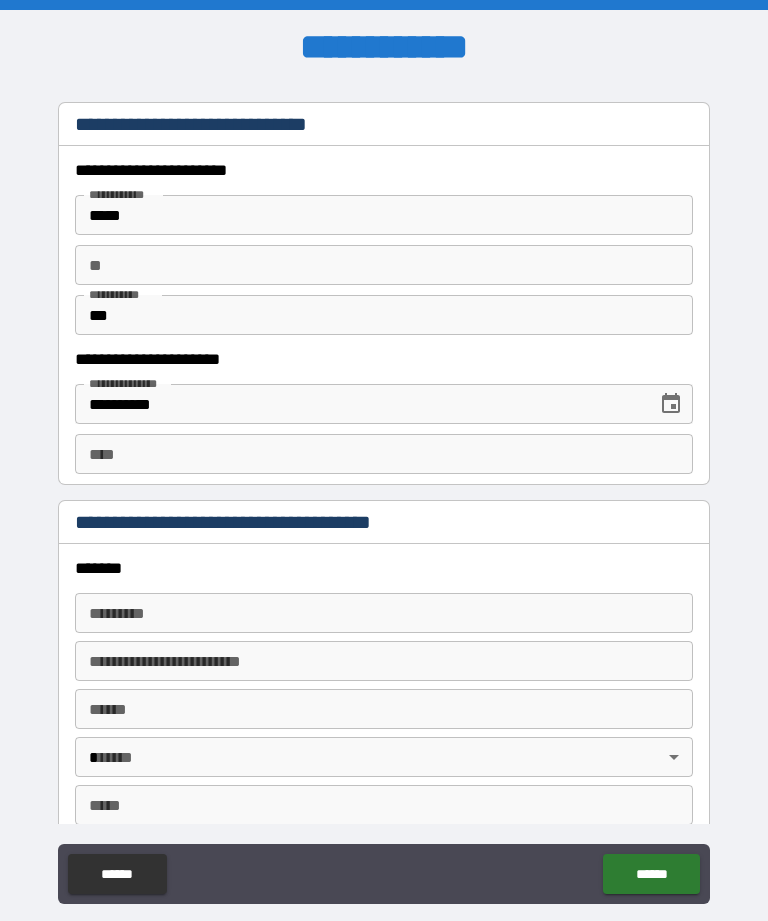 click on "****" at bounding box center [384, 454] 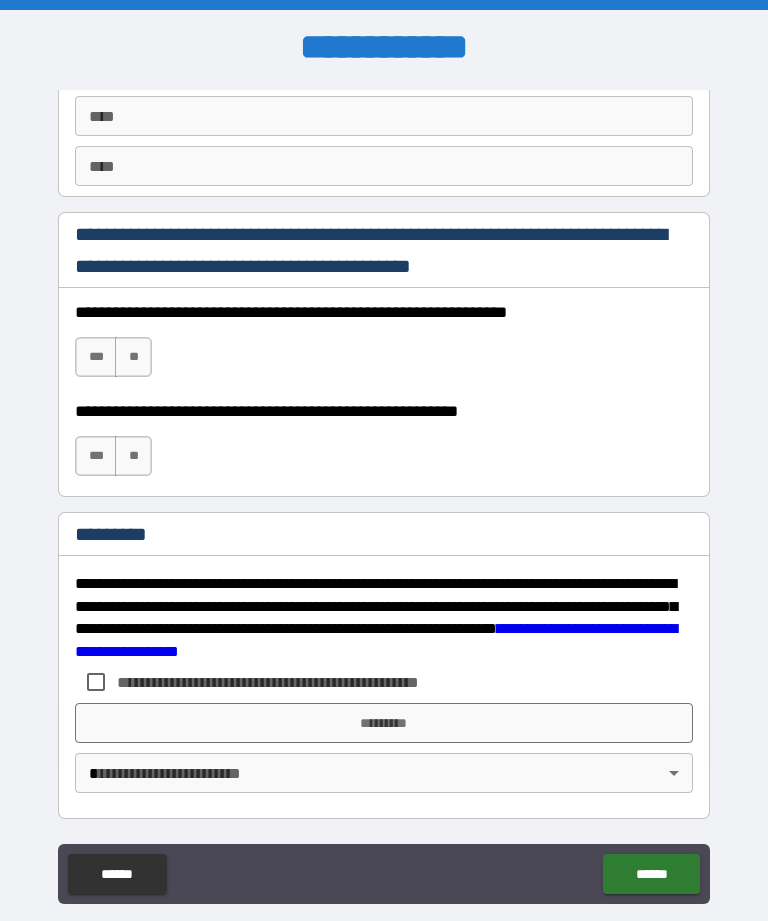 scroll, scrollTop: 2772, scrollLeft: 0, axis: vertical 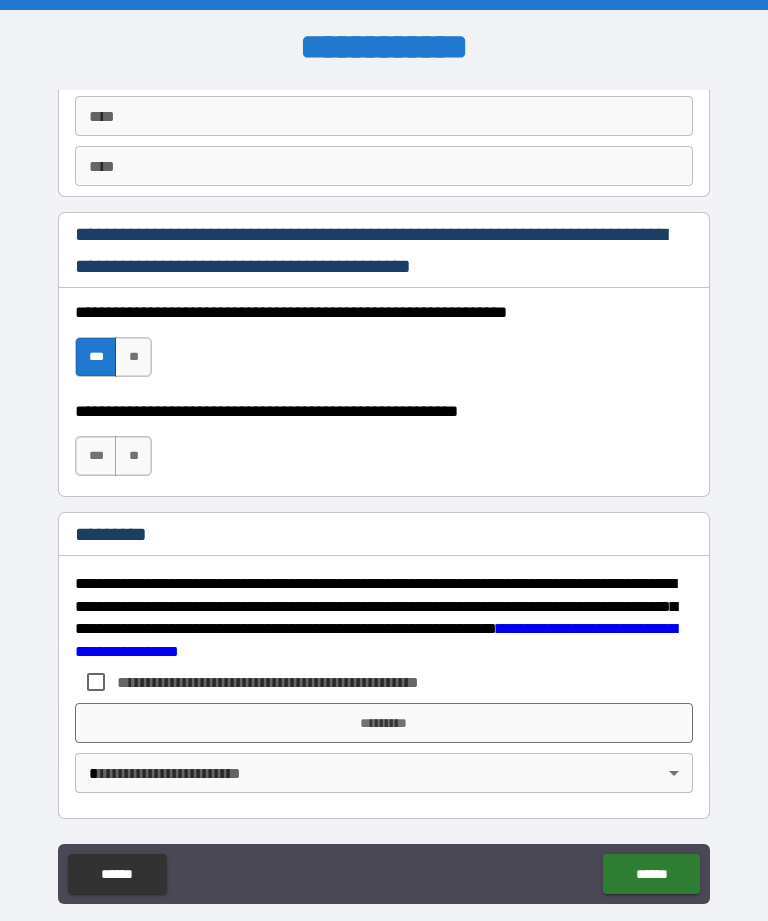 click on "***" at bounding box center (96, 456) 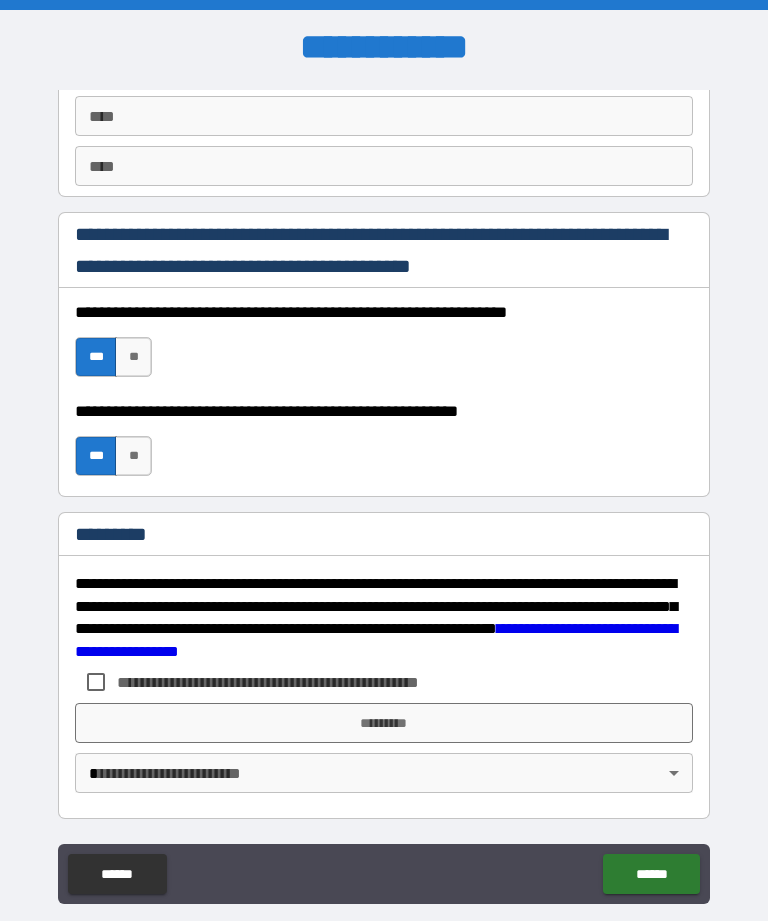scroll, scrollTop: 2772, scrollLeft: 0, axis: vertical 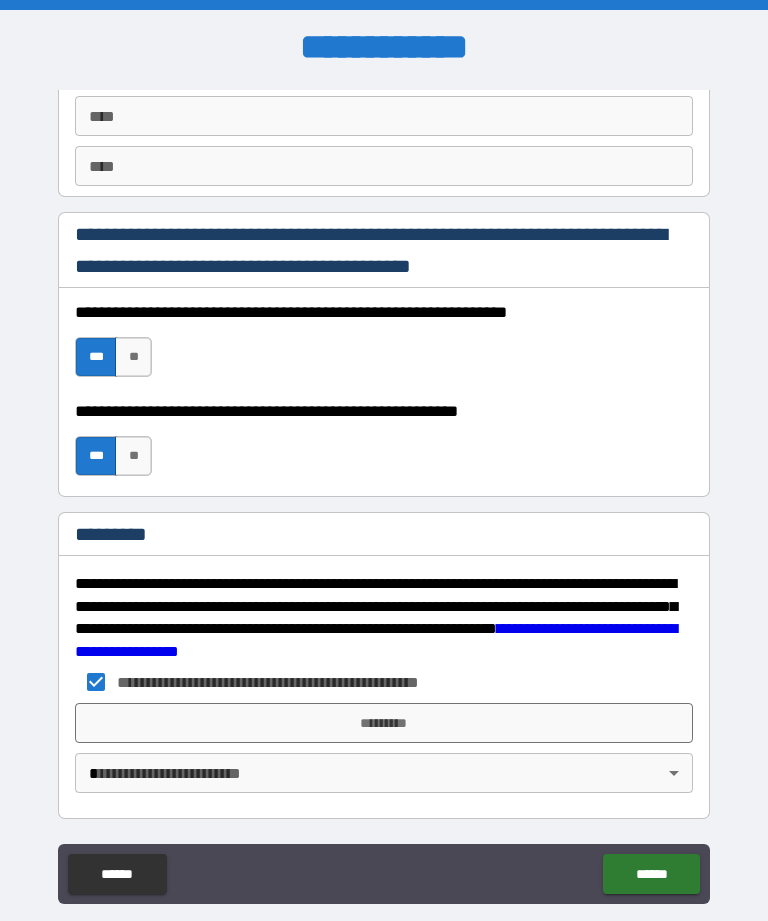 click on "*********" at bounding box center (384, 723) 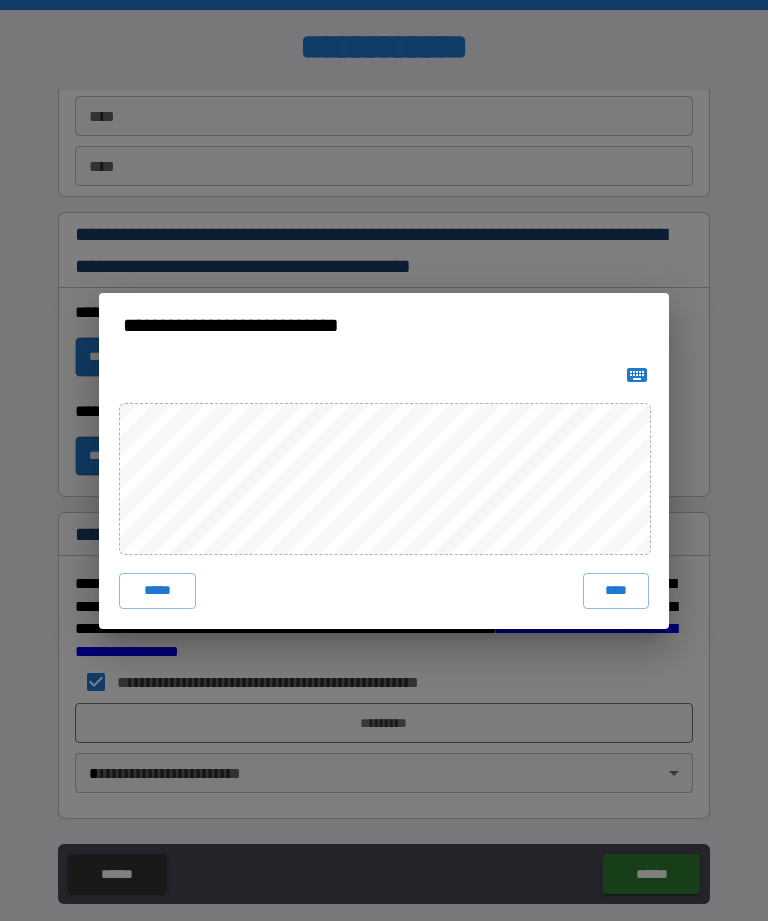 click on "****" at bounding box center (616, 591) 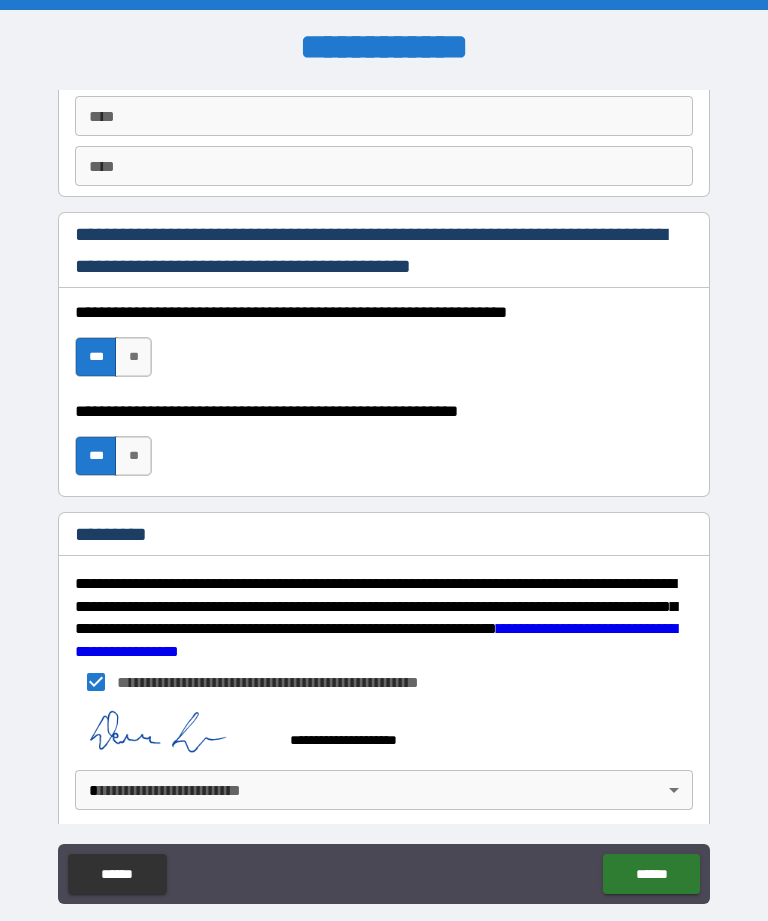 click on "******" at bounding box center (651, 874) 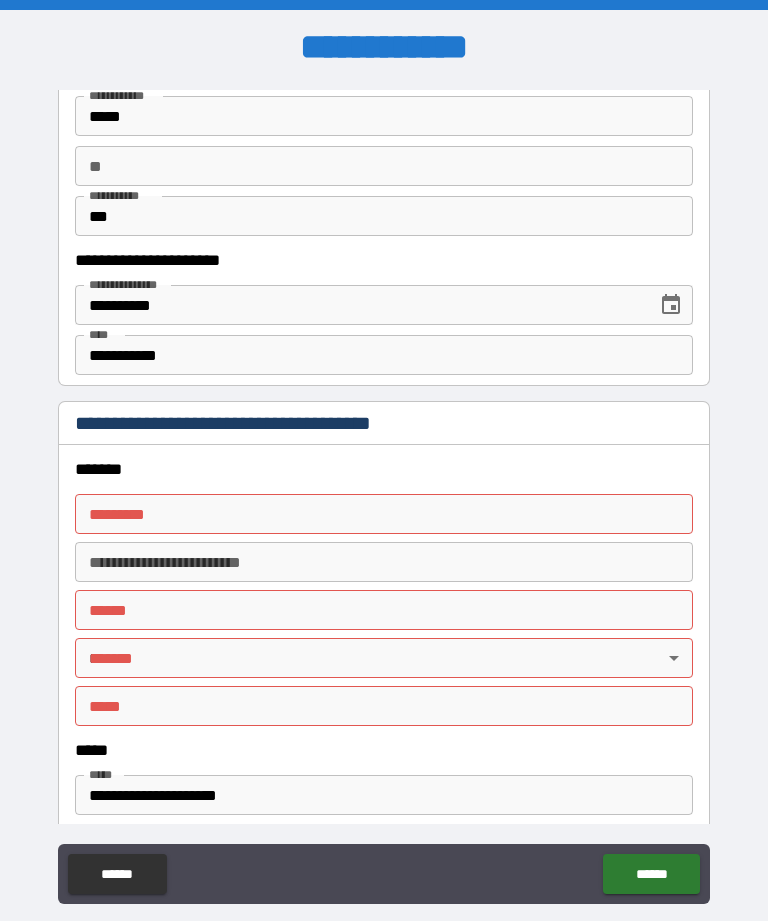 scroll, scrollTop: 1956, scrollLeft: 0, axis: vertical 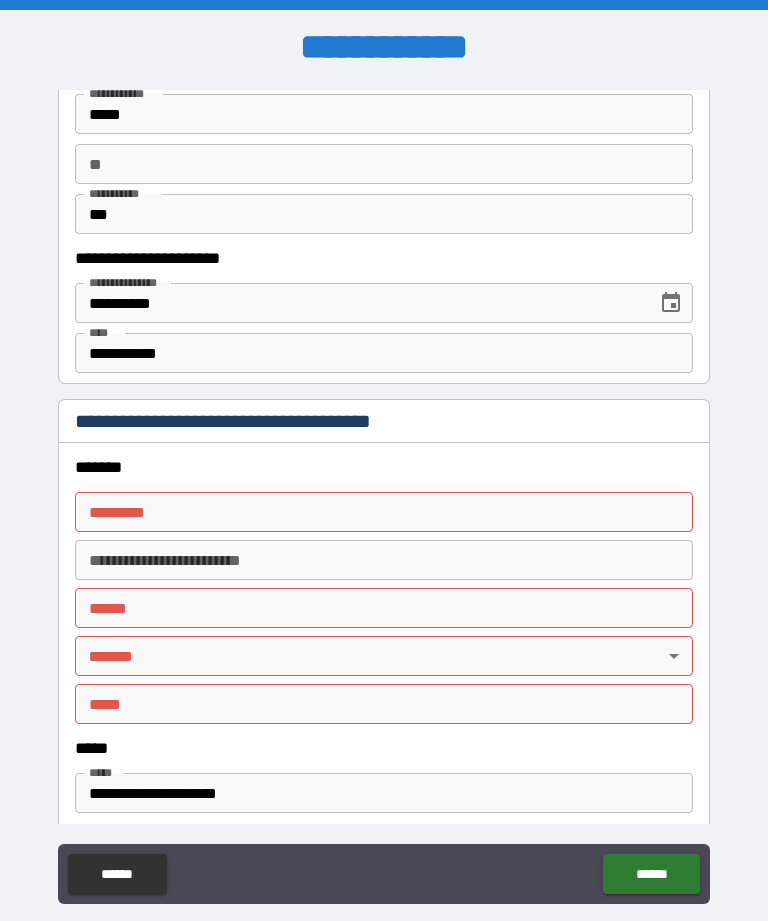 click on "*******   *" at bounding box center (384, 512) 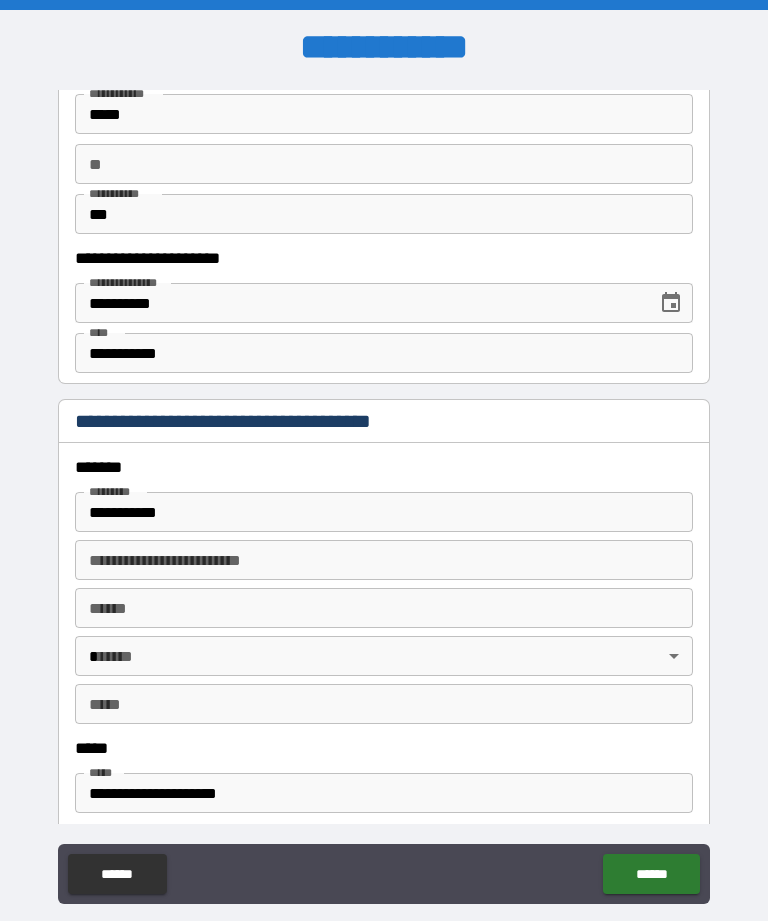 type on "**********" 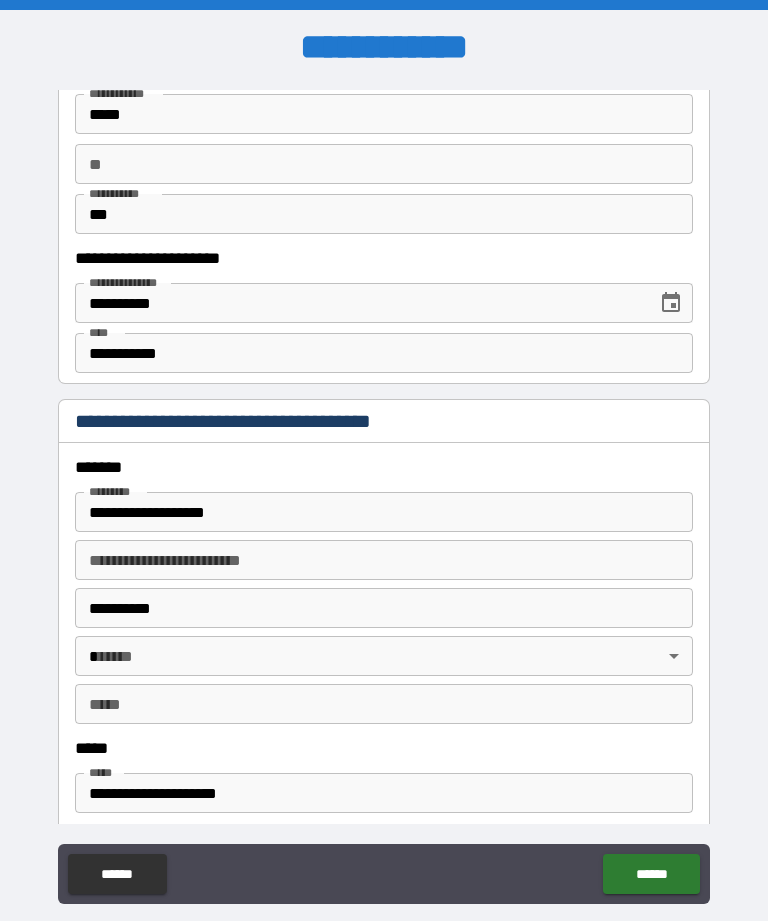 type on "*****" 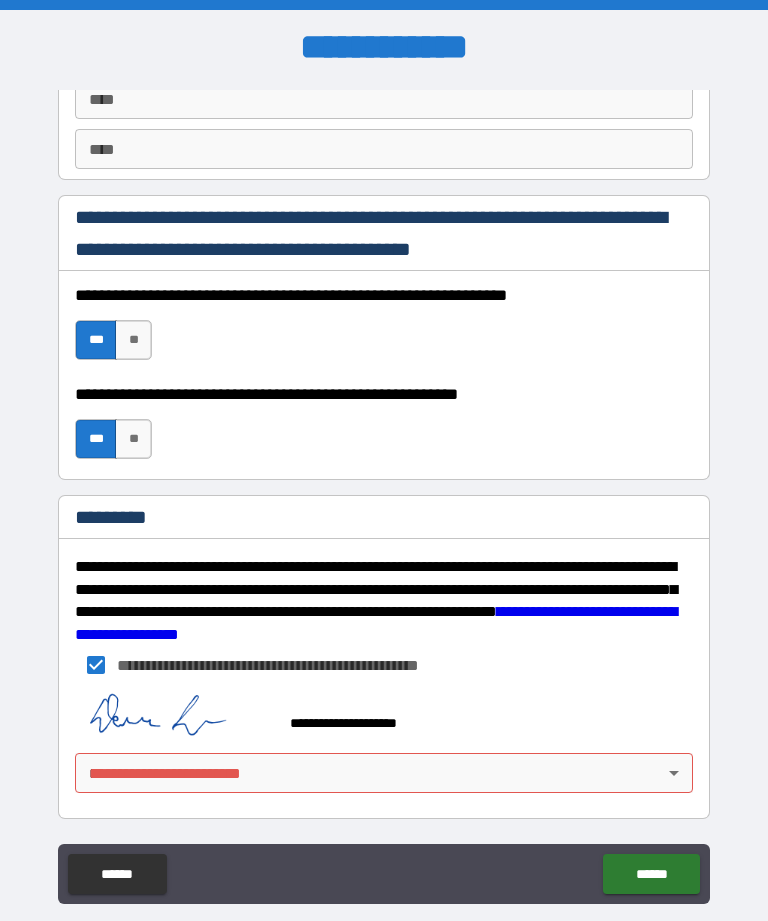 scroll, scrollTop: 2789, scrollLeft: 0, axis: vertical 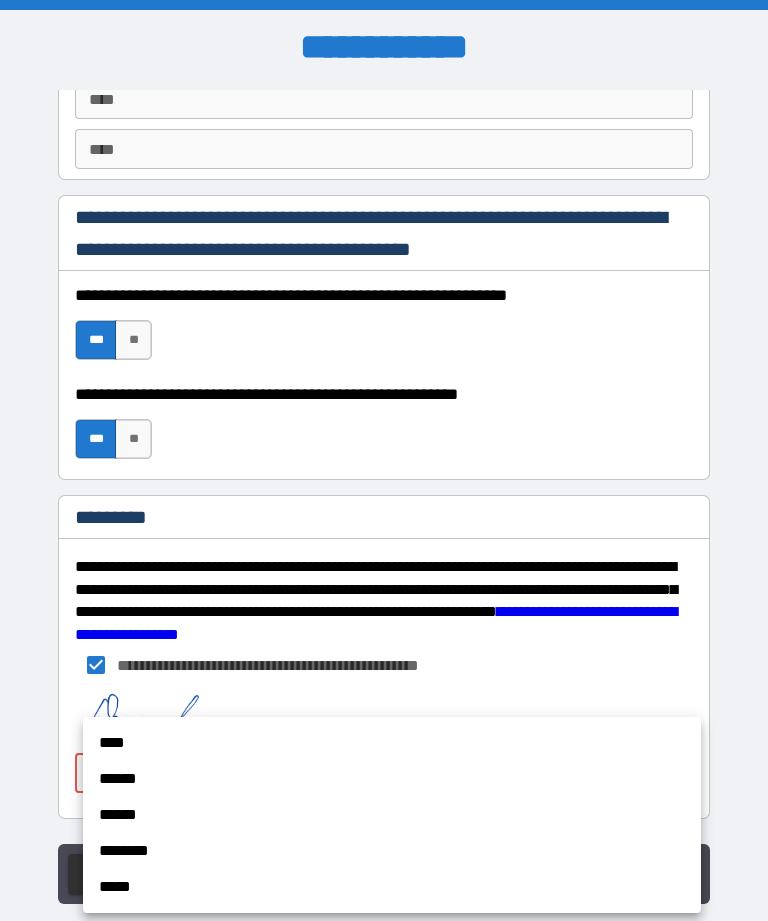 click on "****" at bounding box center (392, 743) 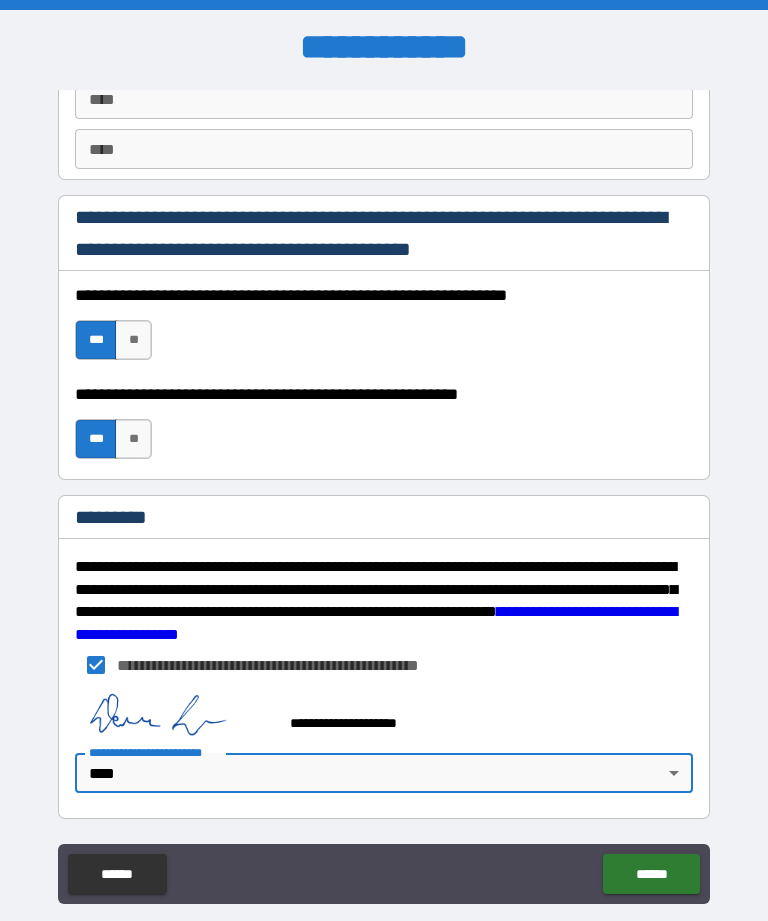 type on "*" 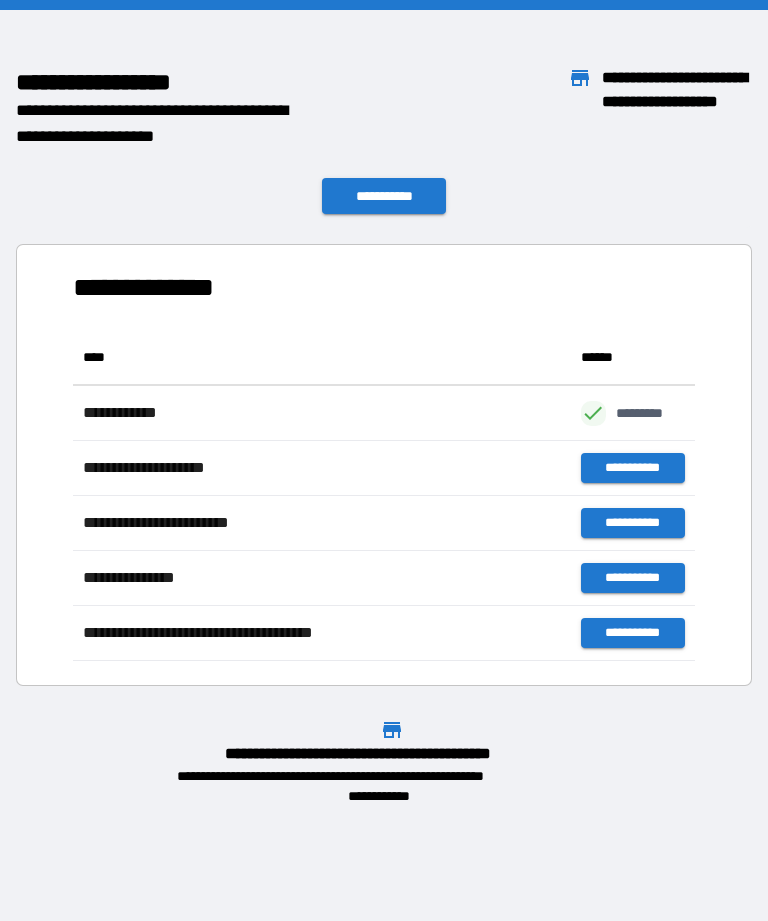 scroll, scrollTop: 1, scrollLeft: 1, axis: both 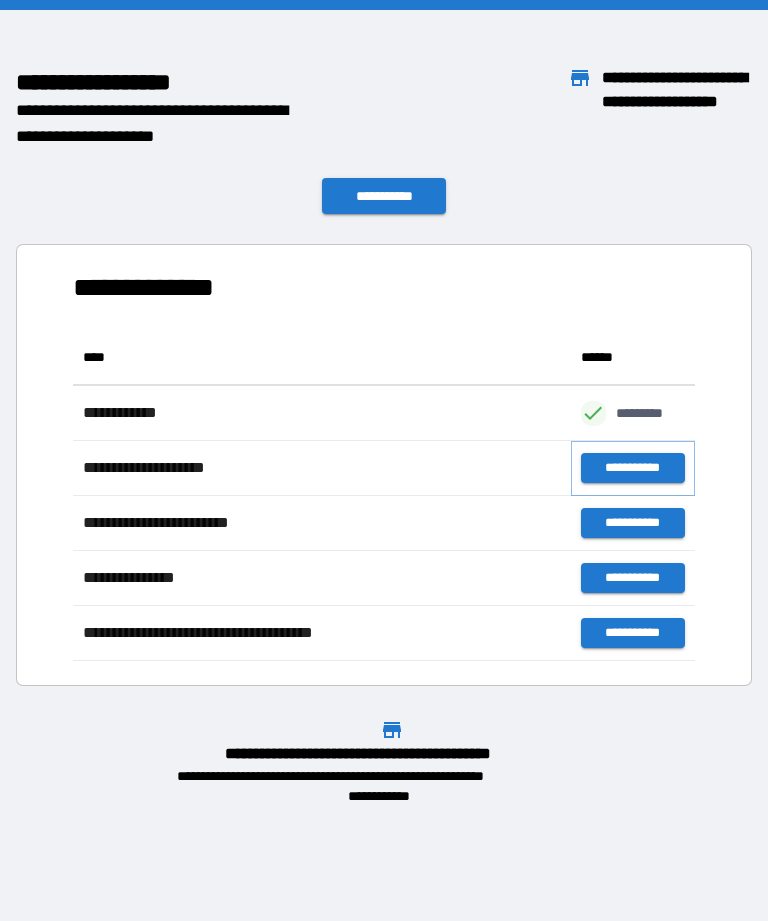 click on "**********" at bounding box center (633, 468) 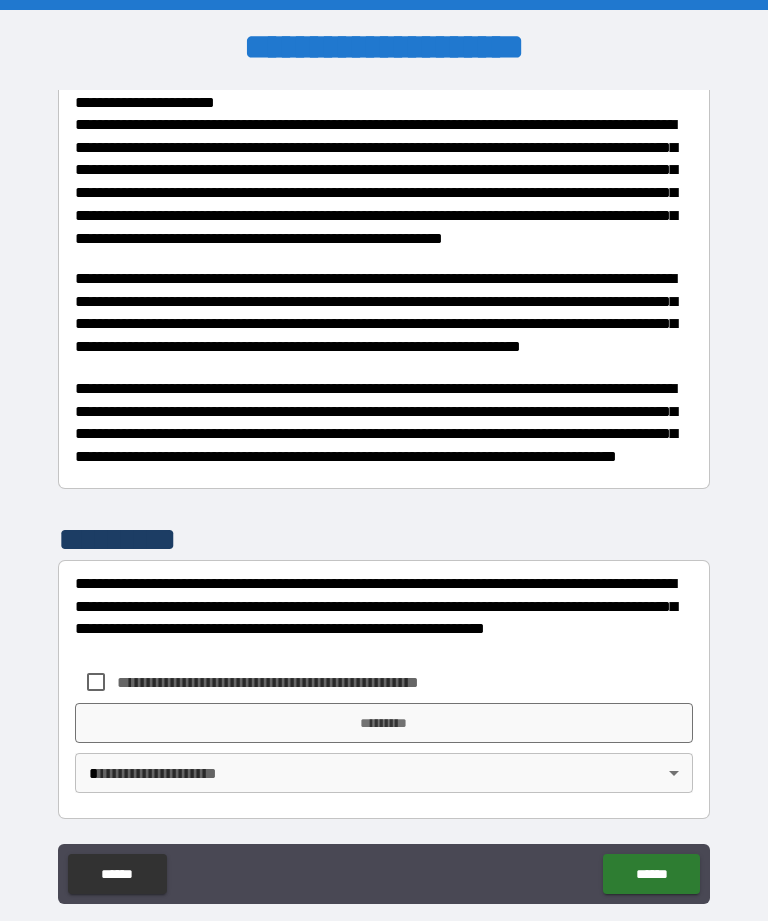 scroll, scrollTop: 1407, scrollLeft: 0, axis: vertical 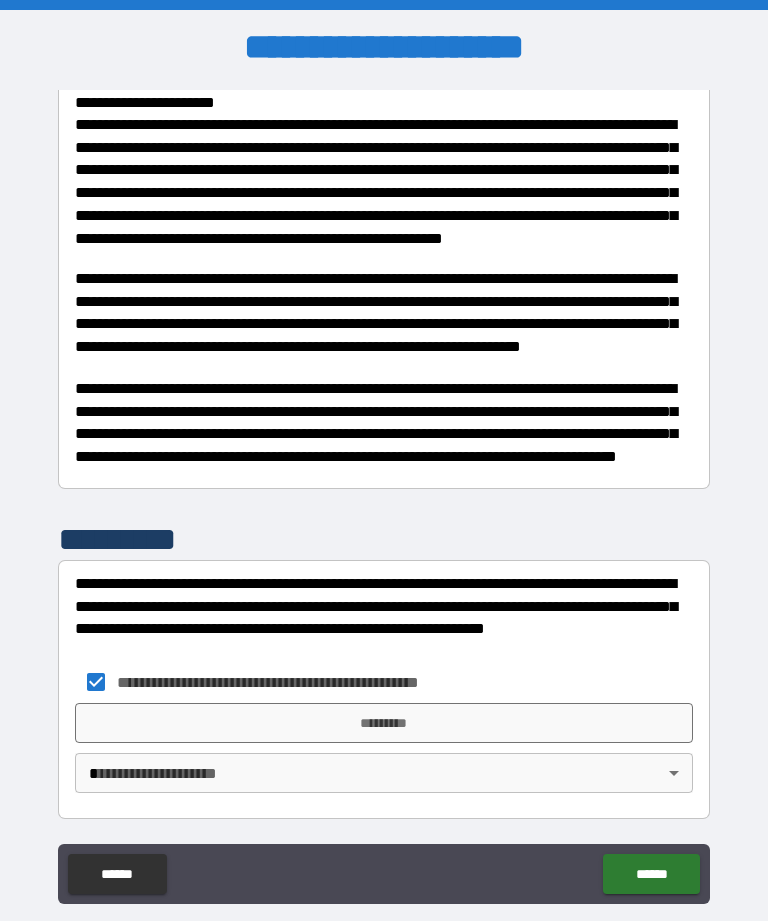 click on "*********" at bounding box center [384, 723] 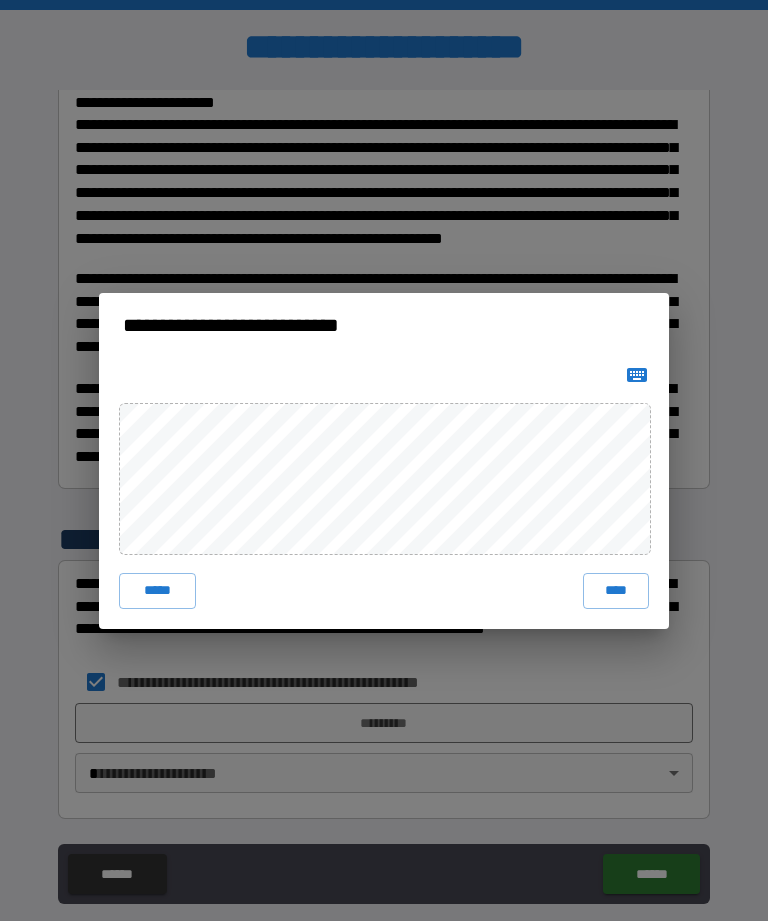 click on "****" at bounding box center (616, 591) 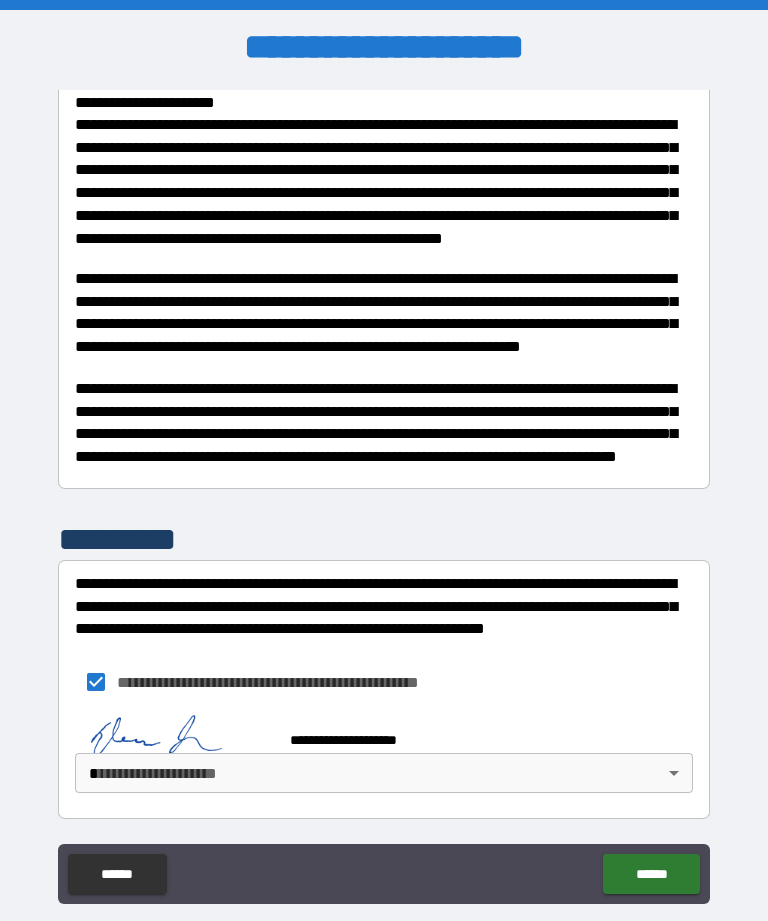 scroll, scrollTop: 1397, scrollLeft: 0, axis: vertical 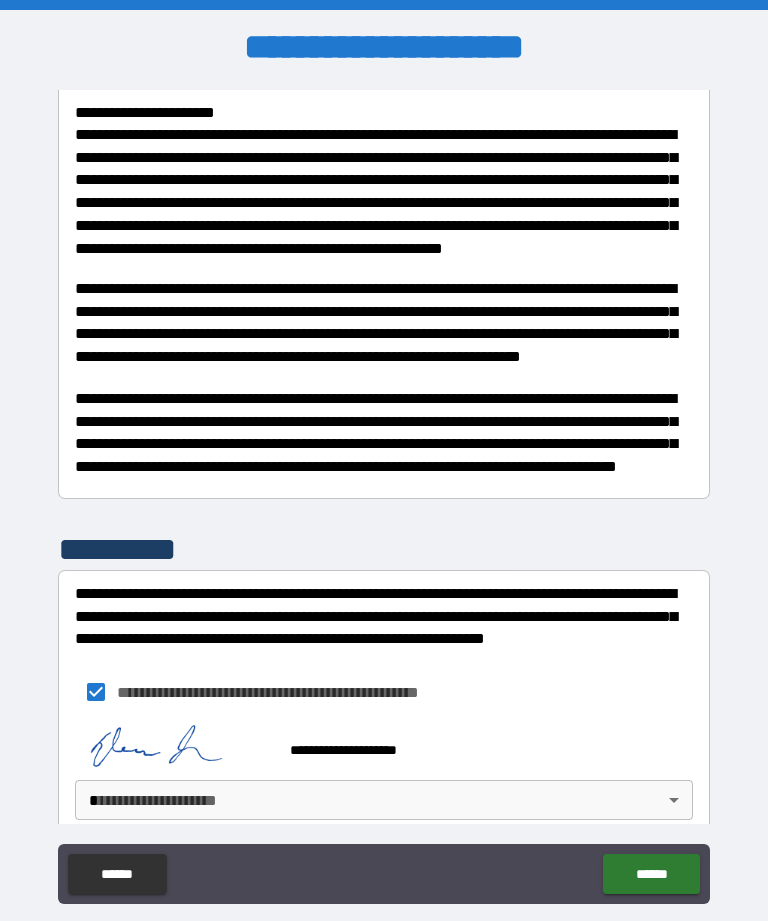click on "******" at bounding box center [651, 874] 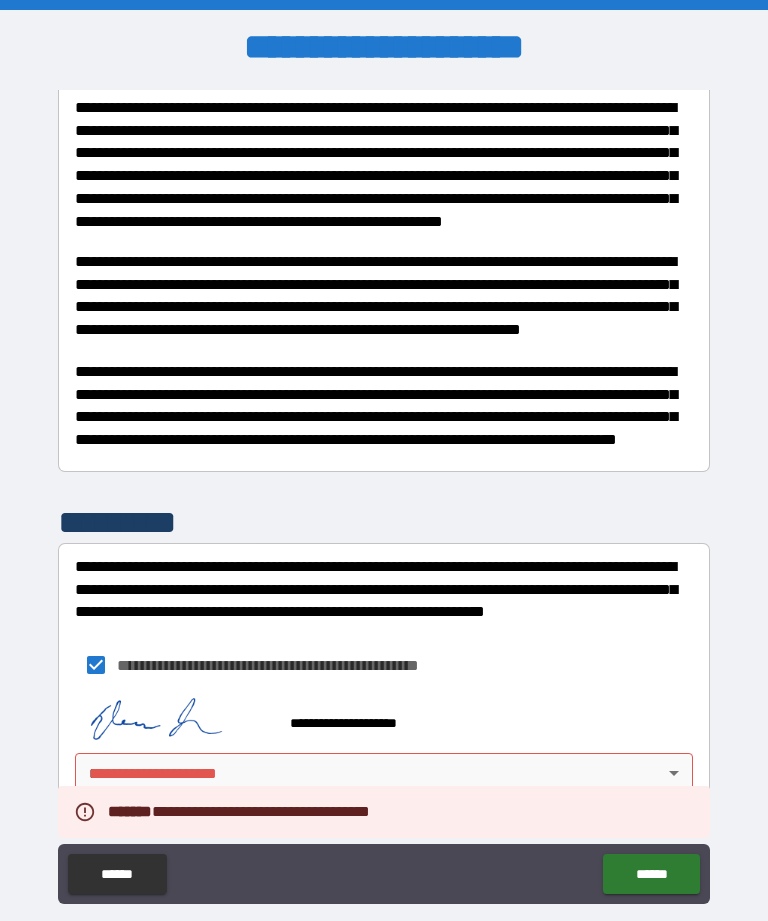 click on "**********" at bounding box center [384, 492] 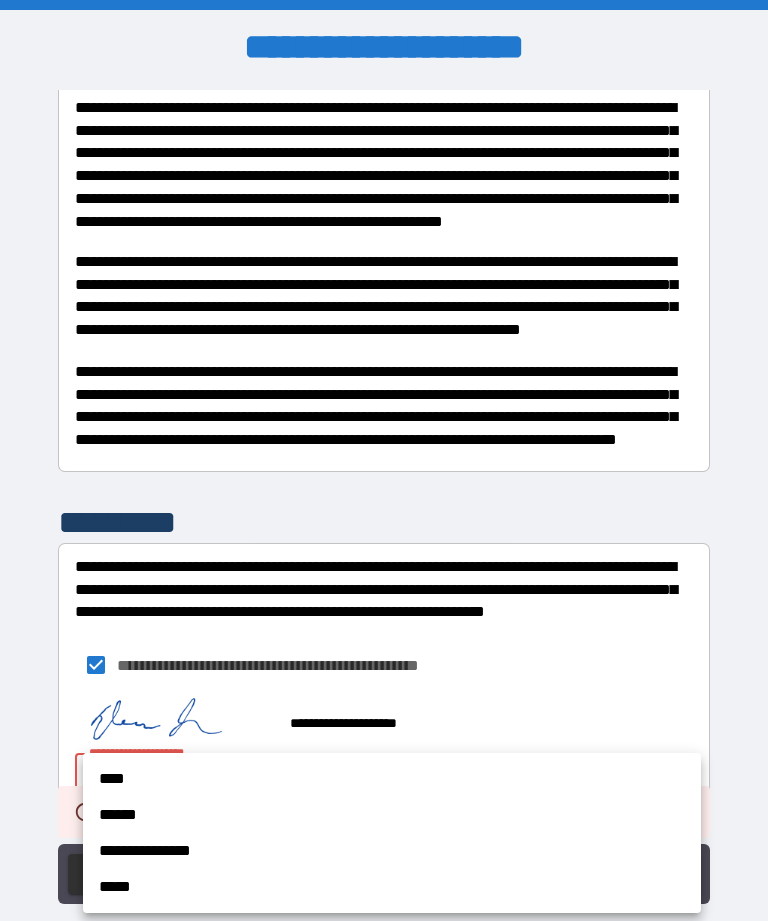 click on "****" at bounding box center [392, 779] 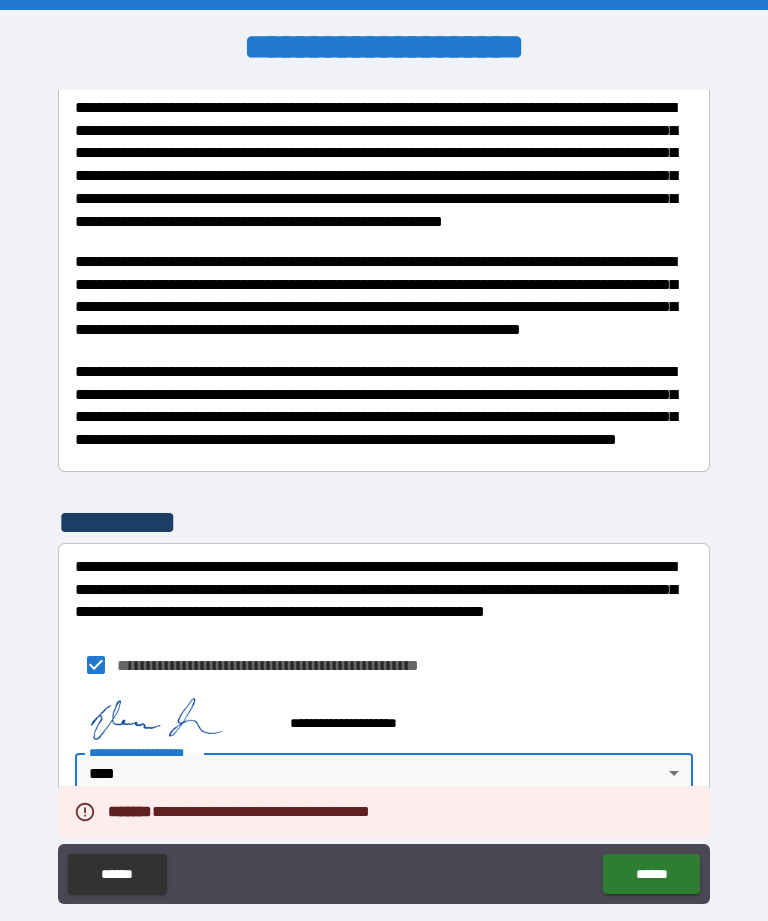 type on "*" 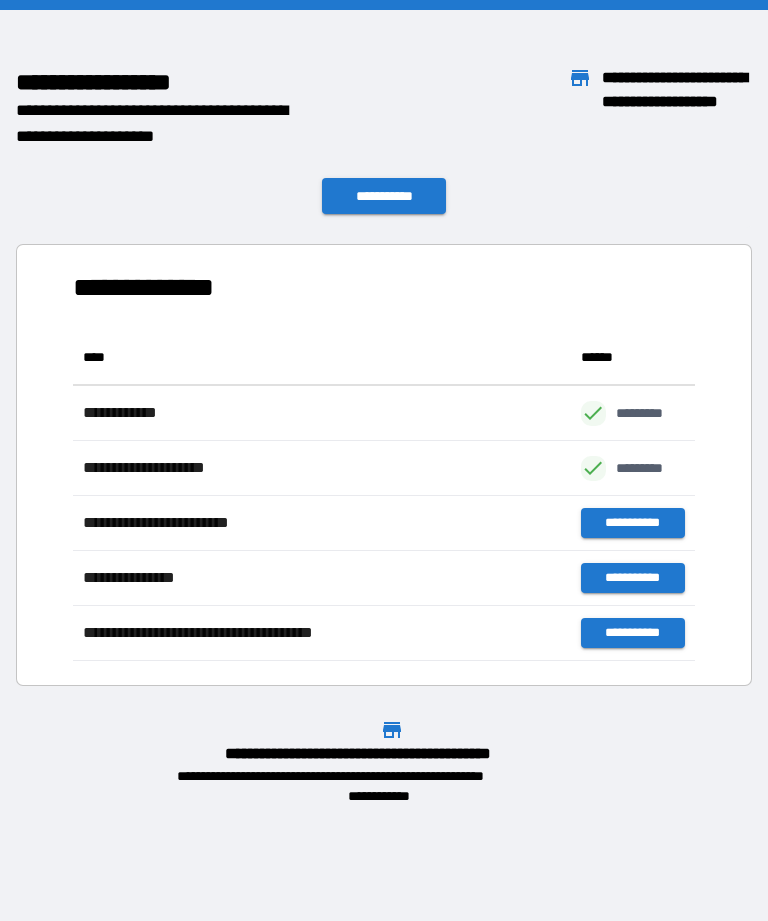 scroll, scrollTop: 331, scrollLeft: 622, axis: both 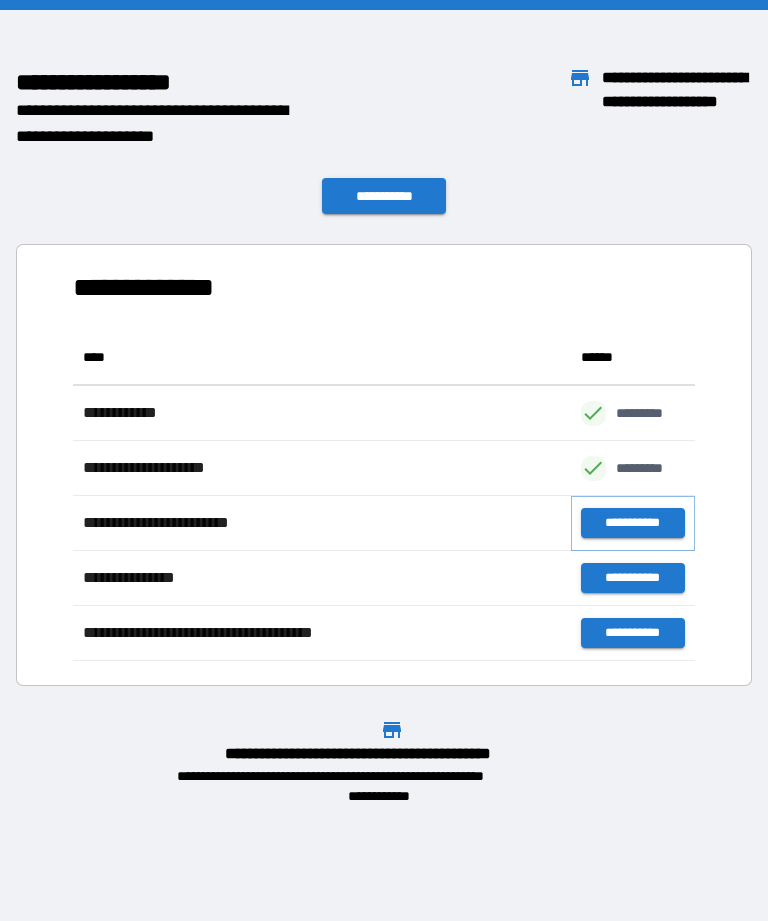 click on "**********" at bounding box center (633, 523) 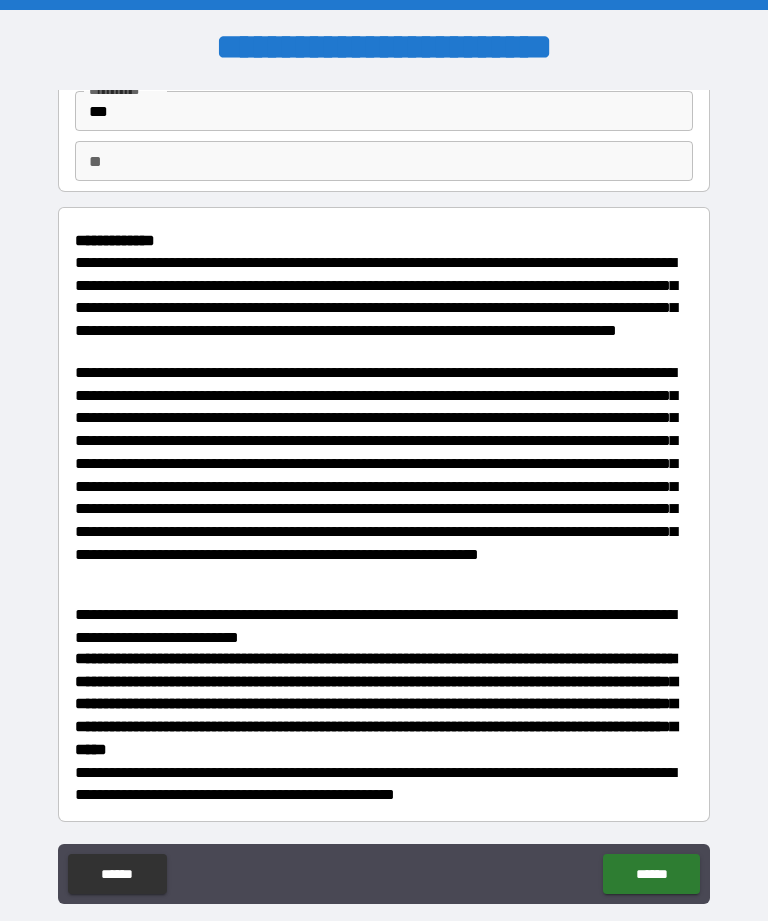 scroll, scrollTop: 141, scrollLeft: 0, axis: vertical 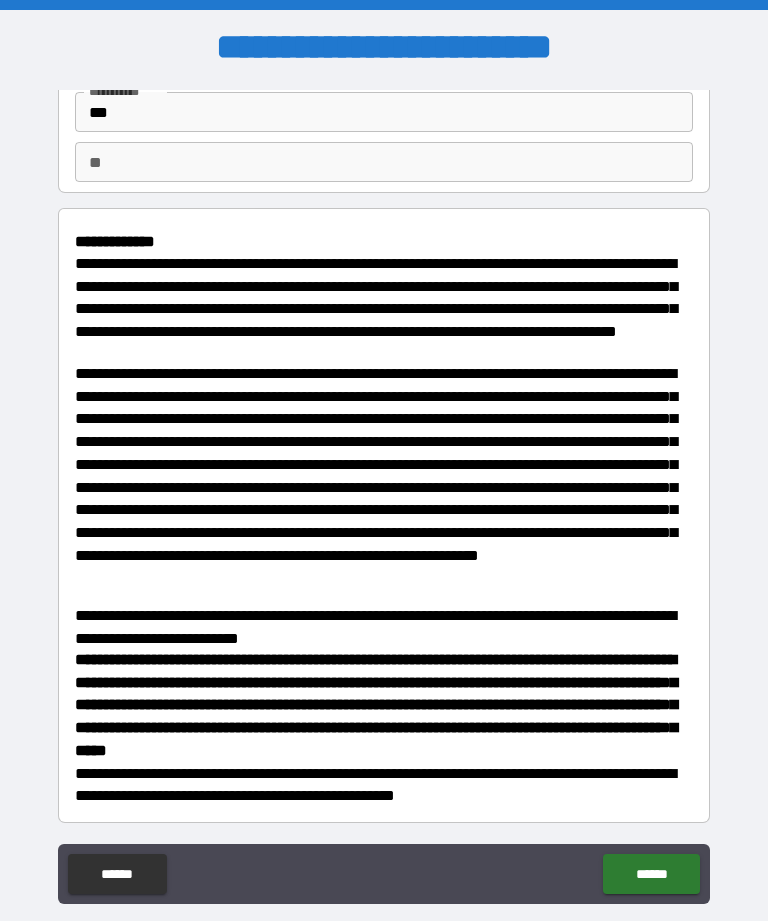 click on "******   ******" at bounding box center (384, 876) 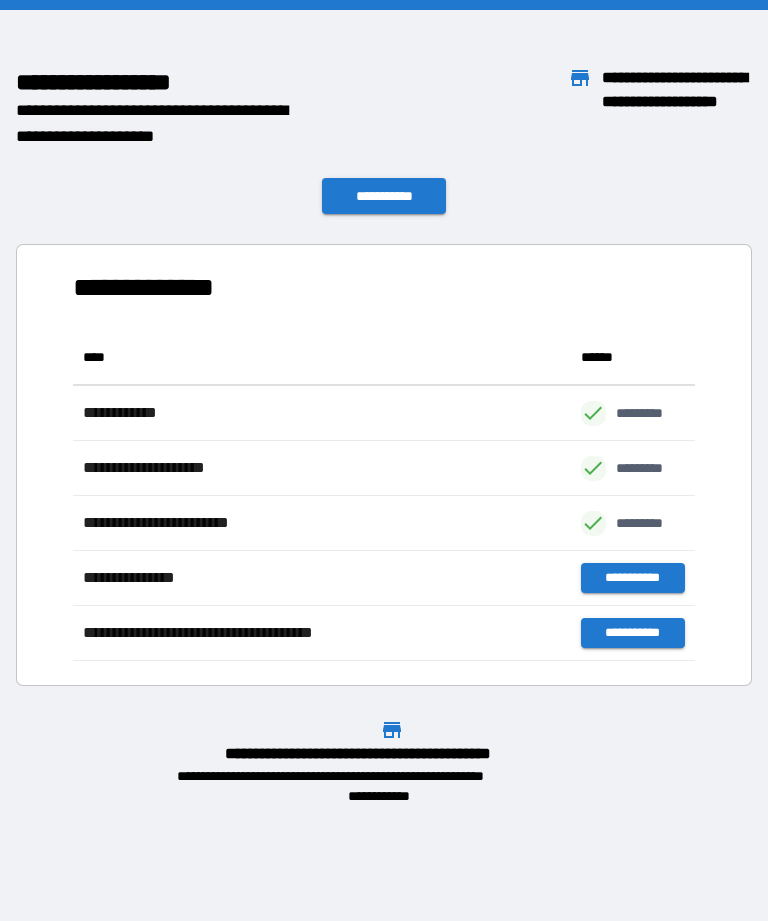 scroll, scrollTop: 1, scrollLeft: 1, axis: both 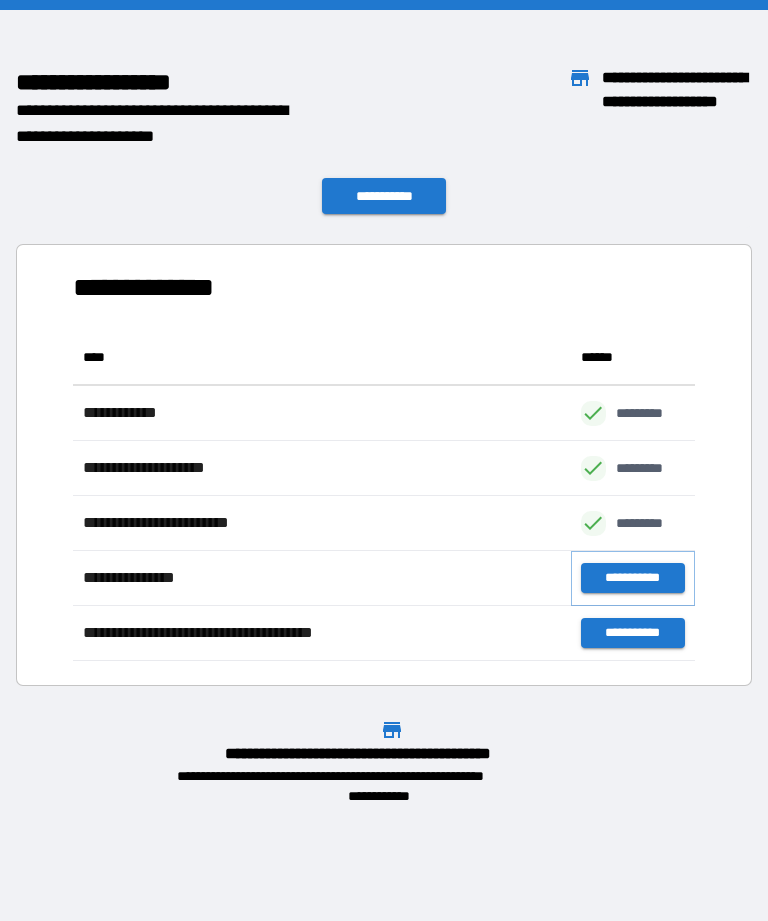 click on "**********" at bounding box center (633, 578) 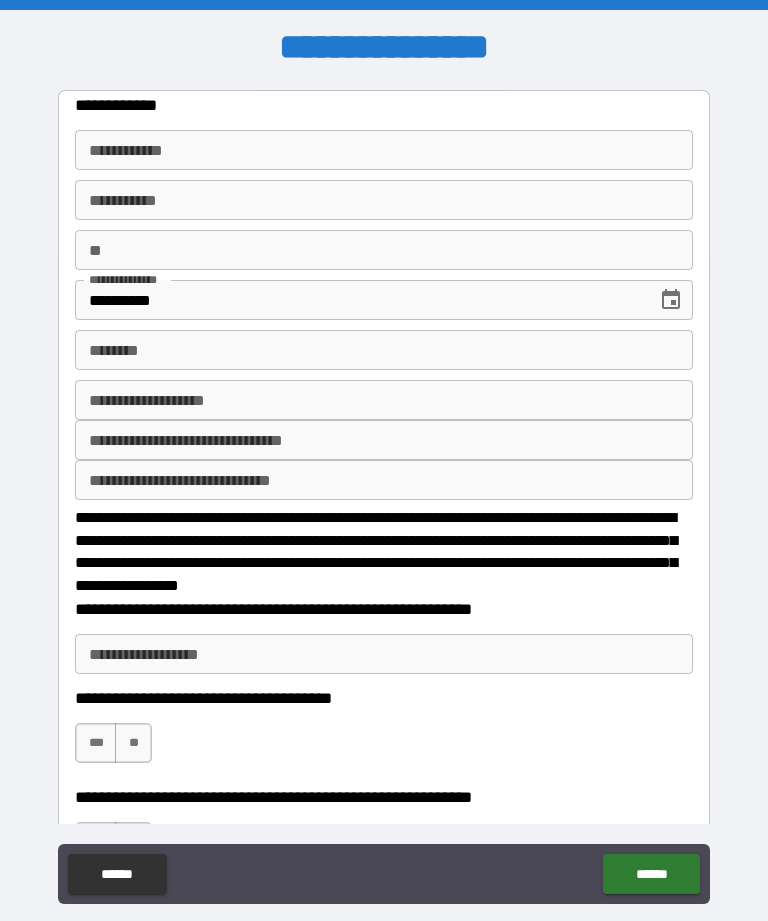 type on "*" 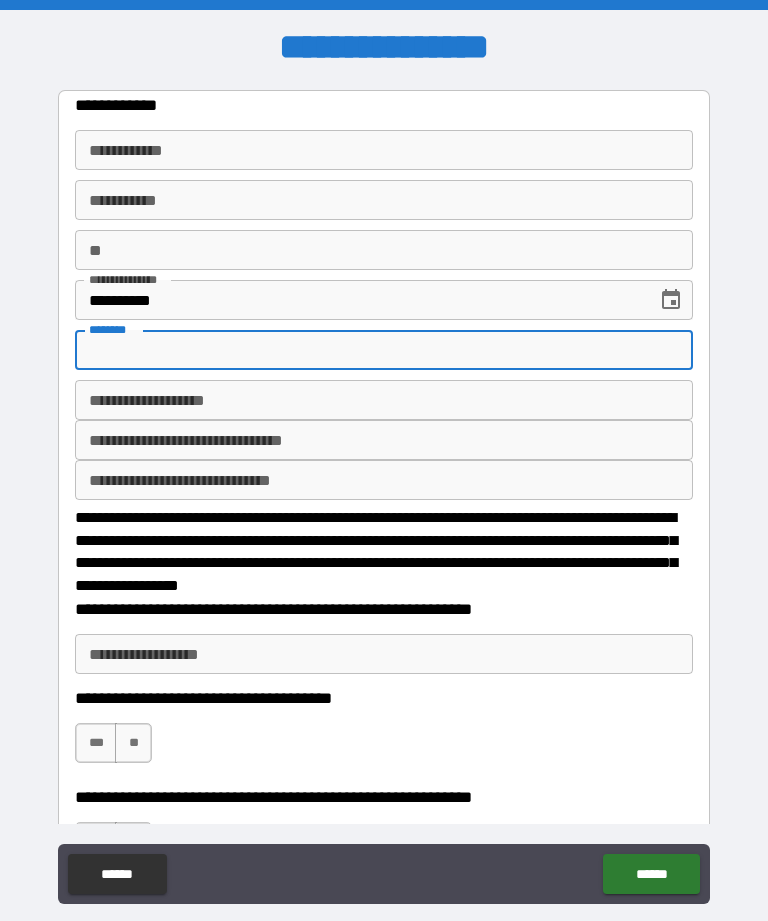 type on "*" 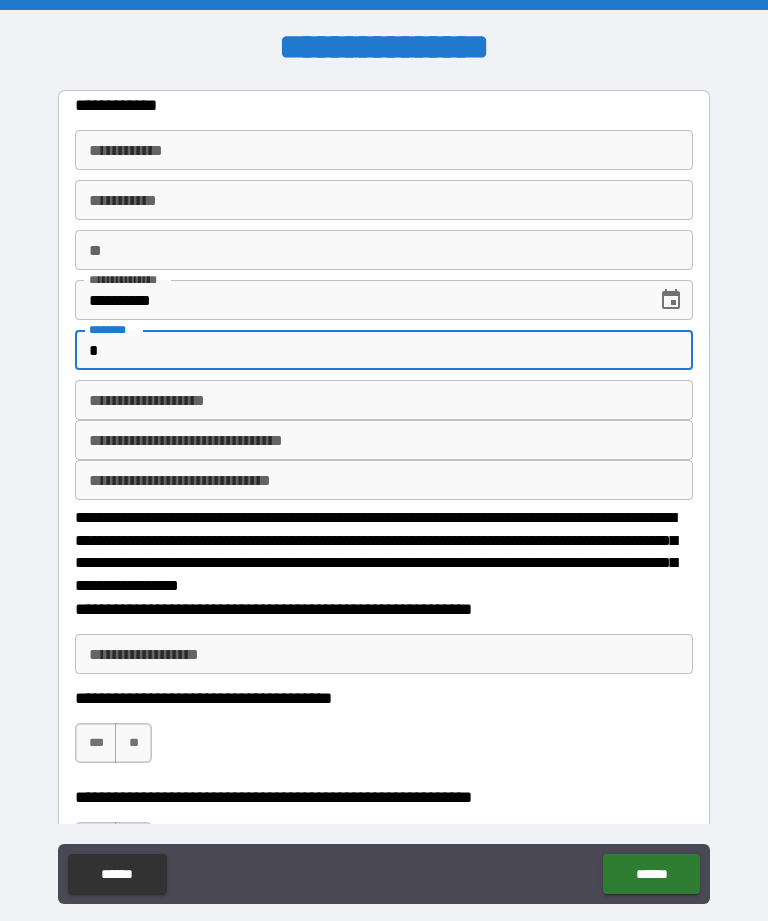type on "*" 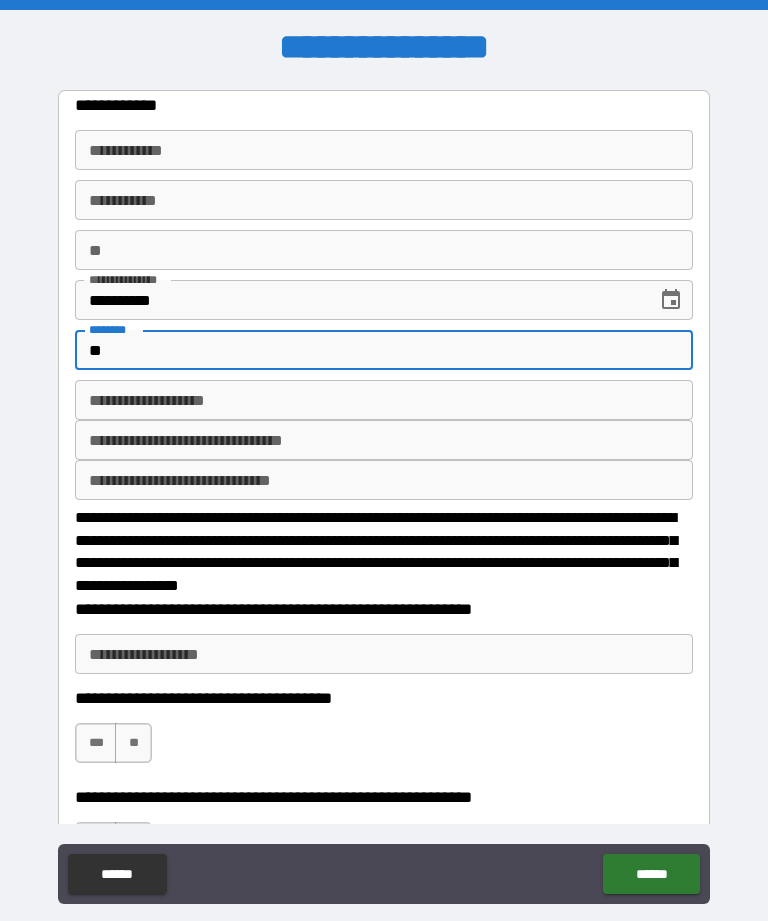 type on "*" 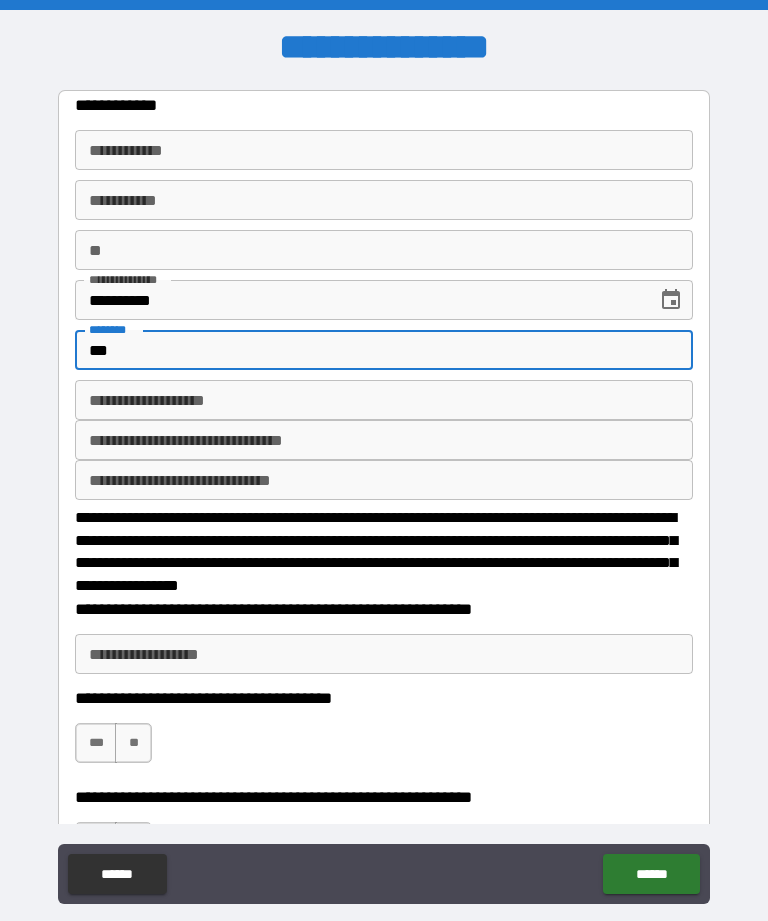 type on "*" 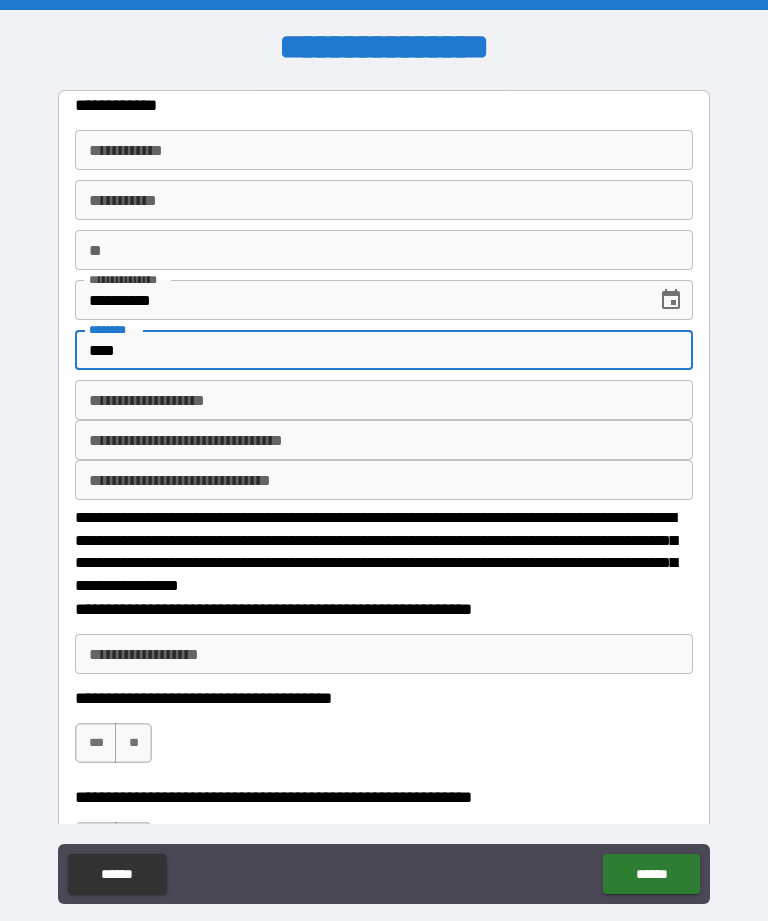 type on "*" 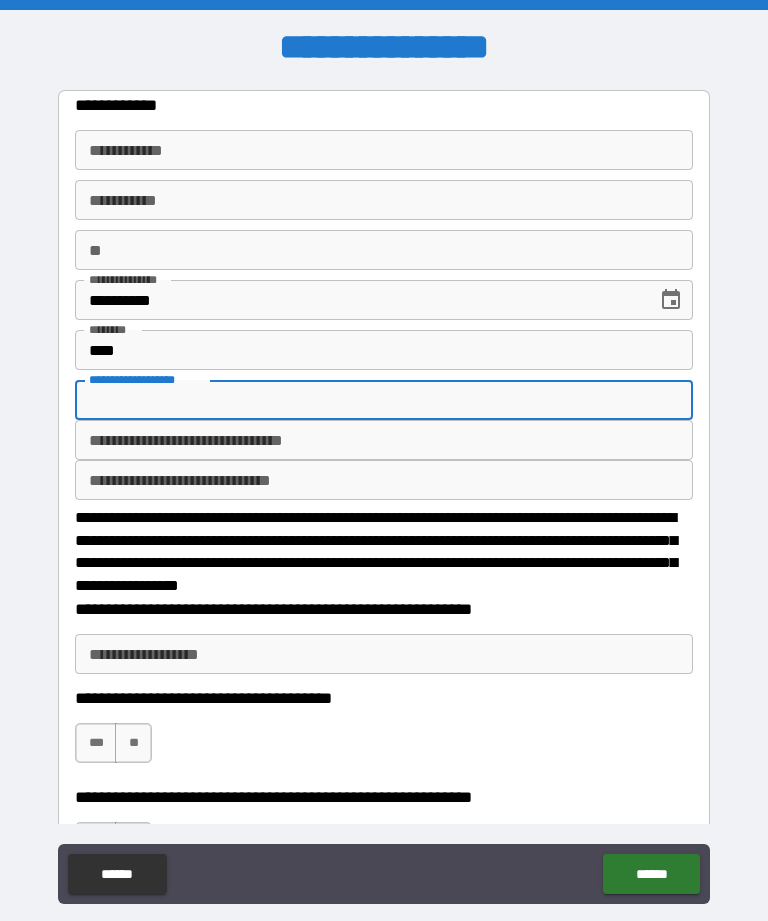 type on "*" 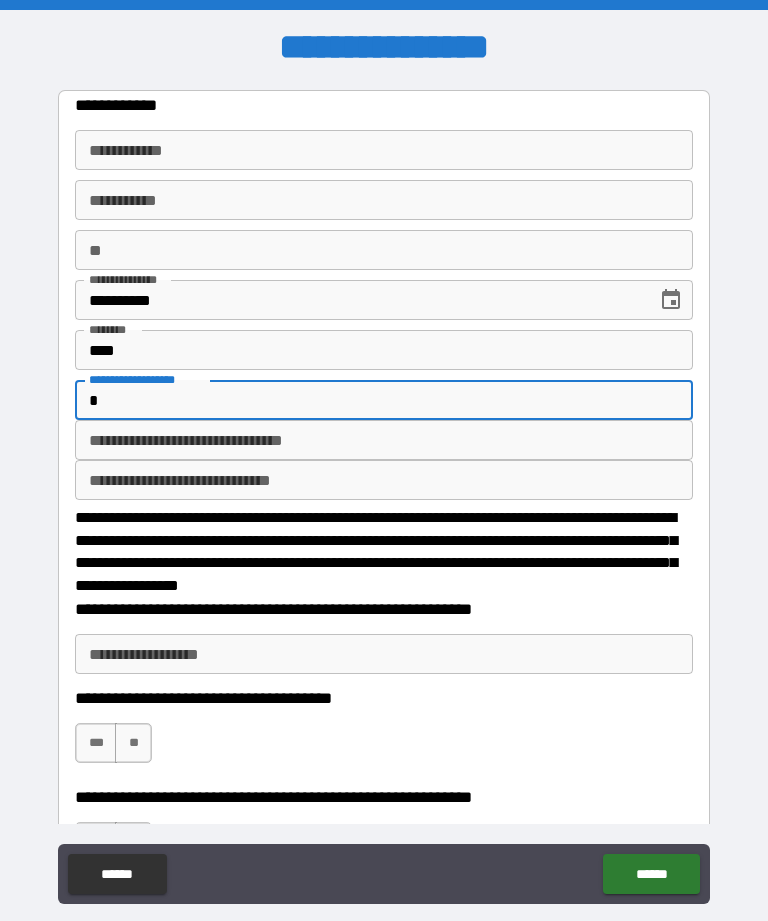 type on "**" 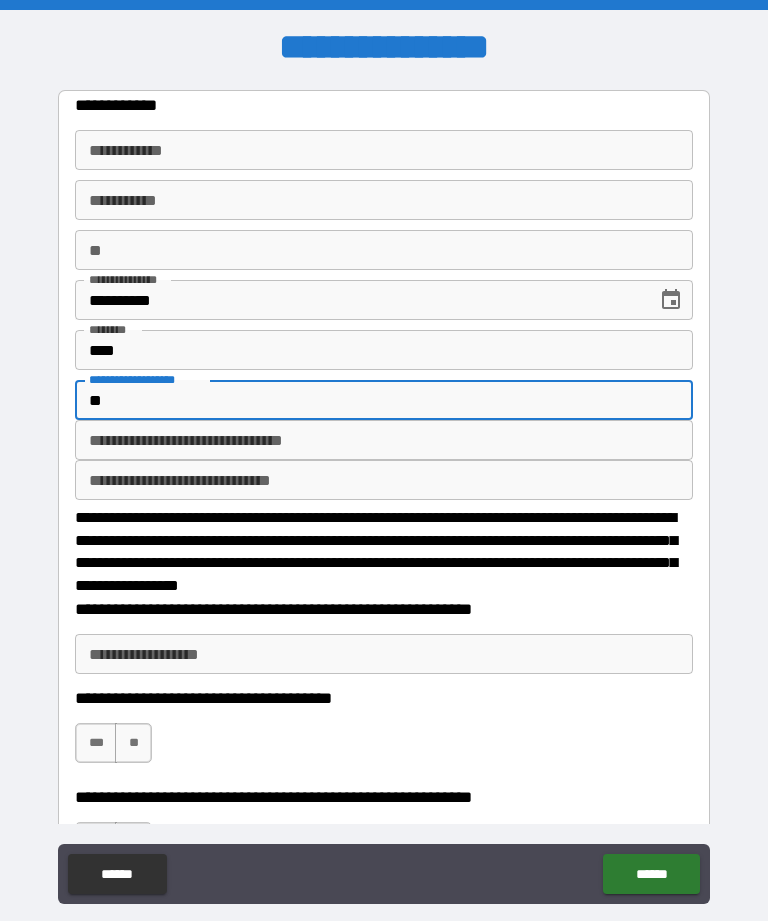type on "*" 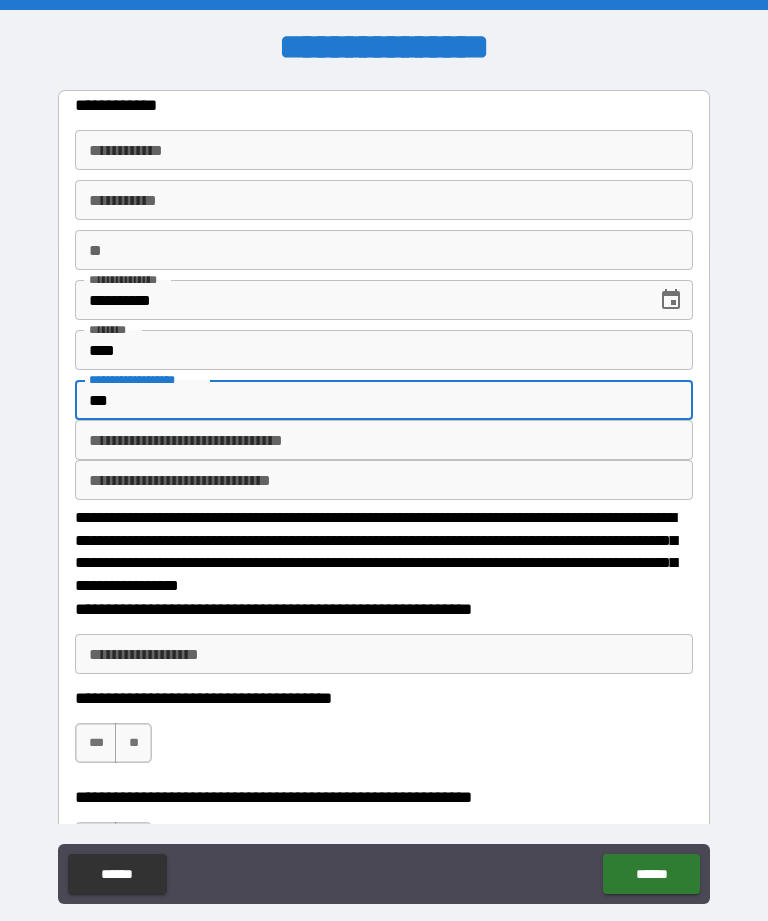 type on "*" 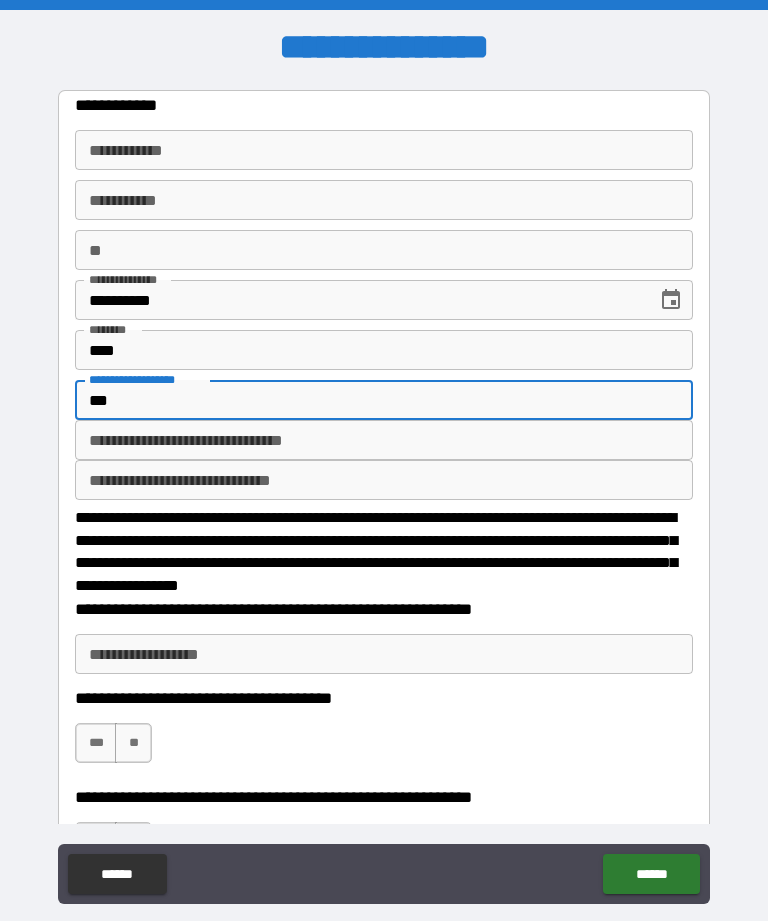type on "****" 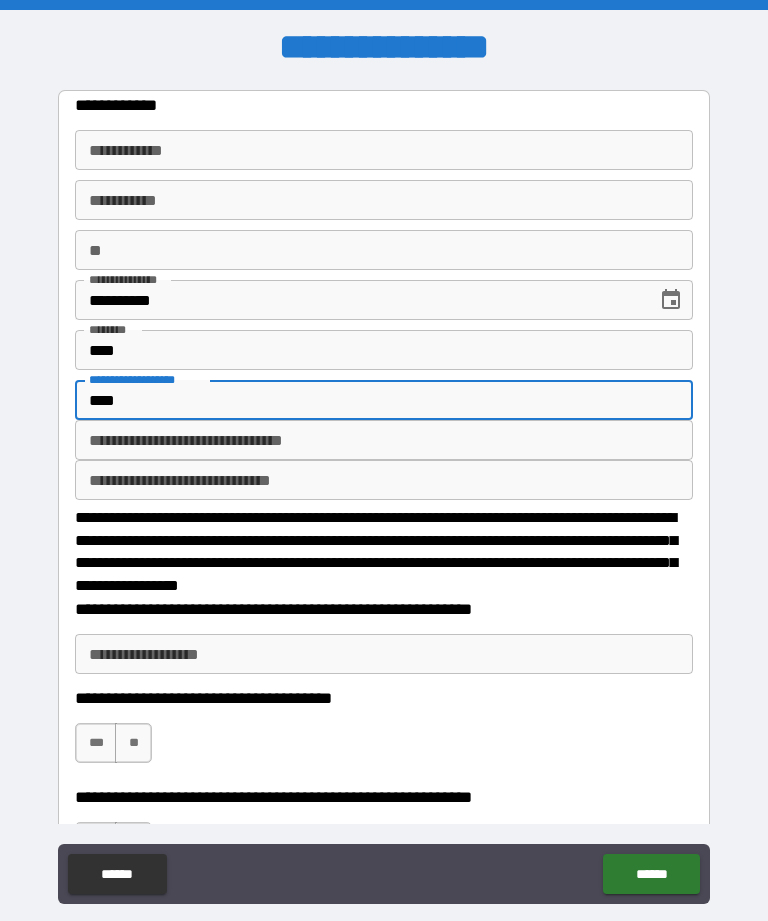 type on "*" 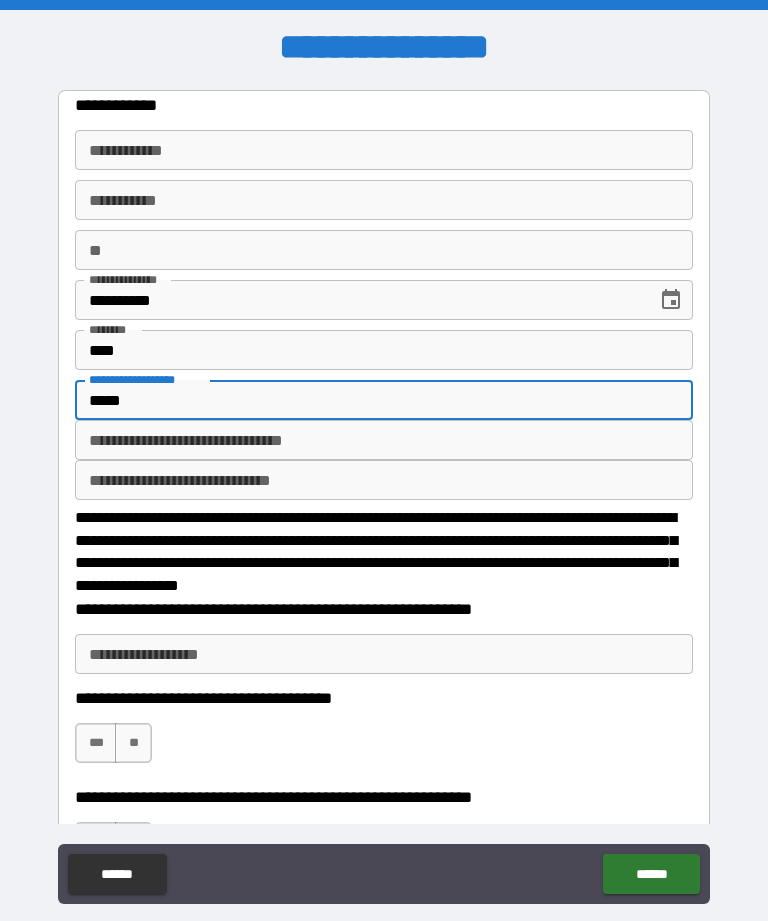 type on "*" 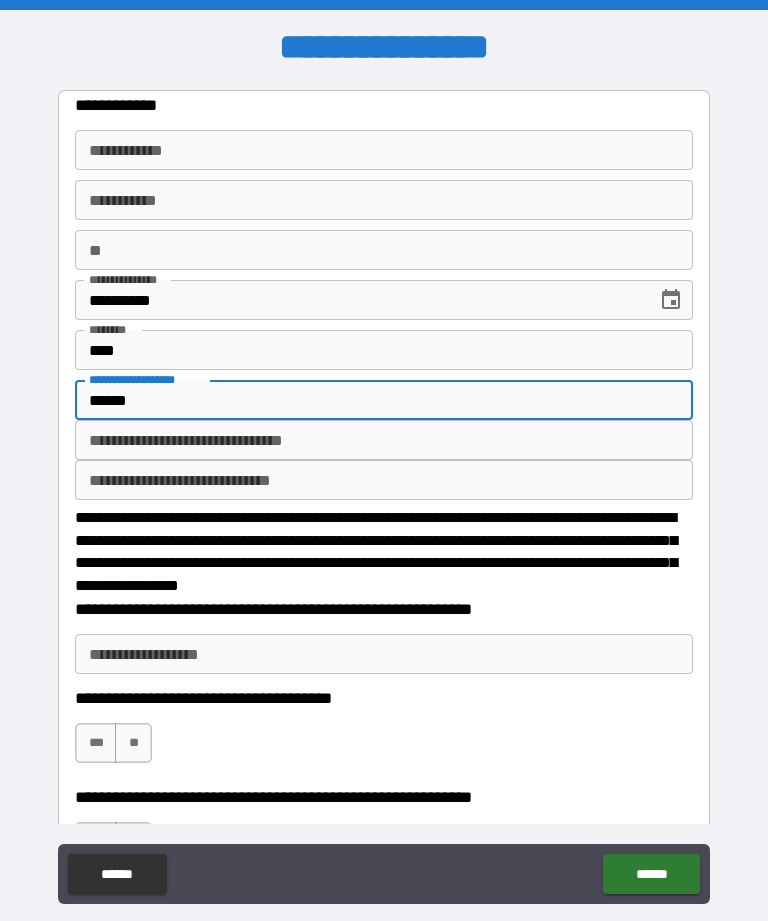 type on "*" 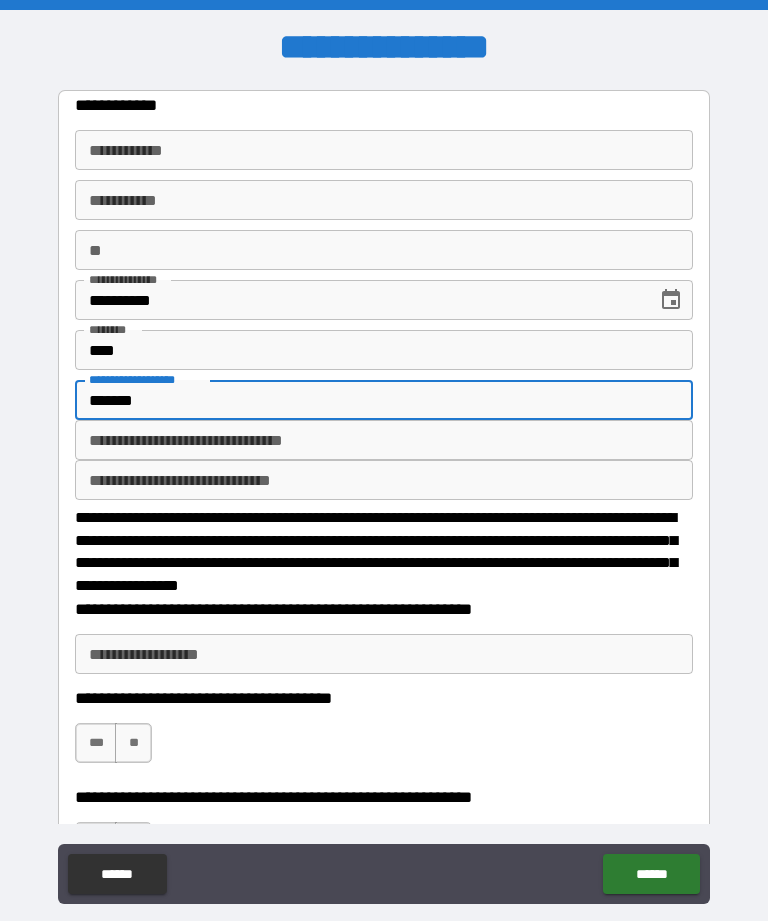 type on "*" 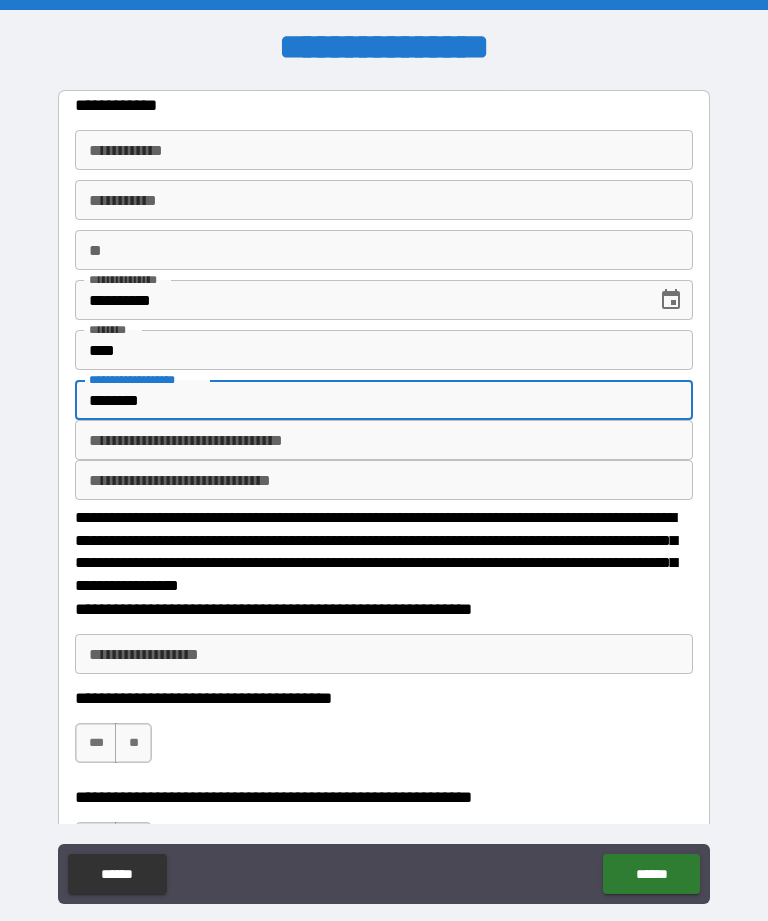 type on "*" 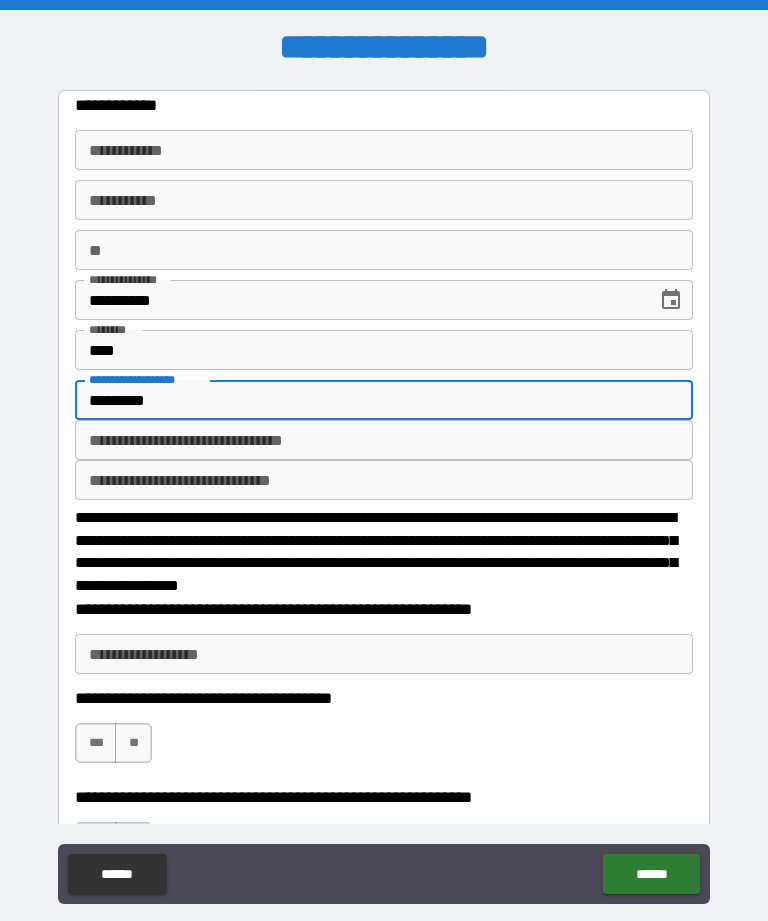 type on "*" 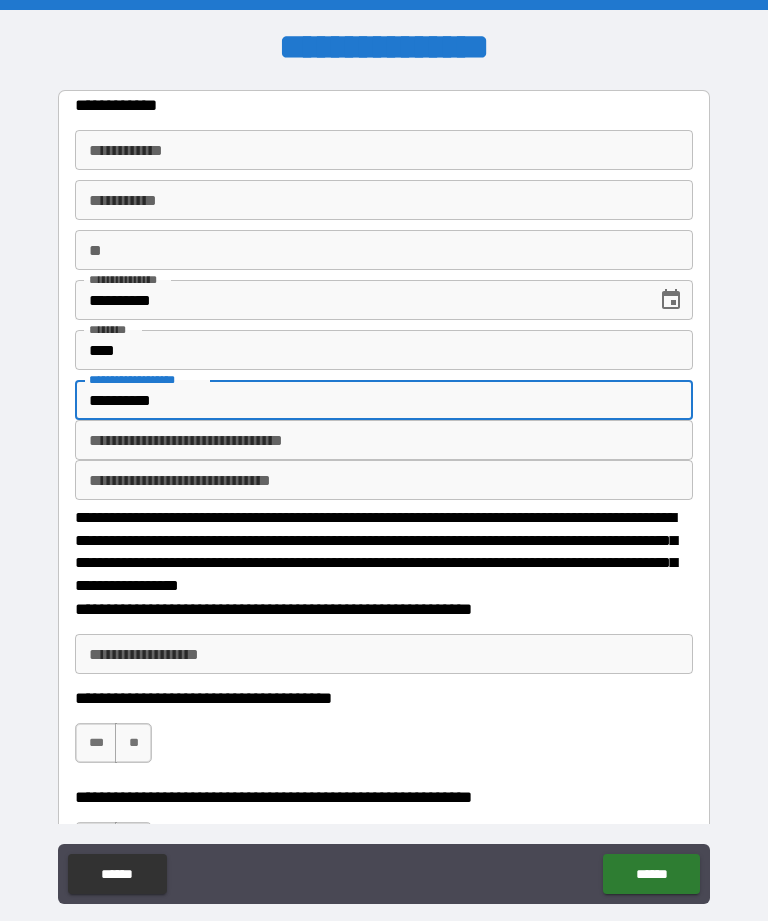 type on "*" 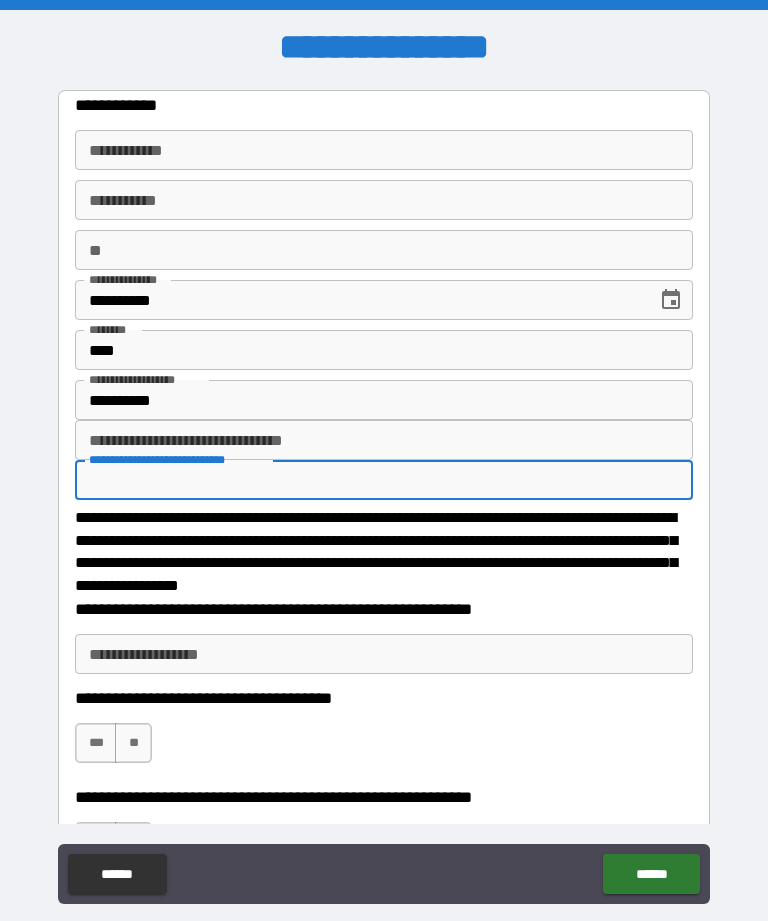 type on "*" 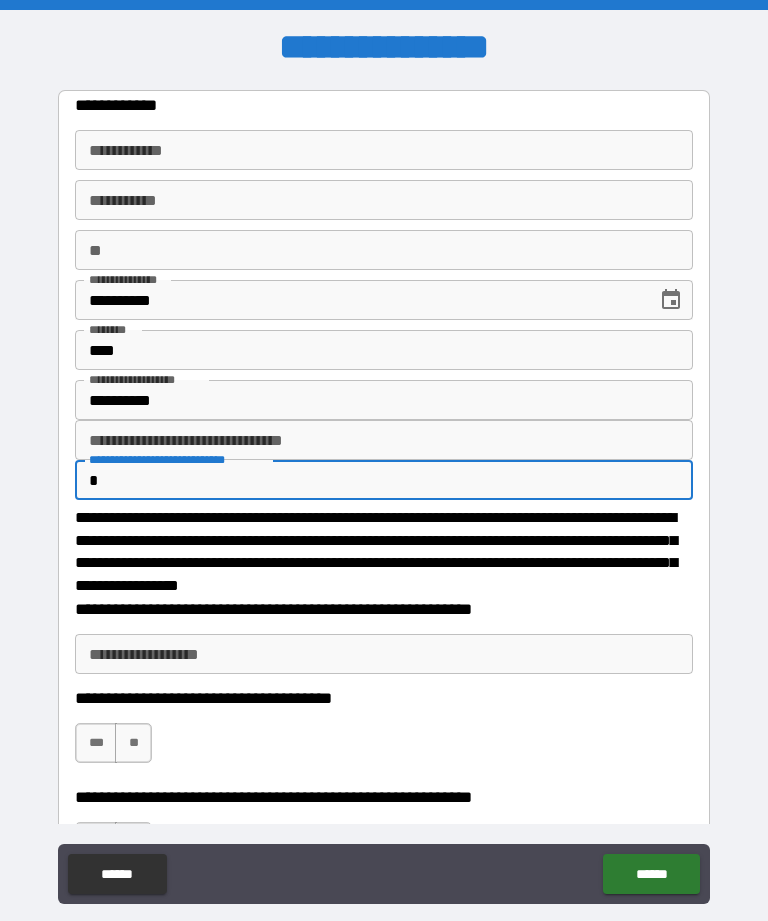 type on "*" 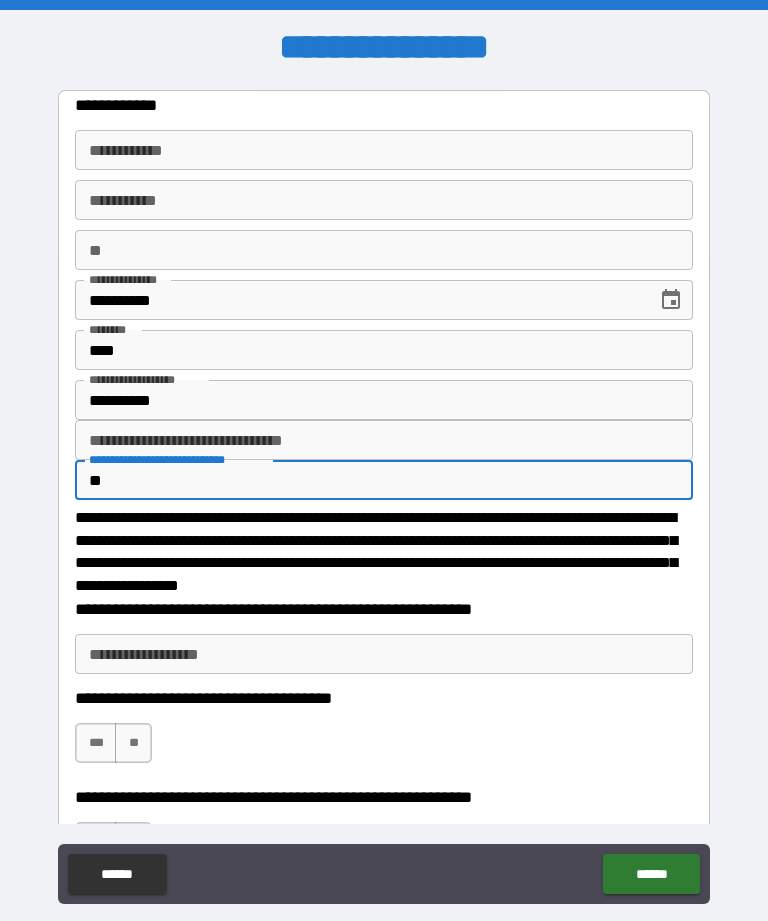 type on "***" 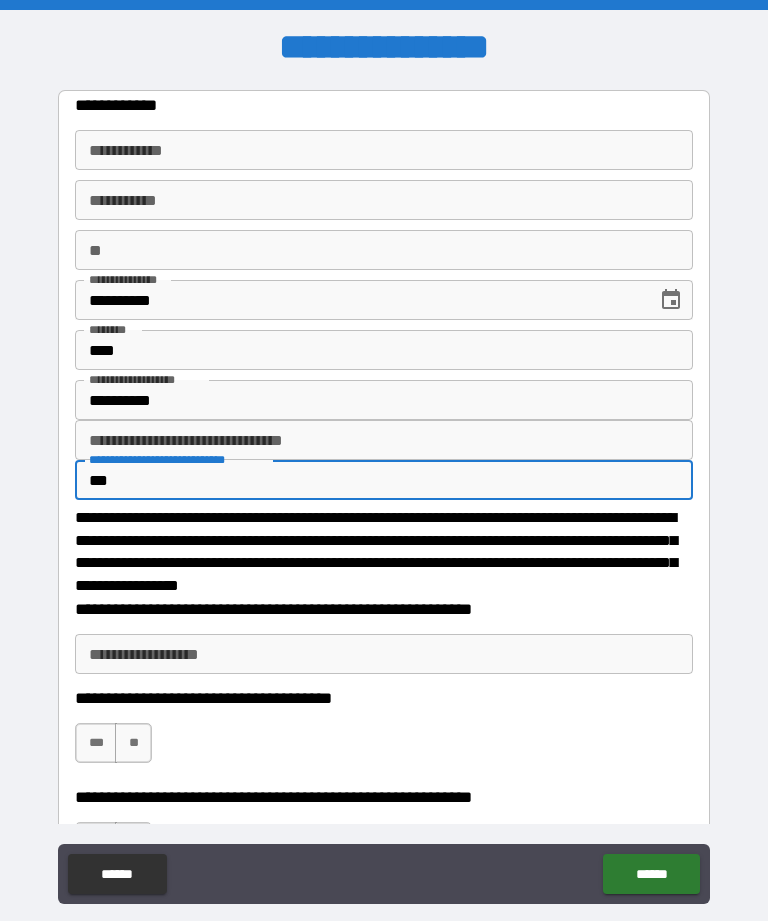 type on "*" 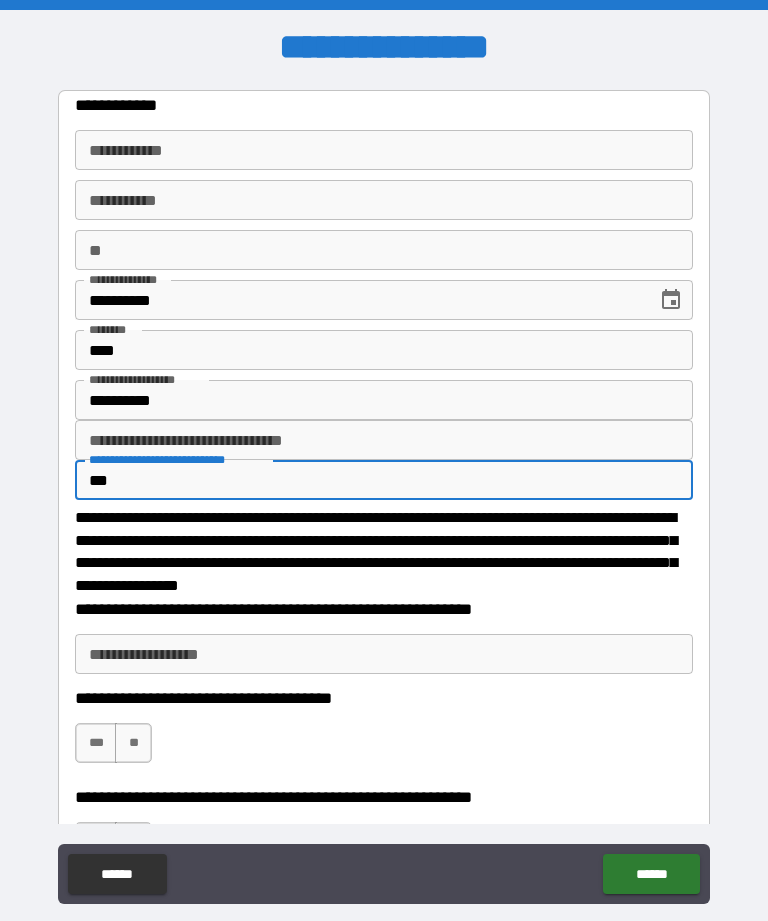 type on "****" 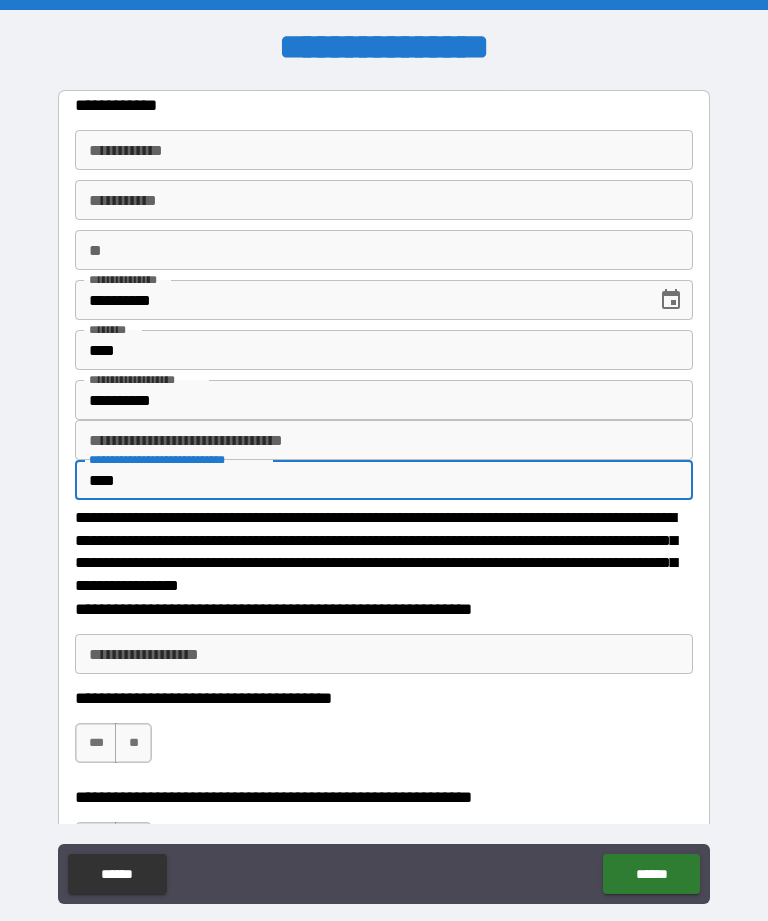 type on "*" 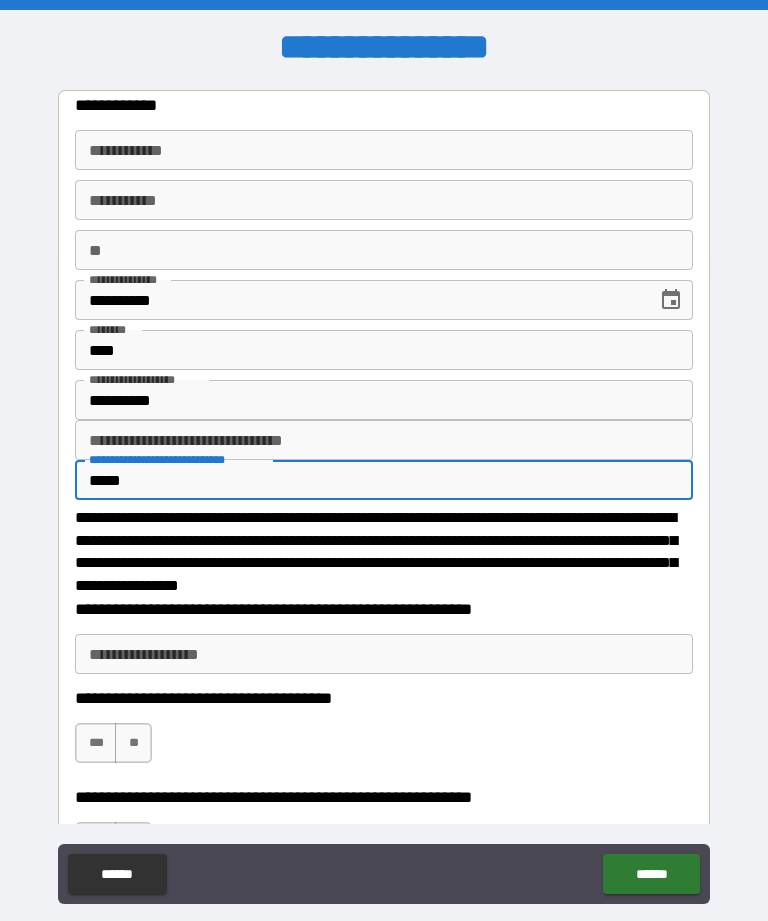 type on "*" 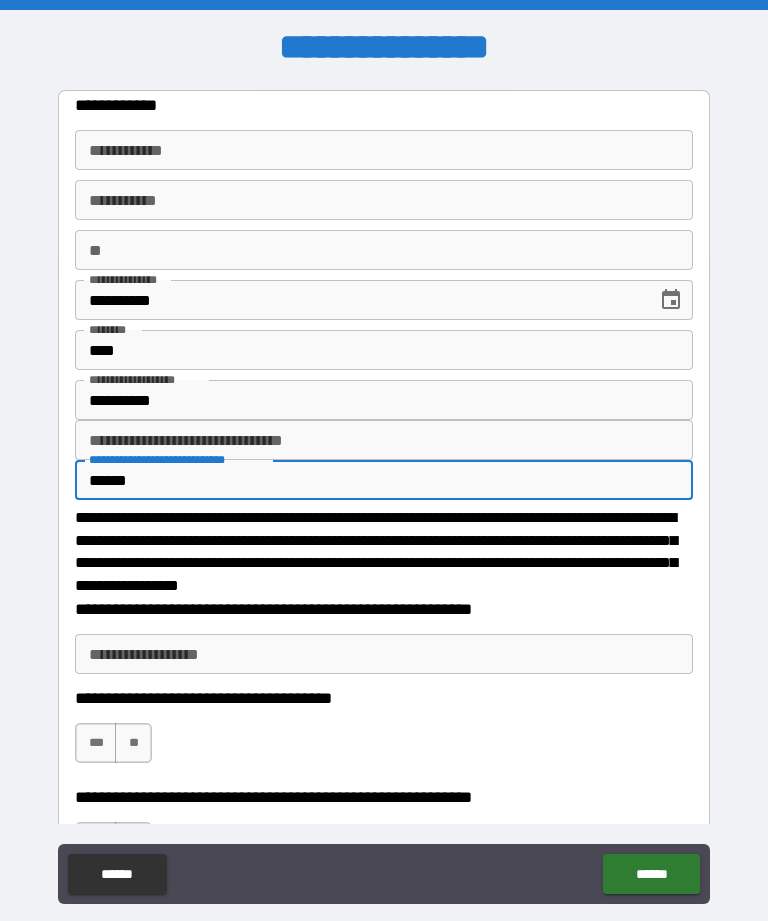 type on "*" 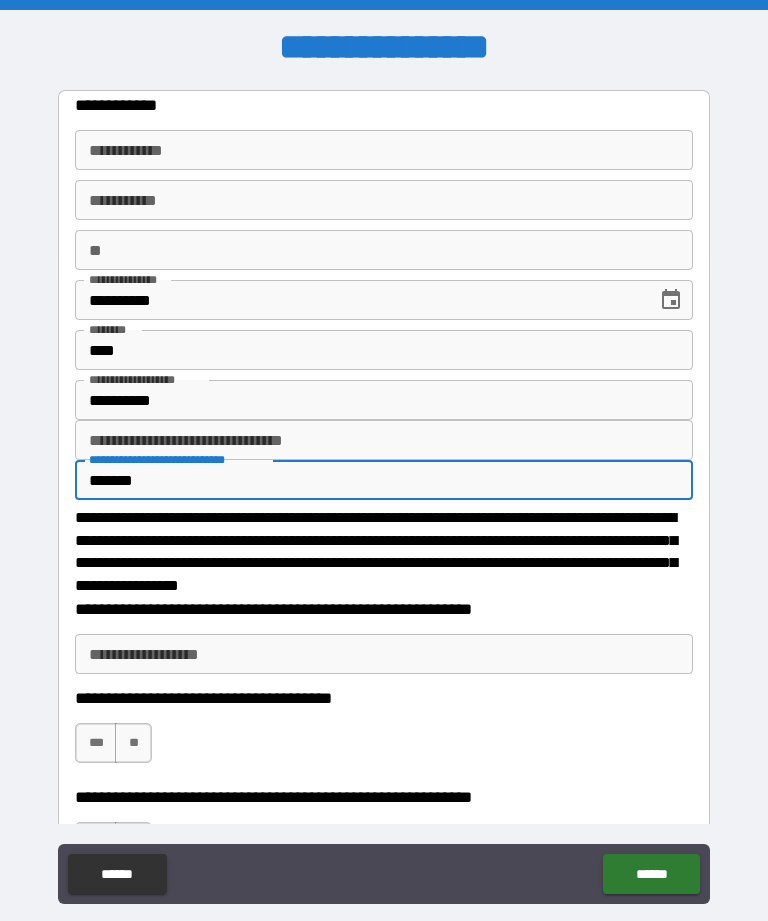 type on "*" 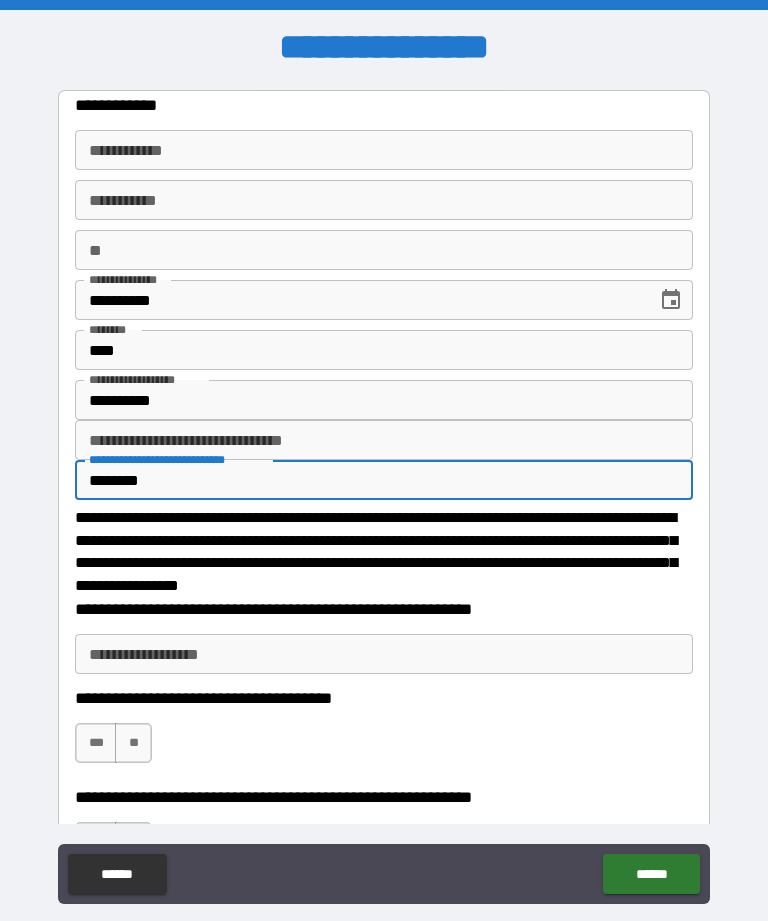 type on "*********" 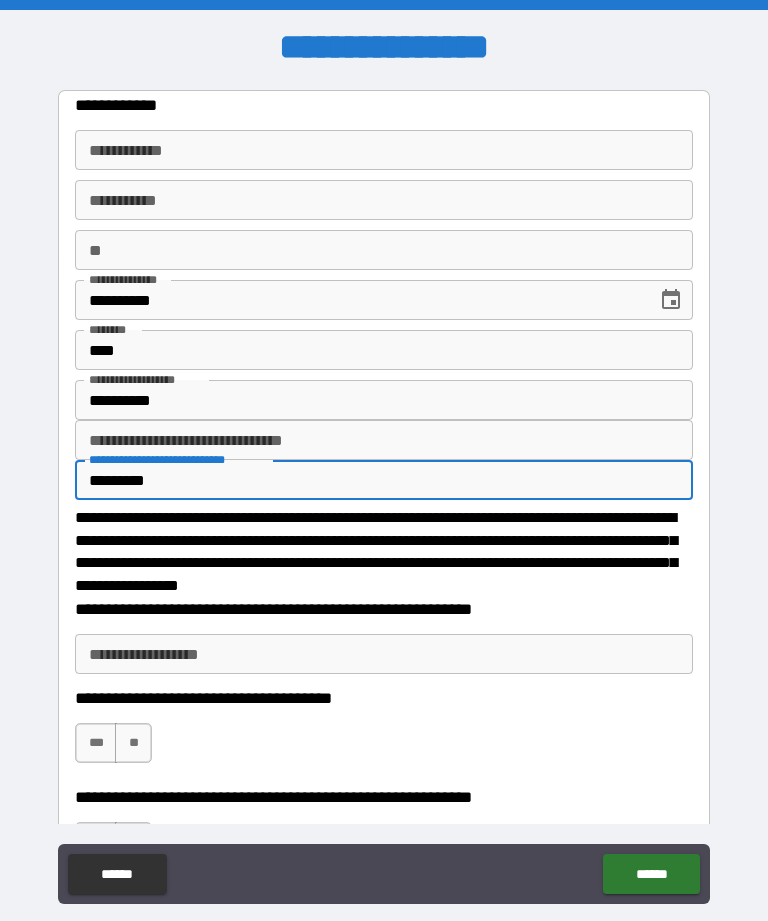 type on "*" 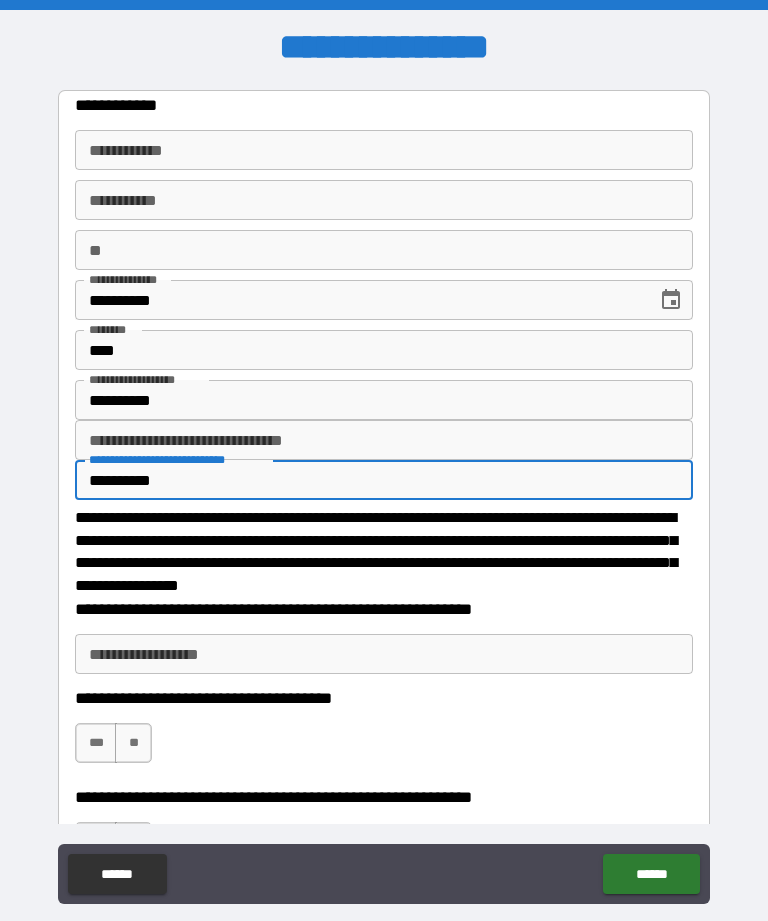 type on "*" 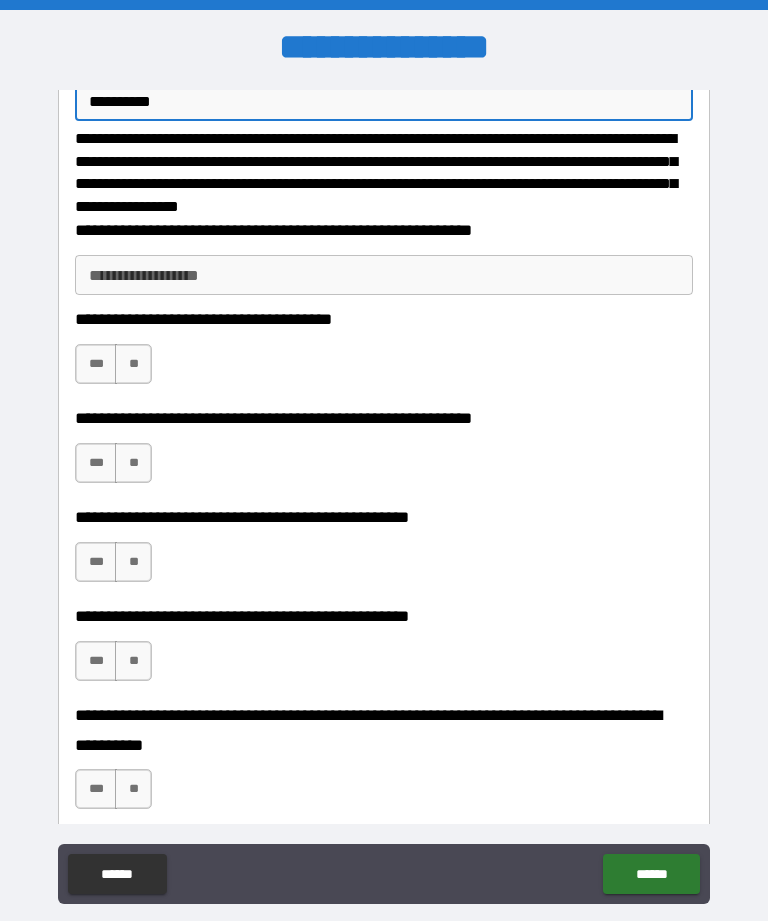 scroll, scrollTop: 380, scrollLeft: 0, axis: vertical 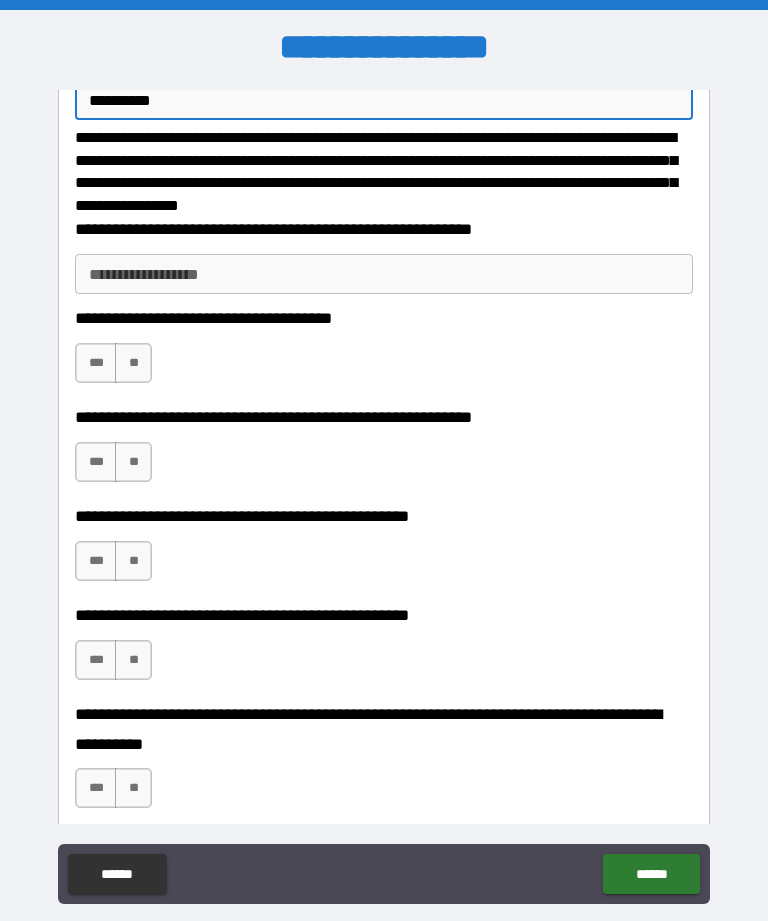 type on "**********" 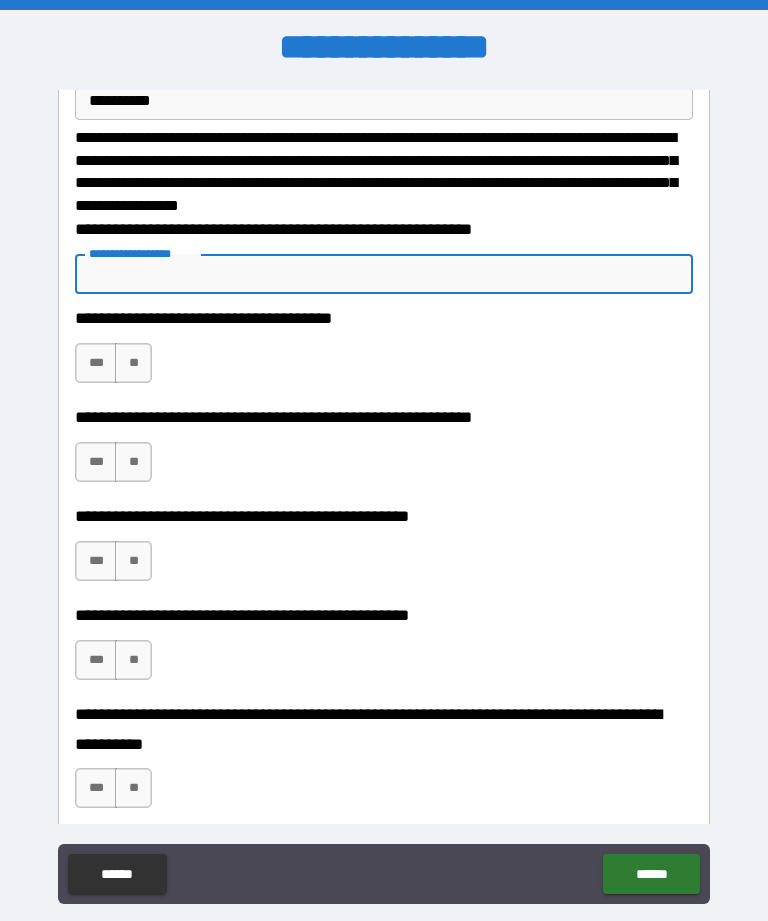 type on "*" 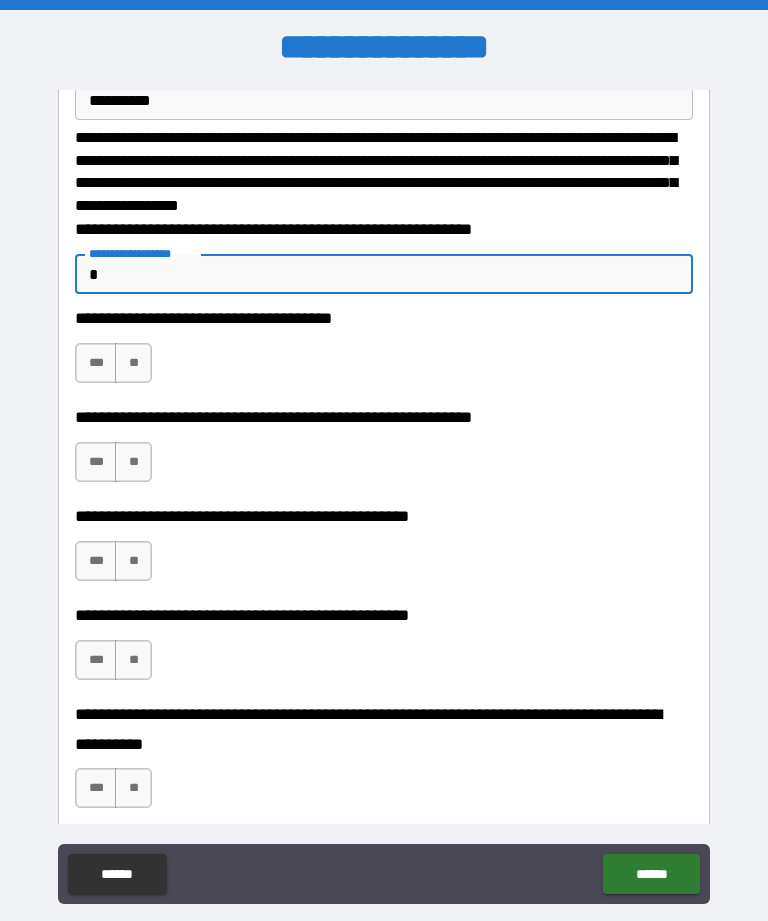 type on "*" 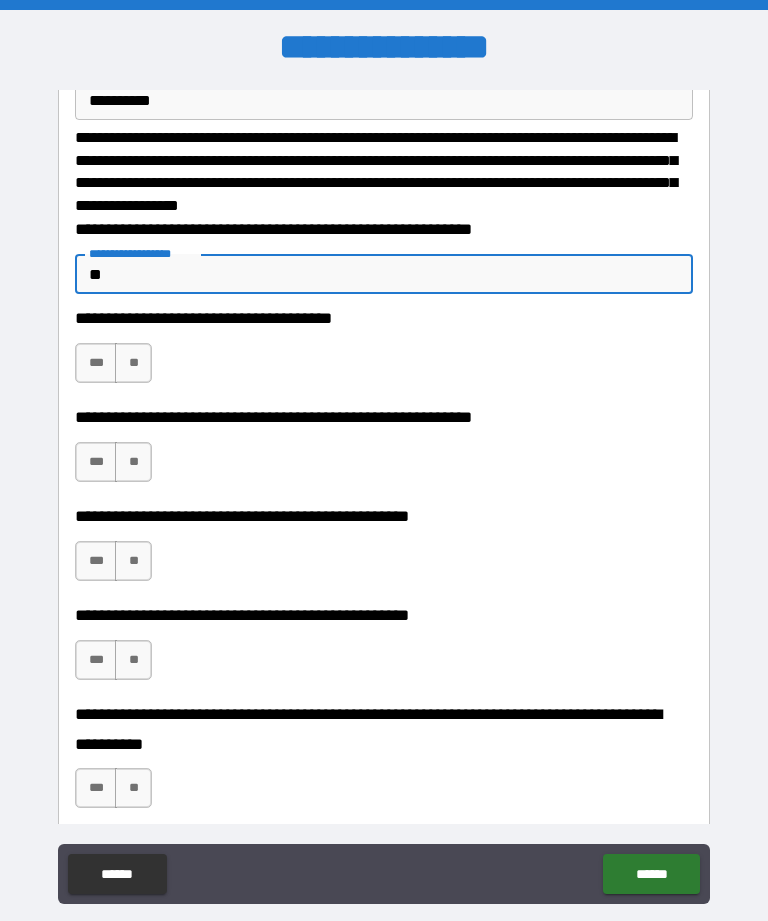 type on "*" 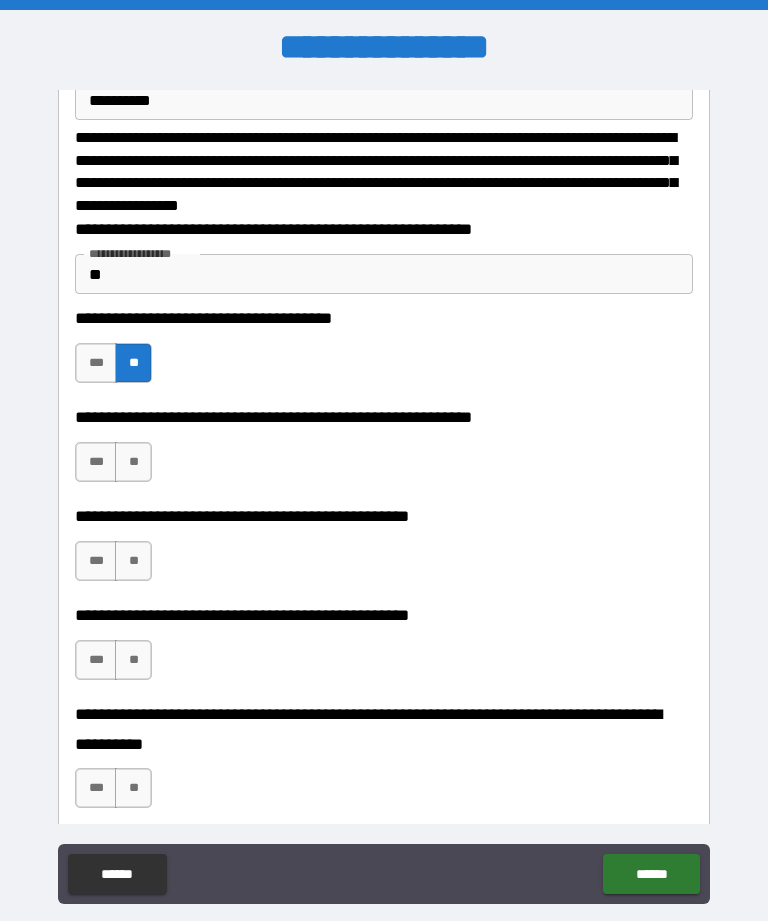 click on "**" at bounding box center [133, 462] 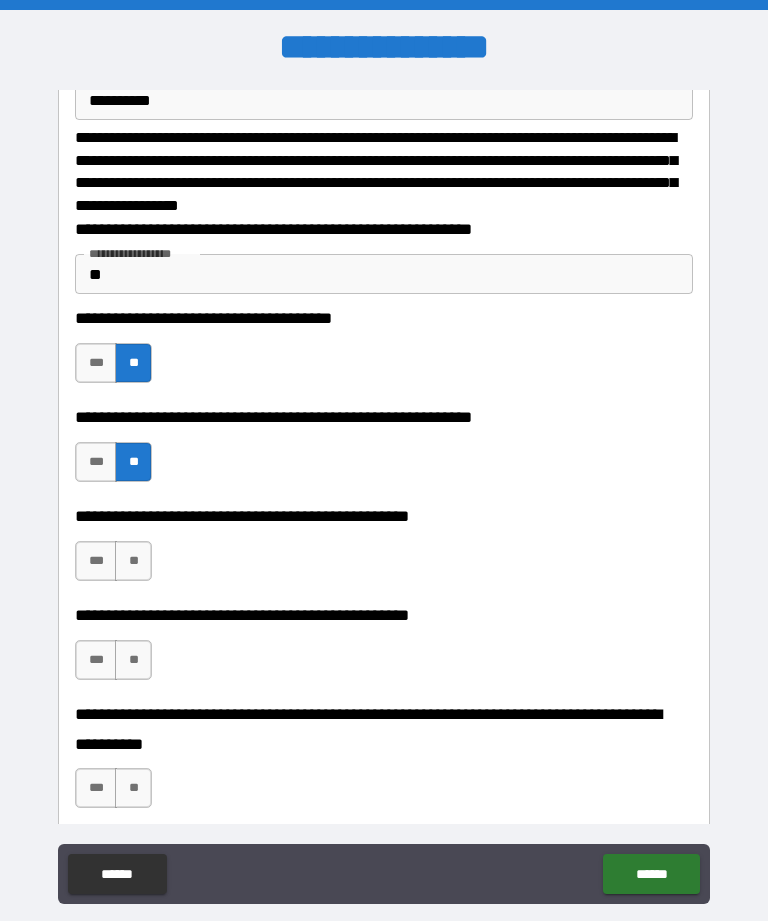click on "**" at bounding box center (133, 561) 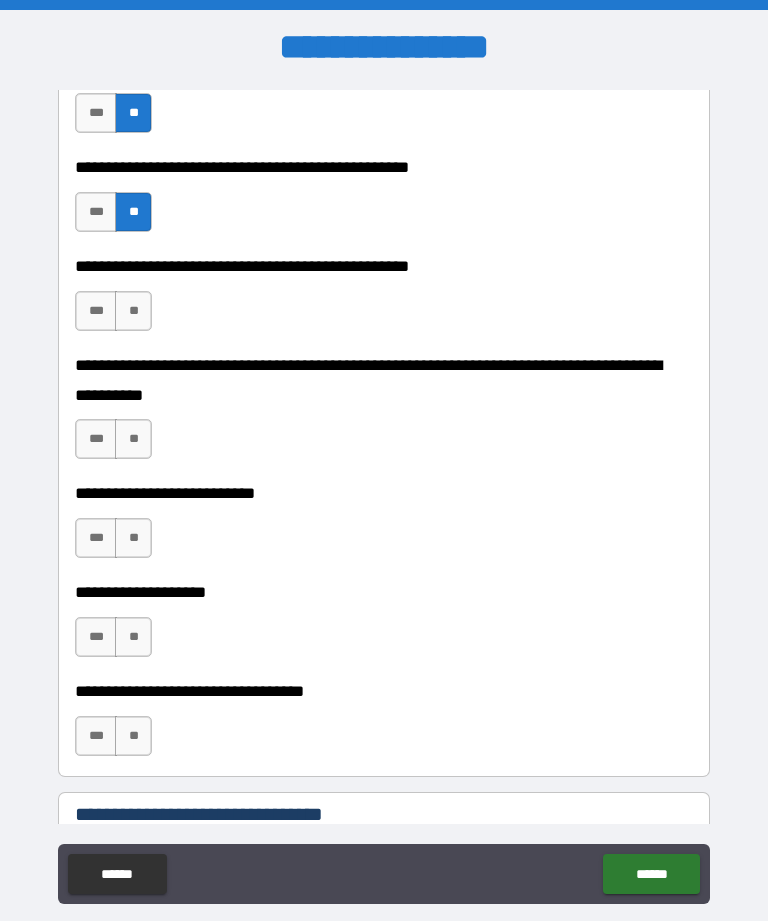 scroll, scrollTop: 730, scrollLeft: 0, axis: vertical 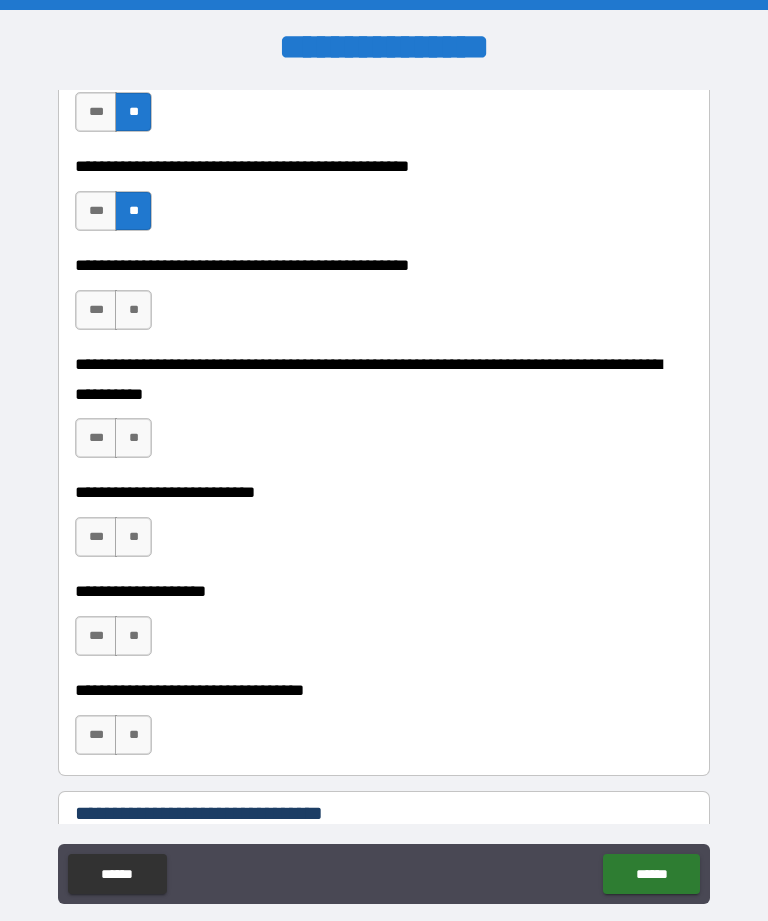 click on "**" at bounding box center [133, 310] 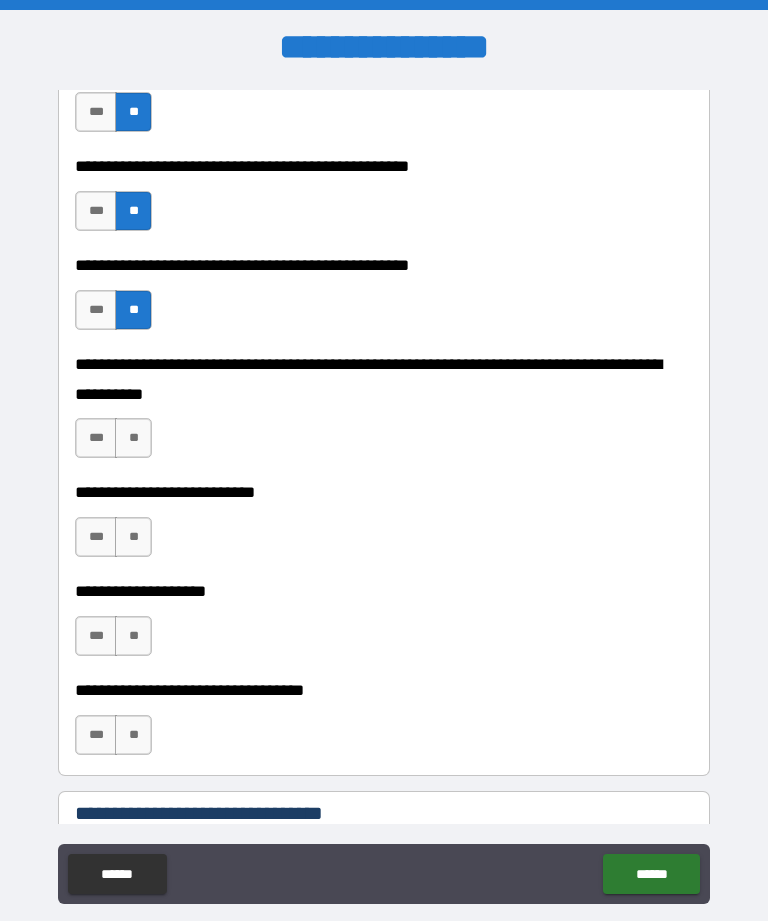 click on "**" at bounding box center (133, 438) 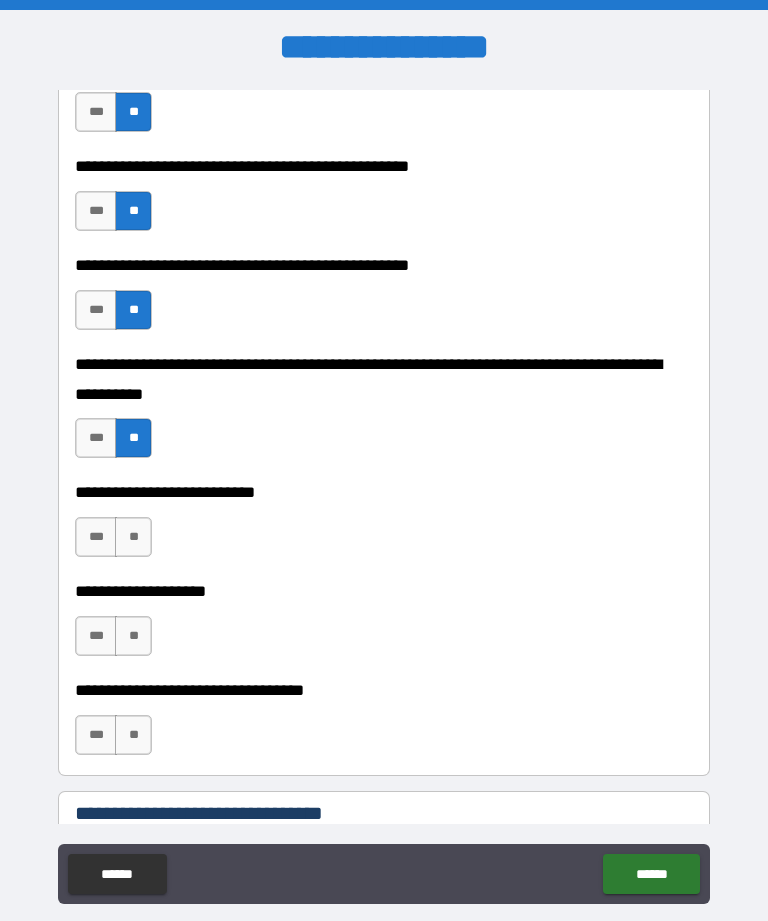 click on "**" at bounding box center (133, 537) 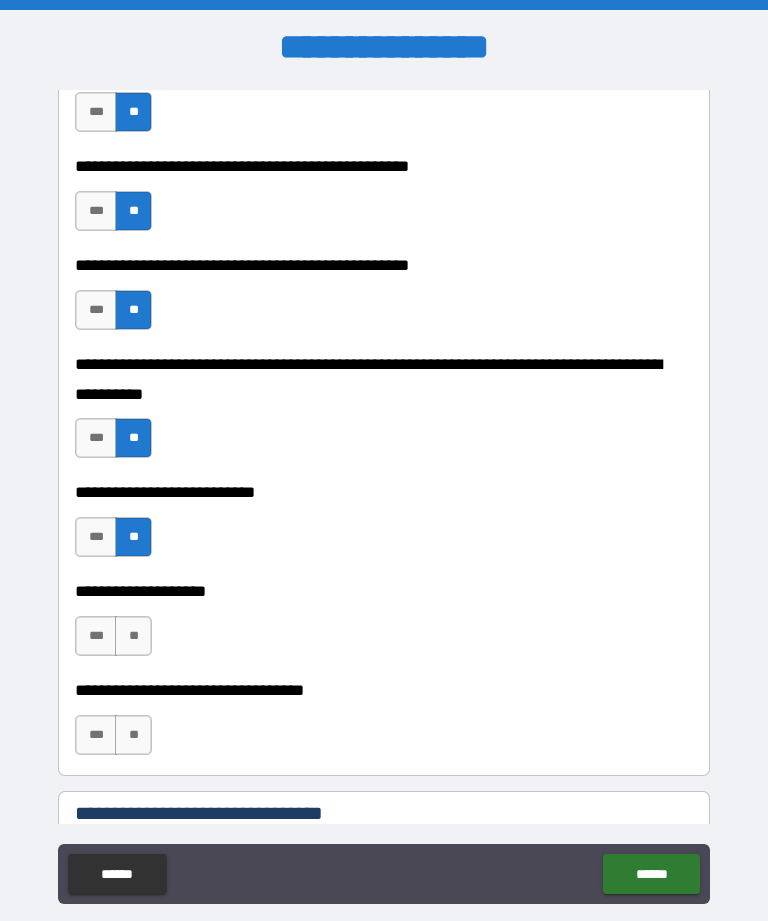 click on "***" at bounding box center [96, 636] 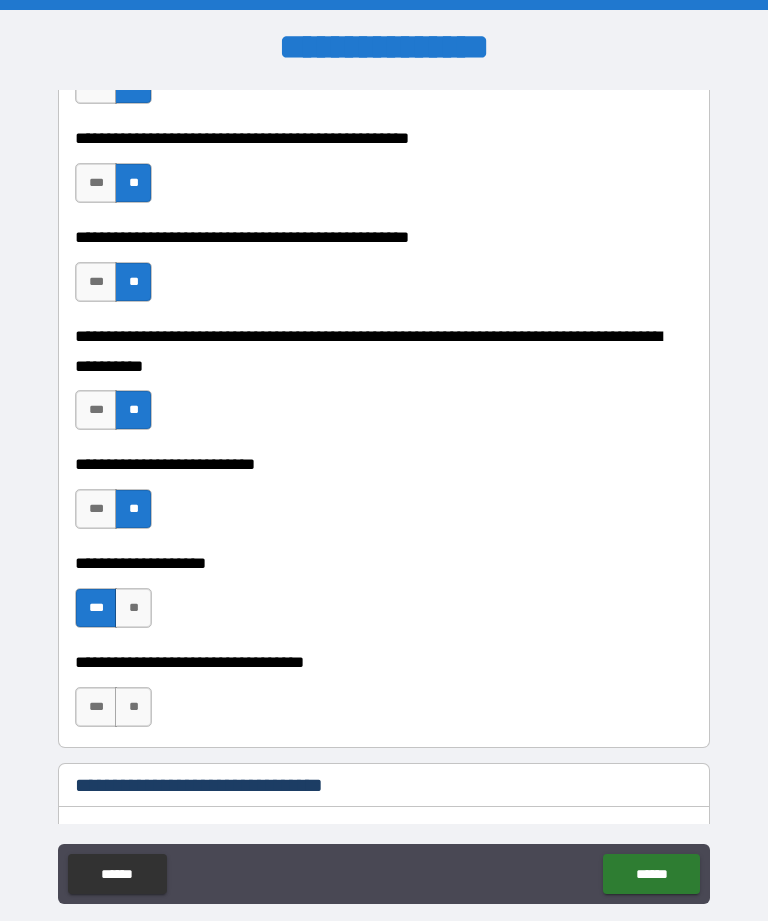 scroll, scrollTop: 771, scrollLeft: 0, axis: vertical 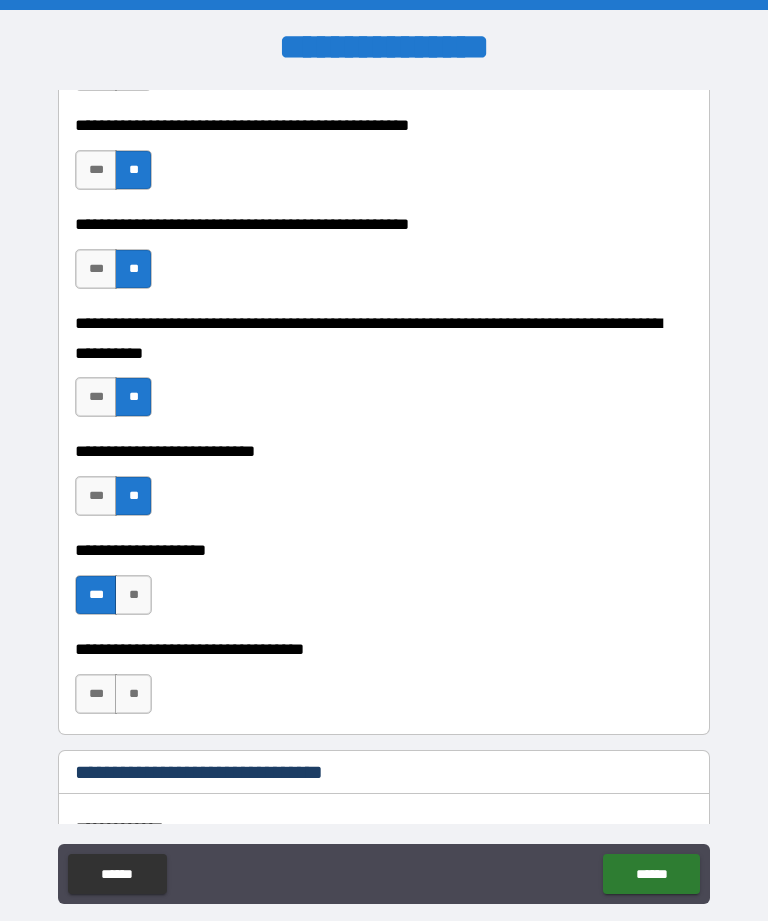 click on "**" at bounding box center (133, 694) 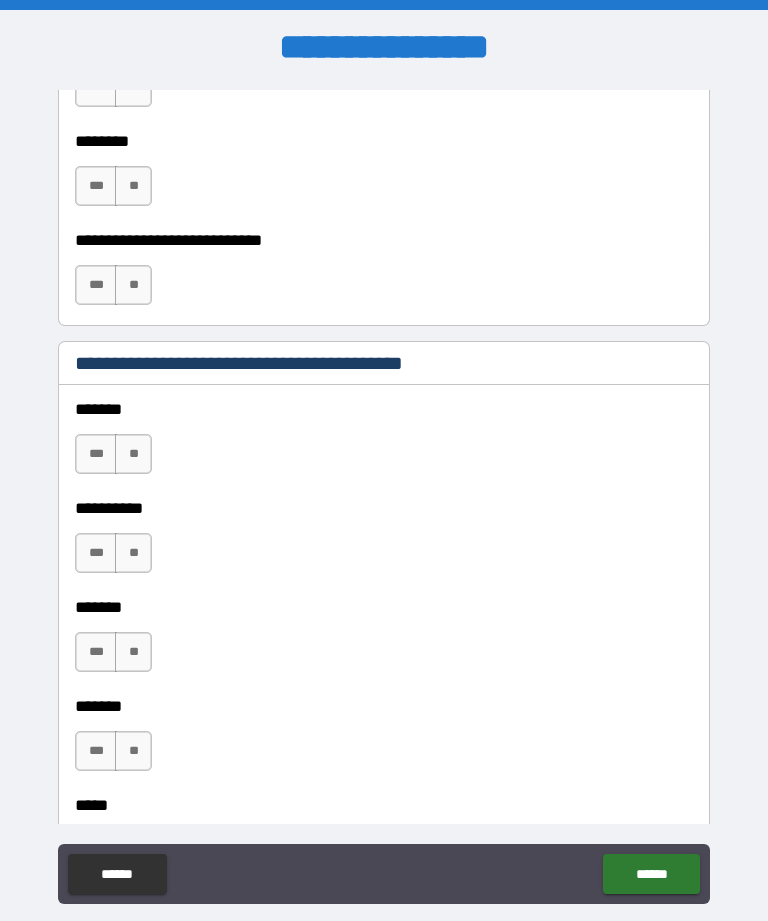 scroll, scrollTop: 1923, scrollLeft: 0, axis: vertical 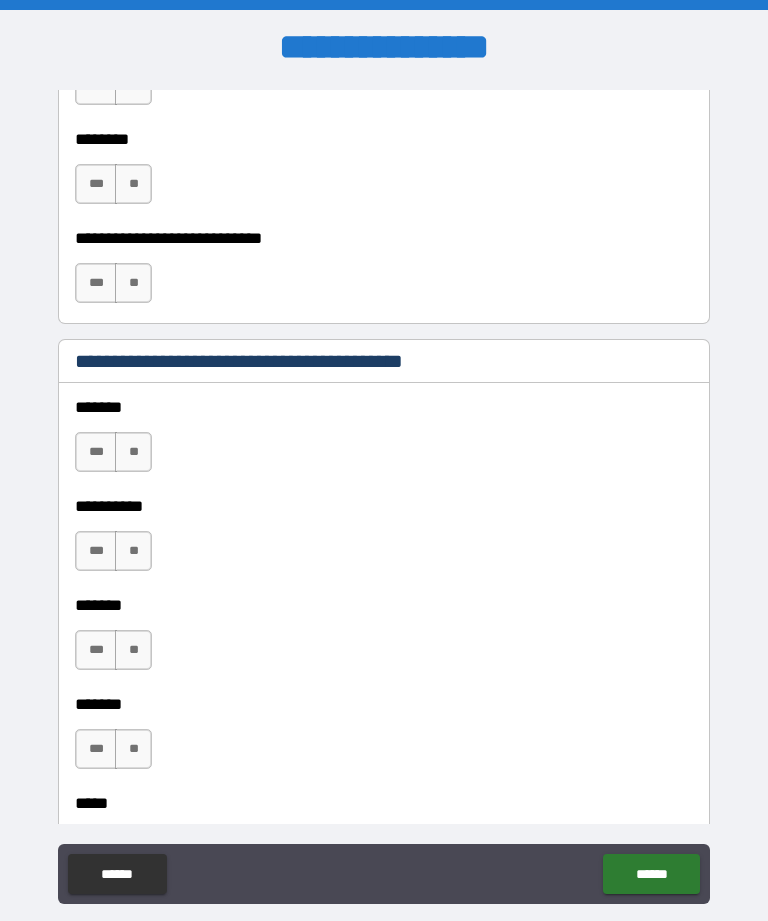 click on "**" at bounding box center [133, 452] 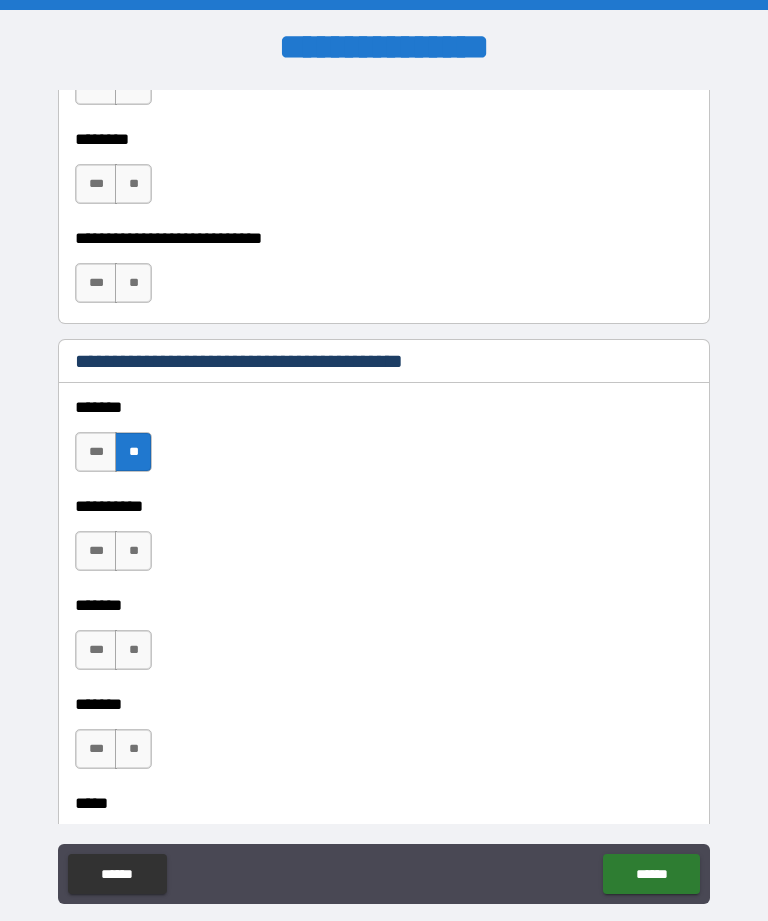 click on "**" at bounding box center [133, 551] 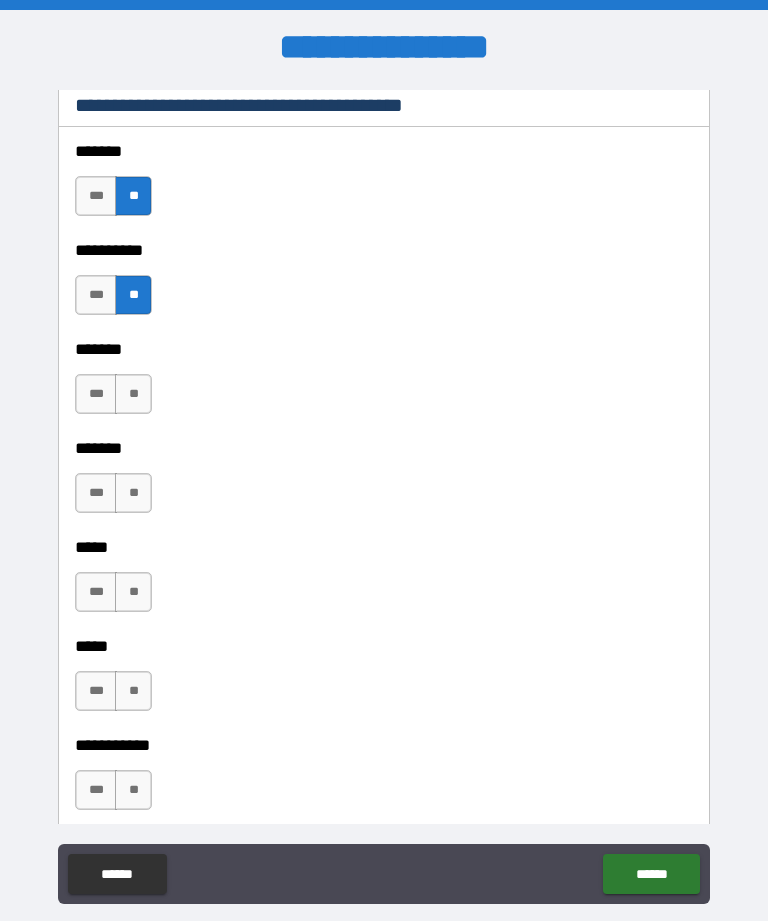 scroll, scrollTop: 2181, scrollLeft: 0, axis: vertical 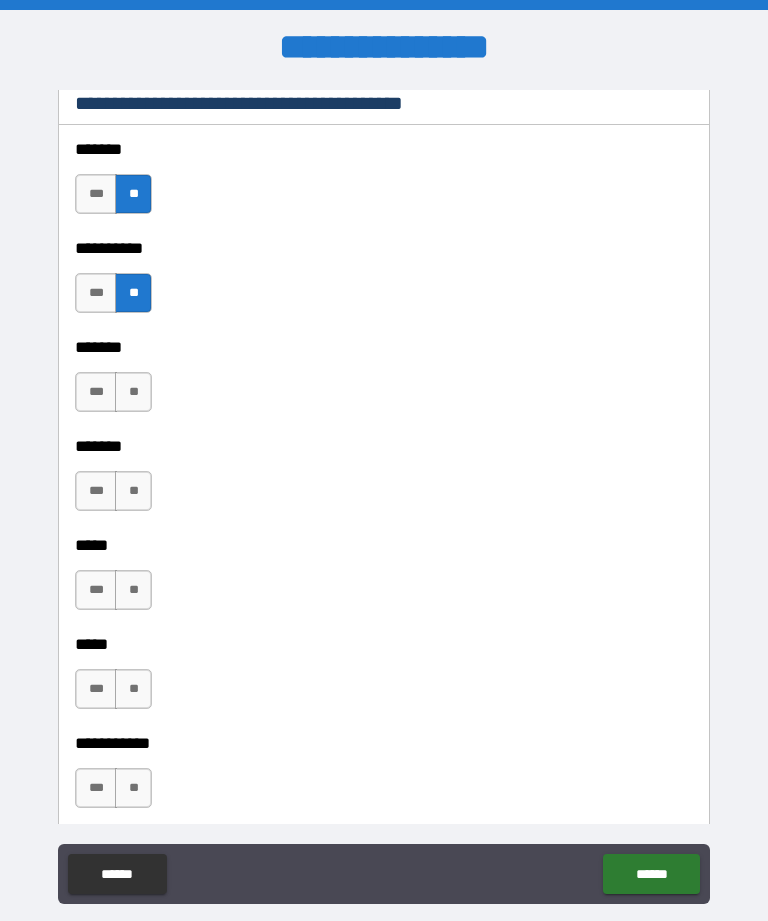 click on "**" at bounding box center [133, 491] 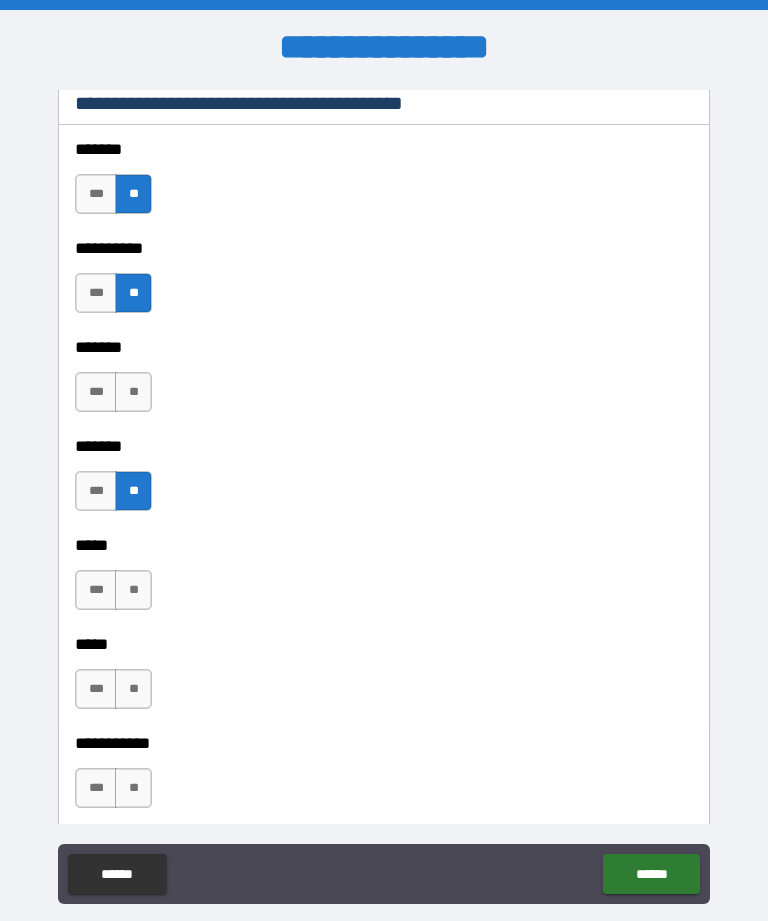 click on "**" at bounding box center (133, 392) 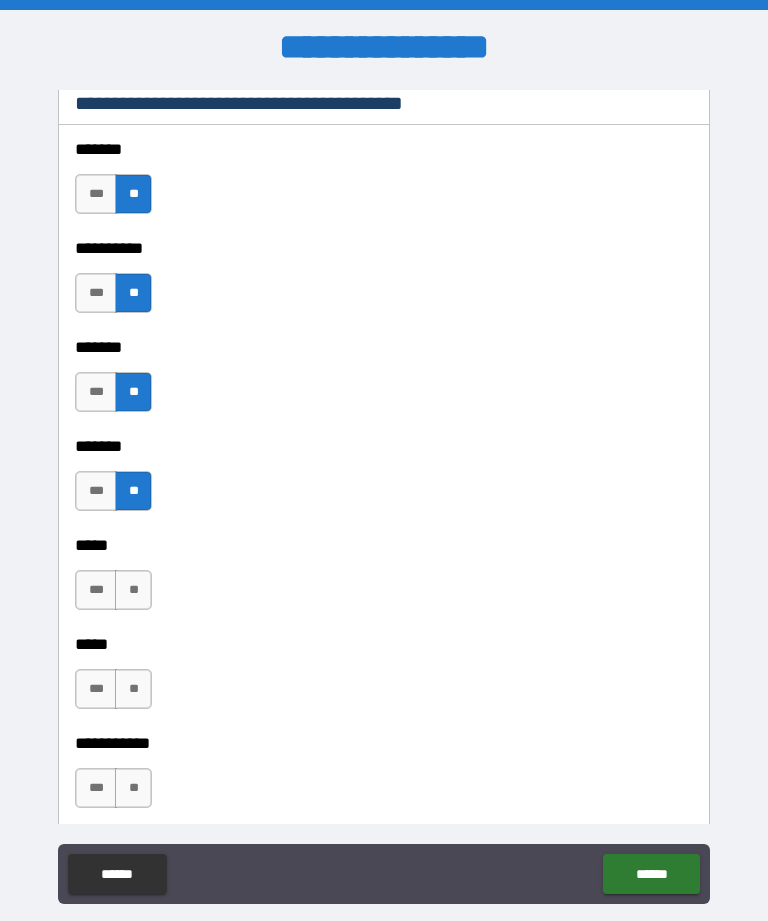 click on "**" at bounding box center (133, 590) 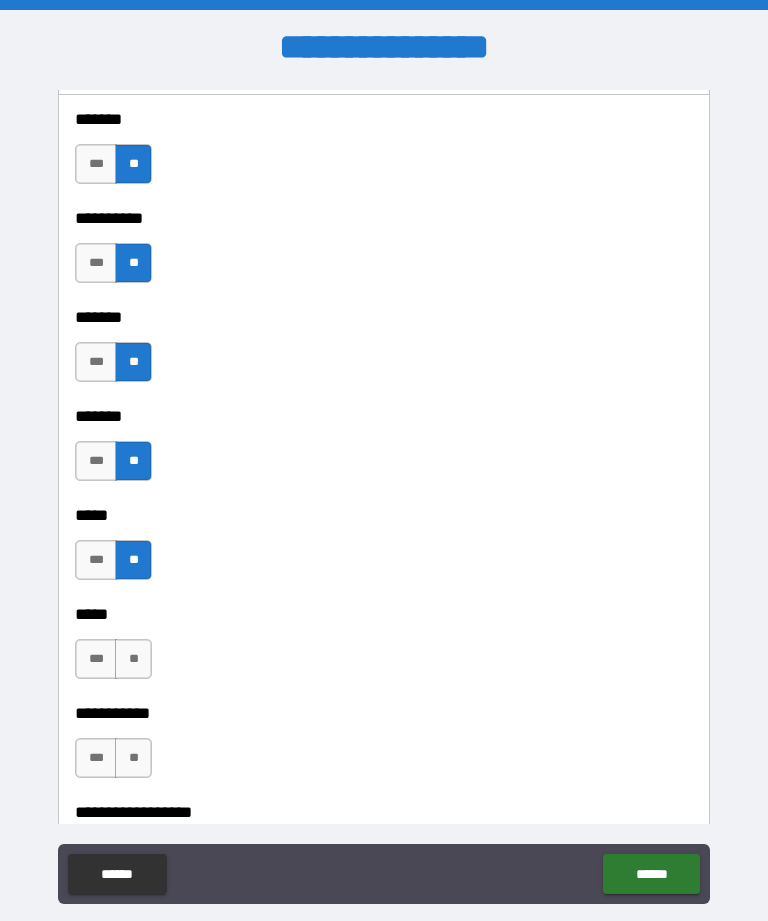 scroll, scrollTop: 2221, scrollLeft: 0, axis: vertical 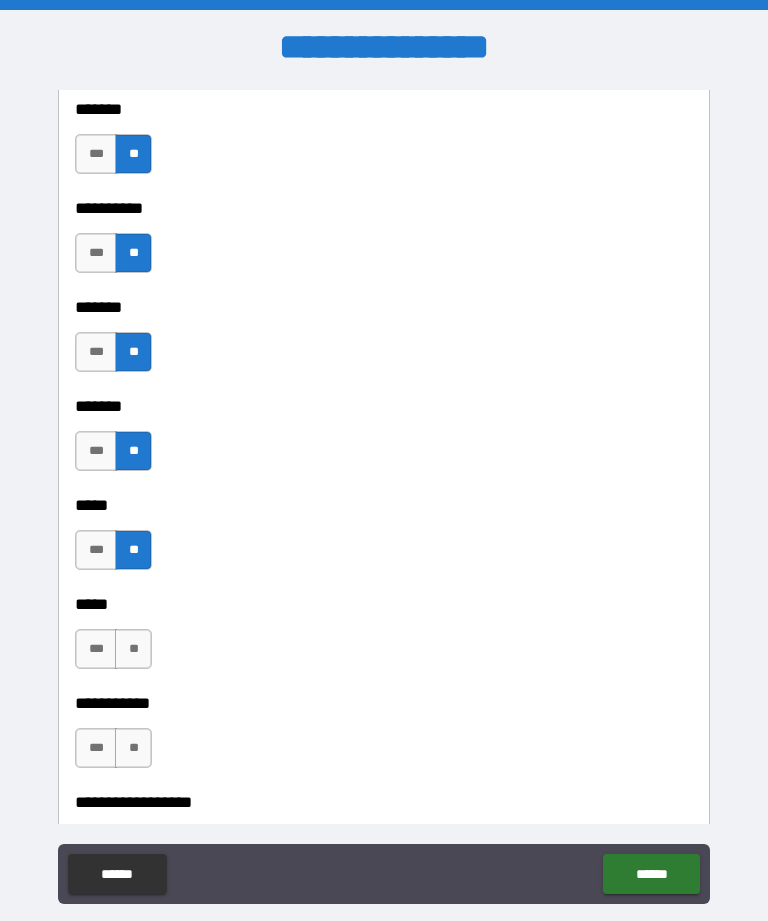 click on "**" at bounding box center (133, 649) 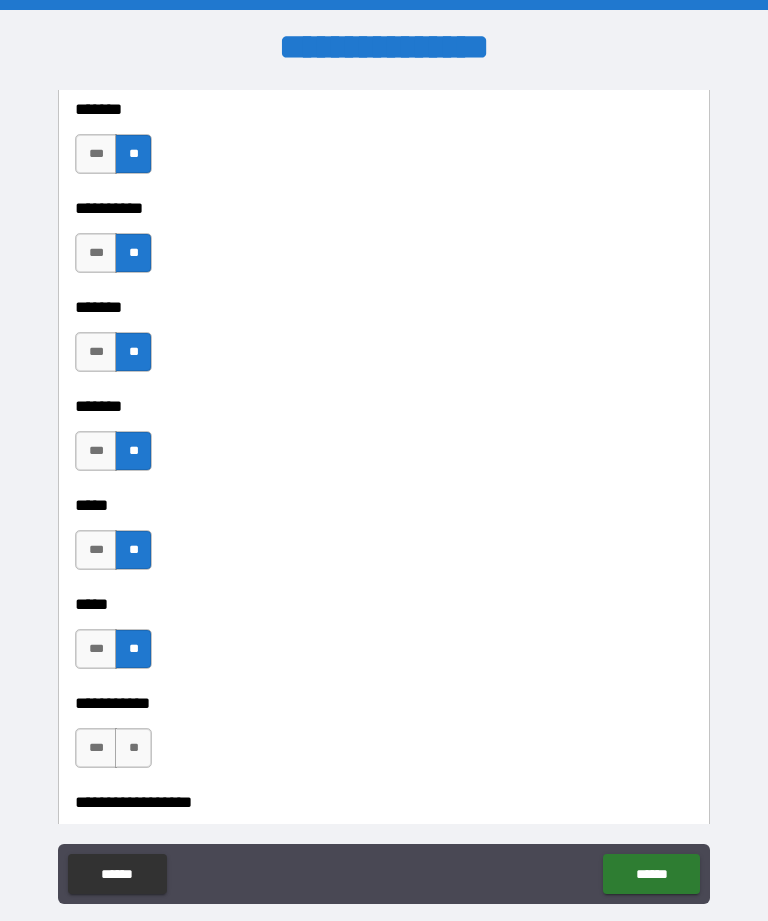 click on "**" at bounding box center (133, 748) 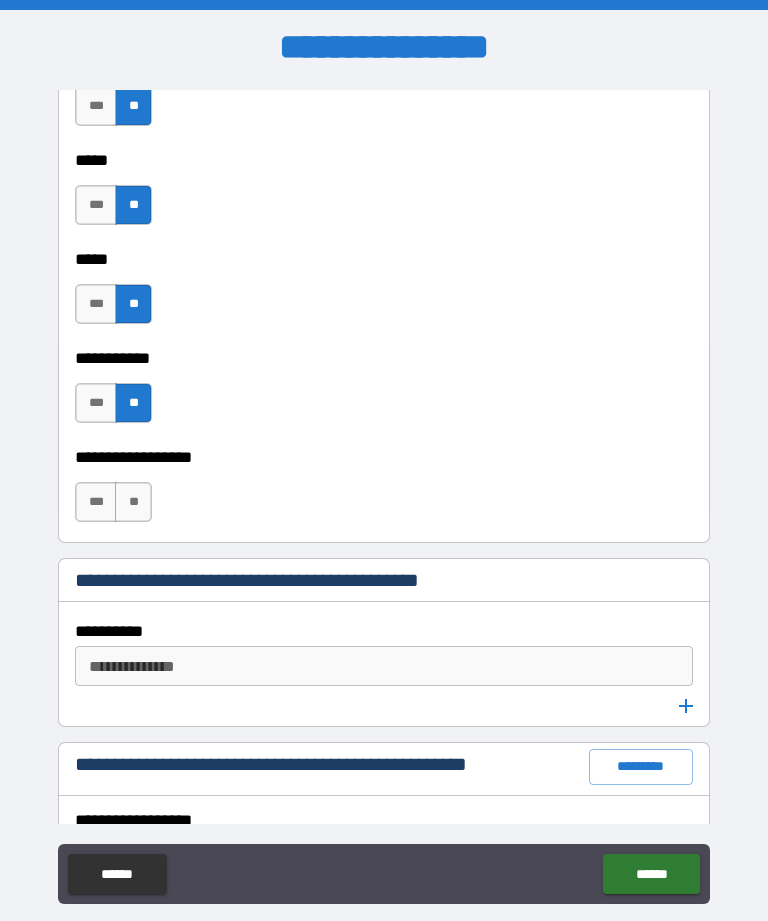 scroll, scrollTop: 2567, scrollLeft: 0, axis: vertical 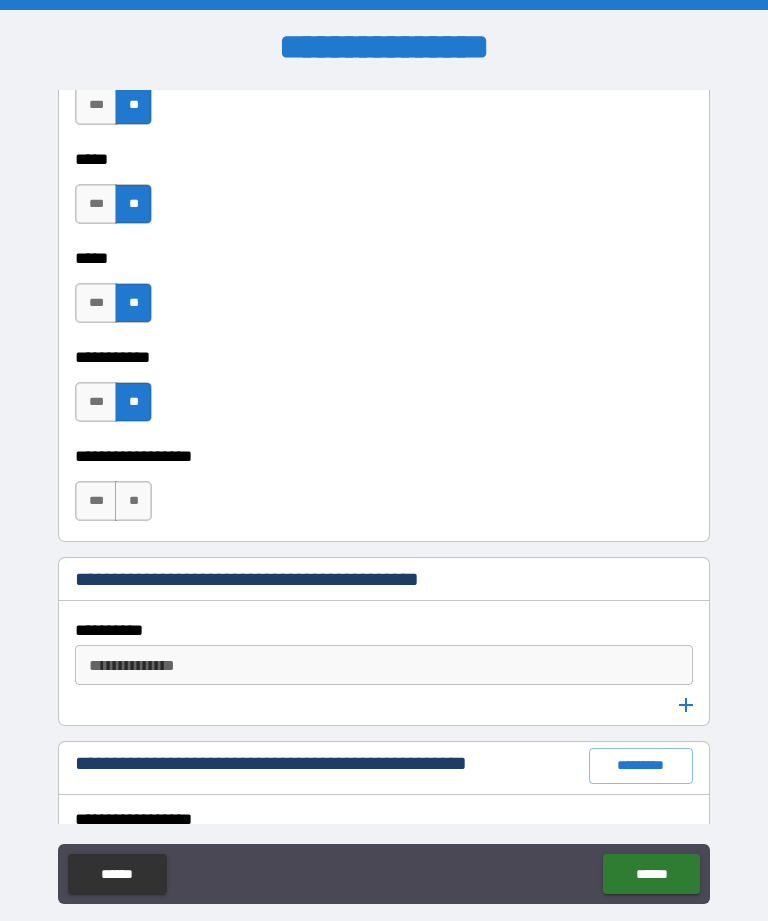 click on "**" at bounding box center (133, 501) 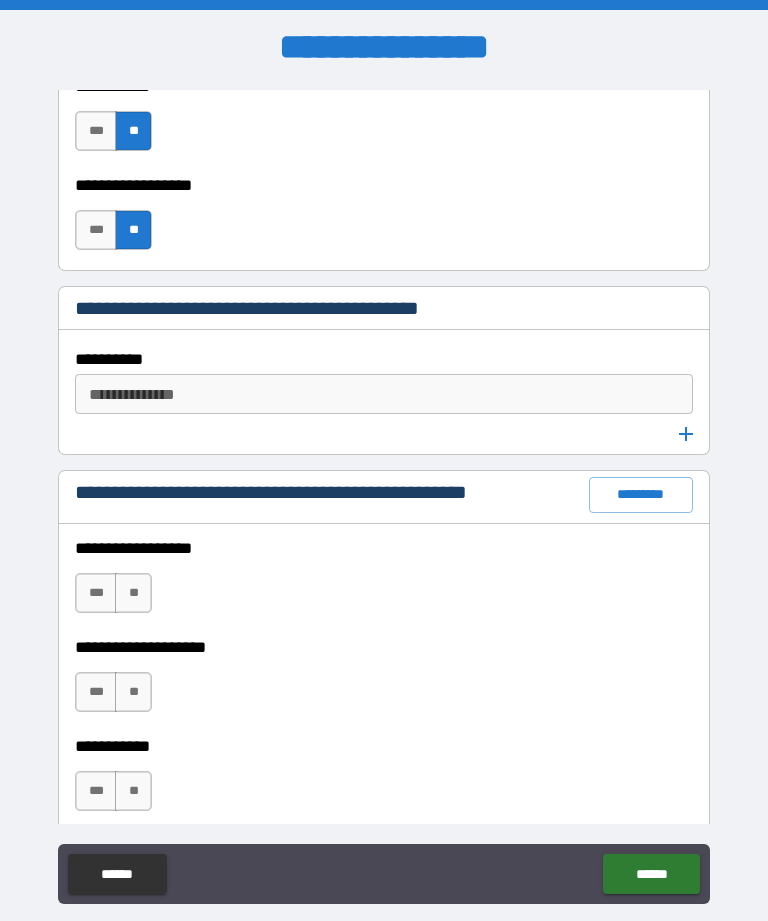 scroll, scrollTop: 2838, scrollLeft: 0, axis: vertical 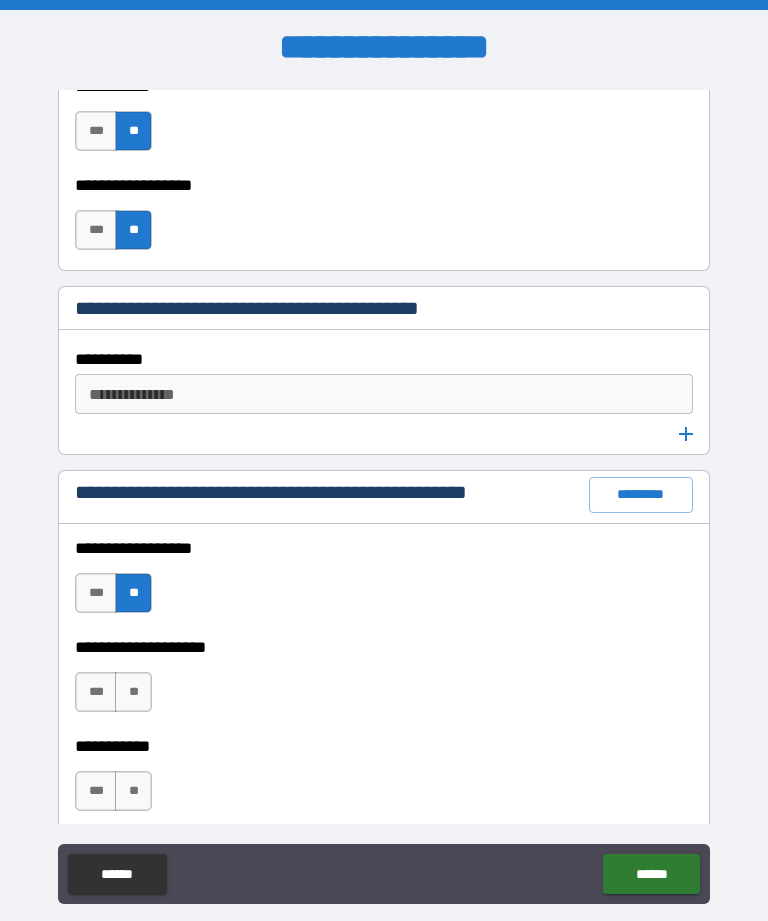 click on "**" at bounding box center [133, 692] 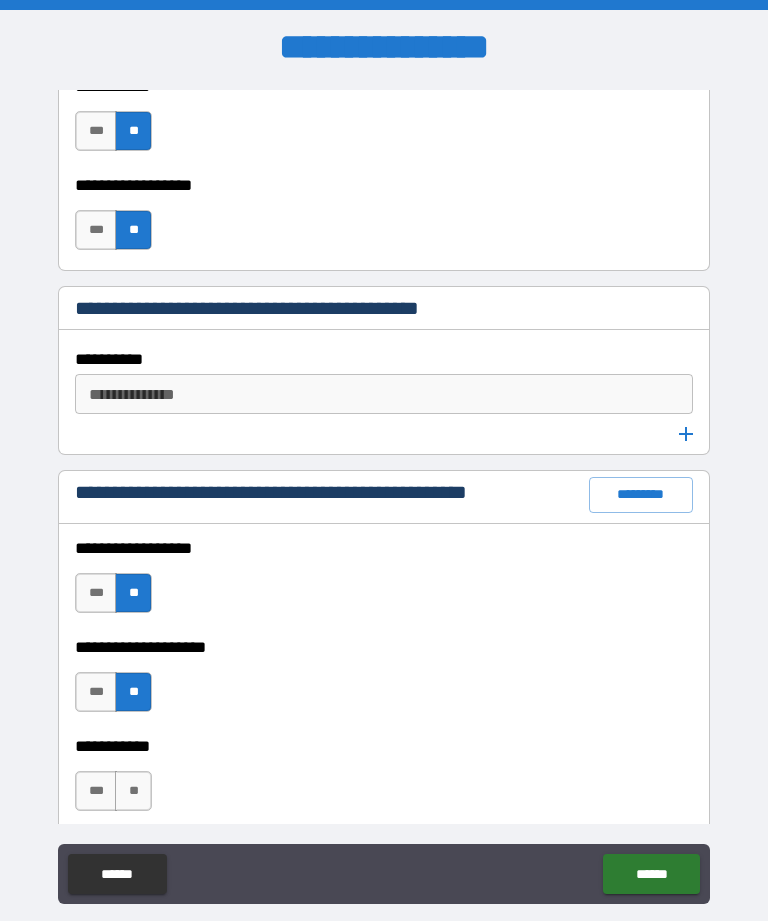 click on "**" at bounding box center [133, 791] 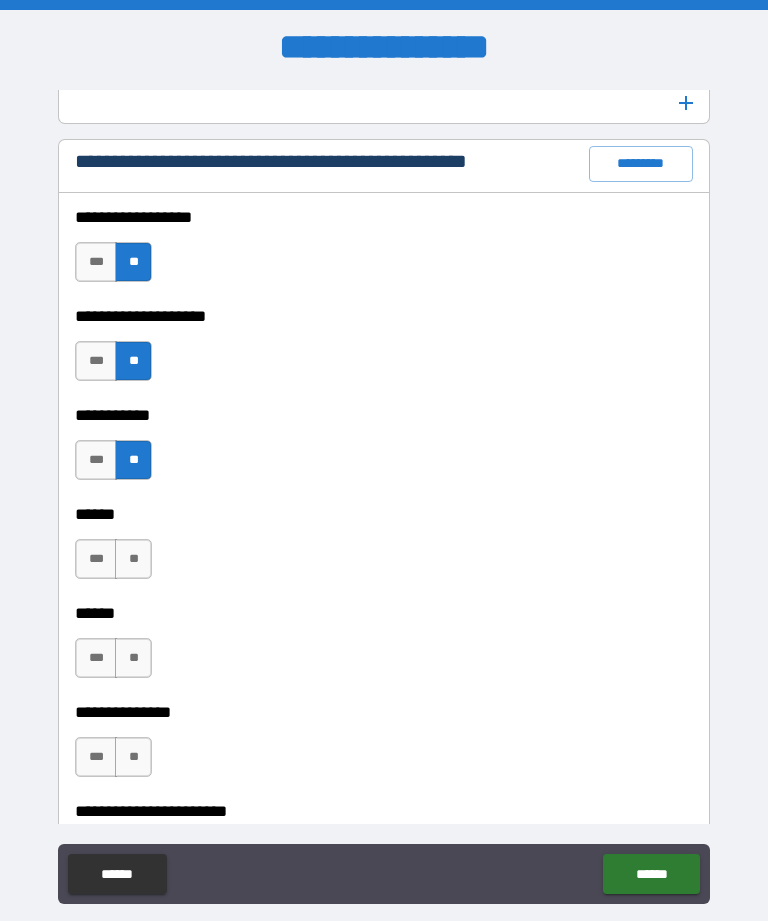scroll, scrollTop: 3170, scrollLeft: 0, axis: vertical 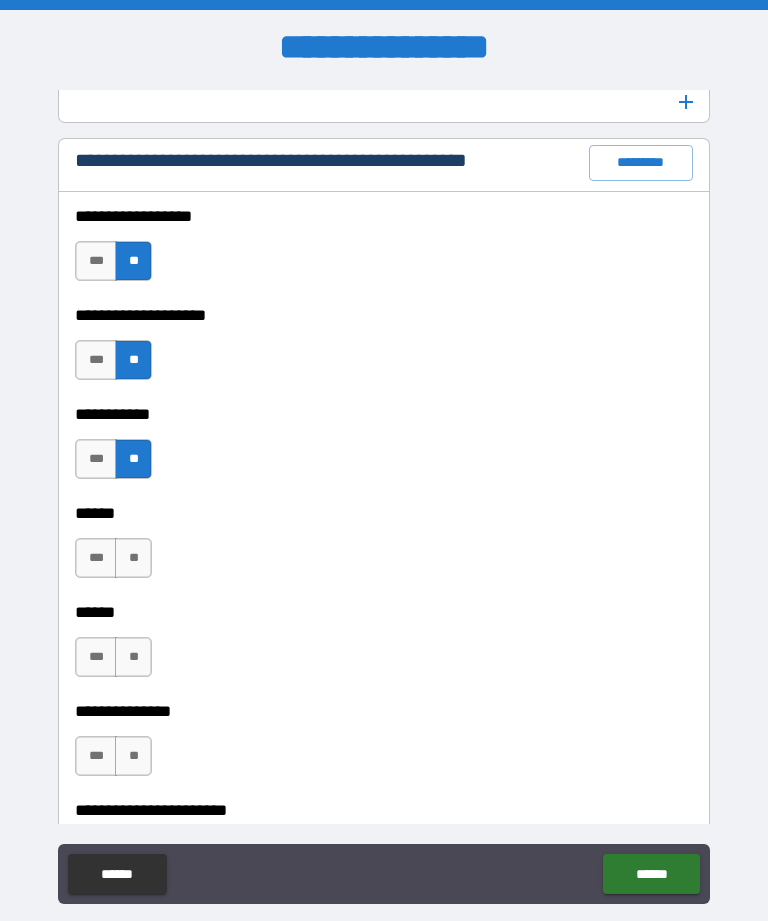 click on "**" at bounding box center (133, 558) 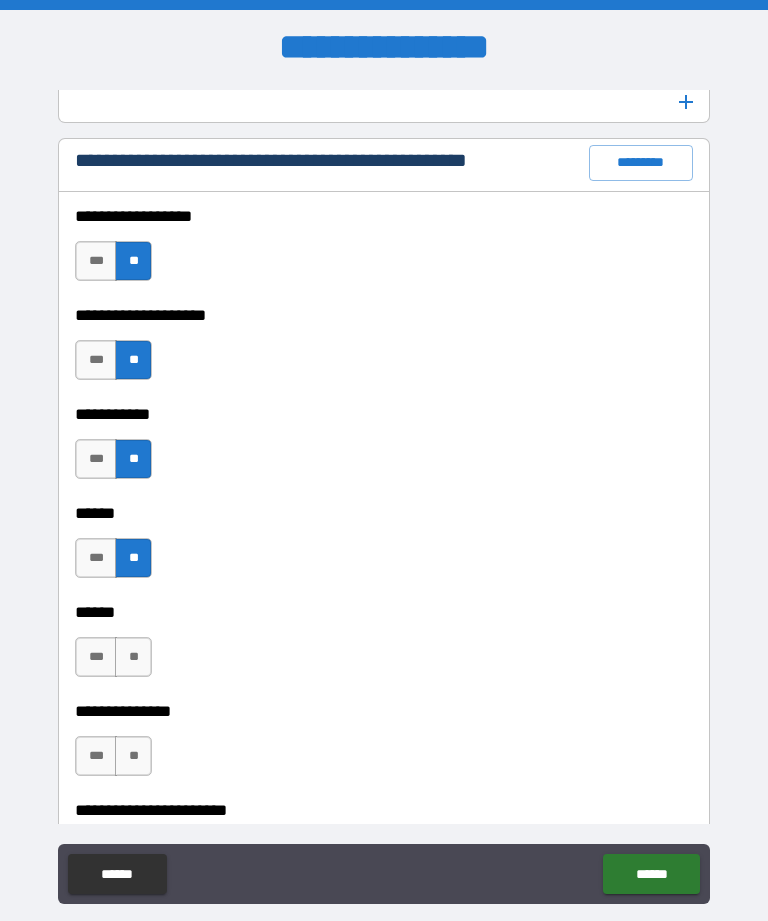 click on "**" at bounding box center [133, 657] 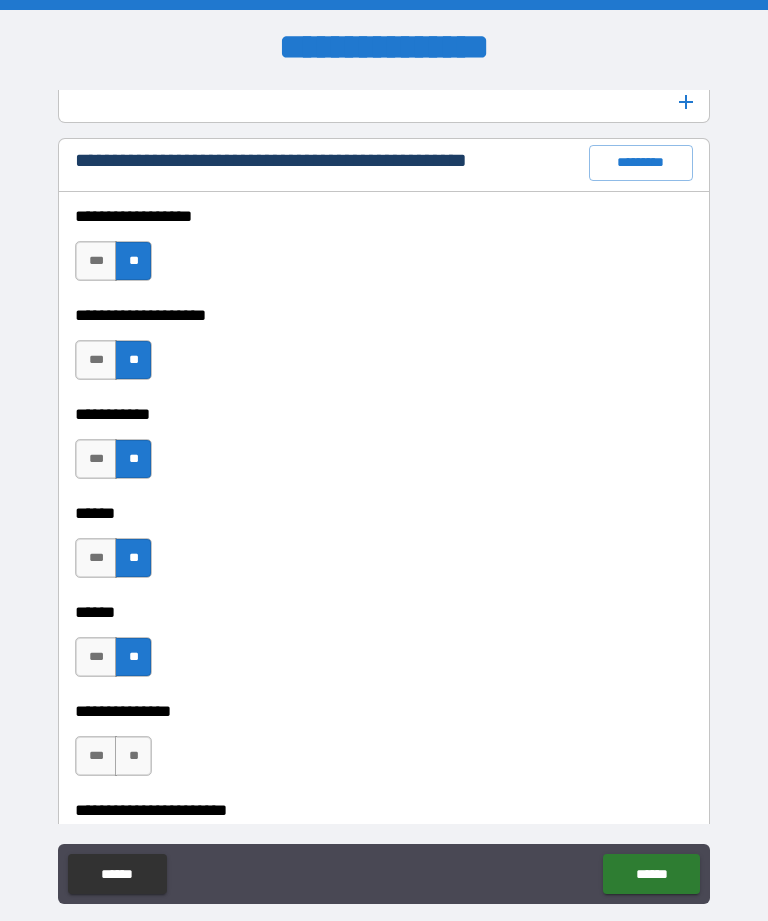 click on "**" at bounding box center [133, 756] 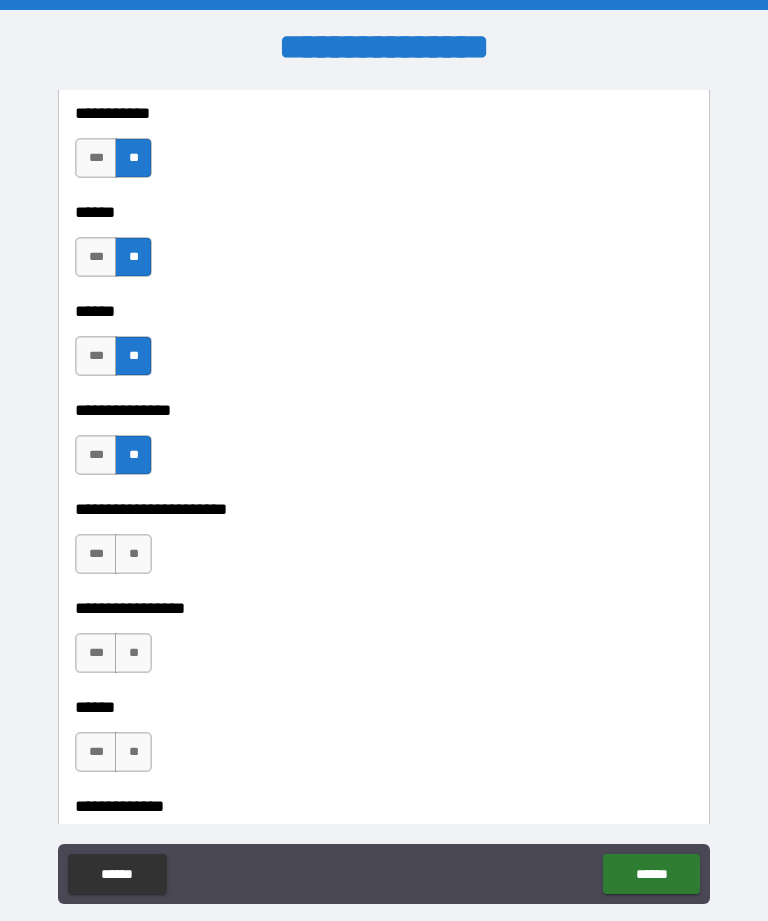 scroll, scrollTop: 3472, scrollLeft: 0, axis: vertical 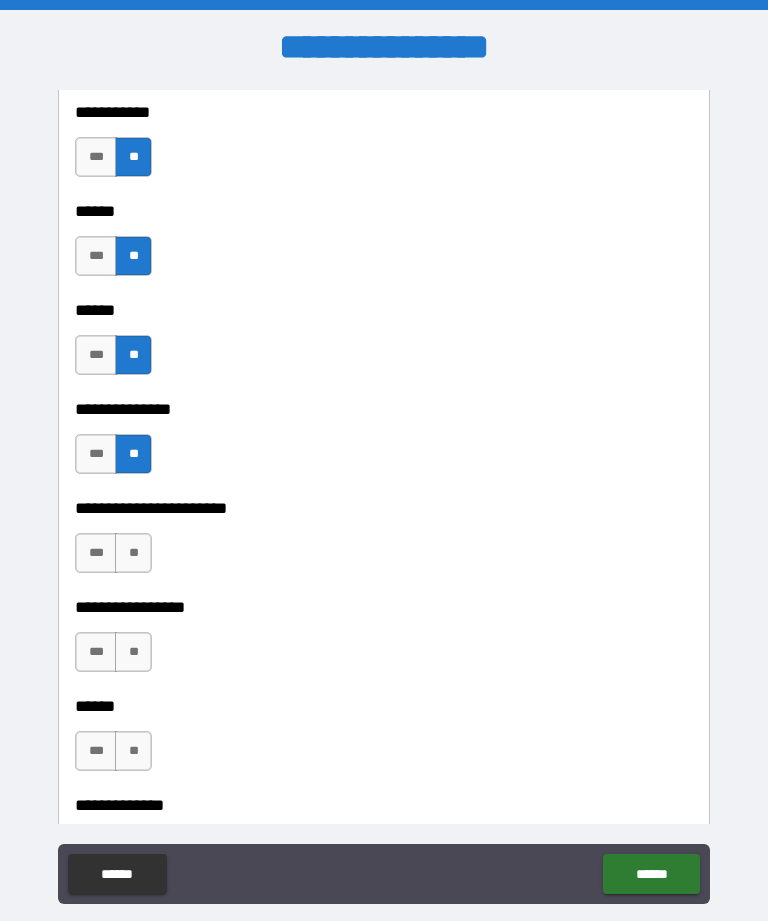 click on "**" at bounding box center (133, 553) 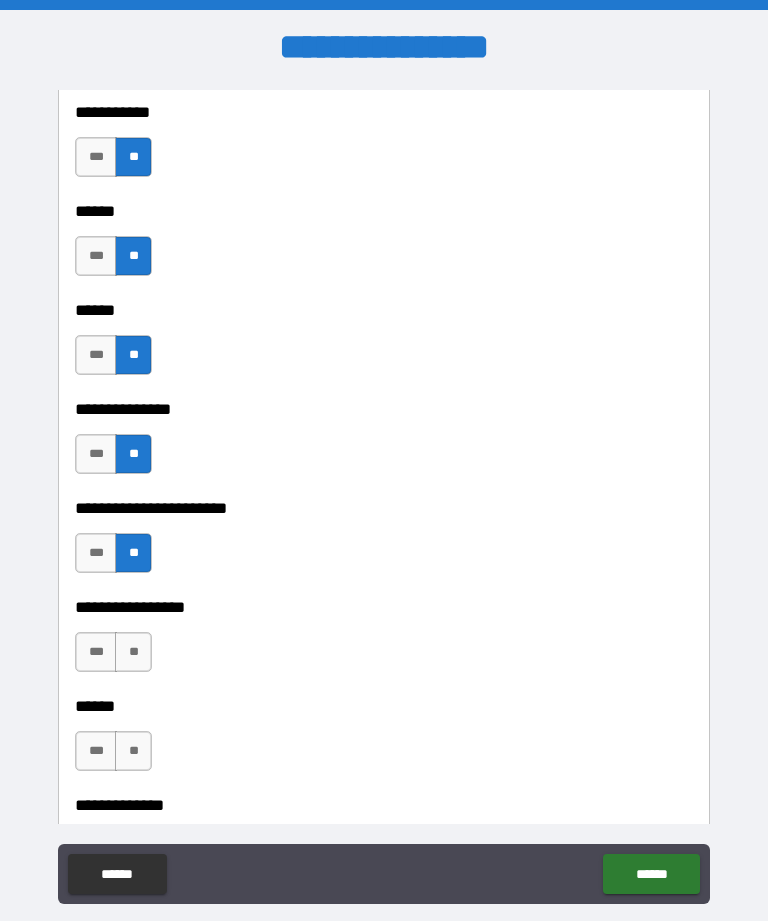 click on "**" at bounding box center [133, 652] 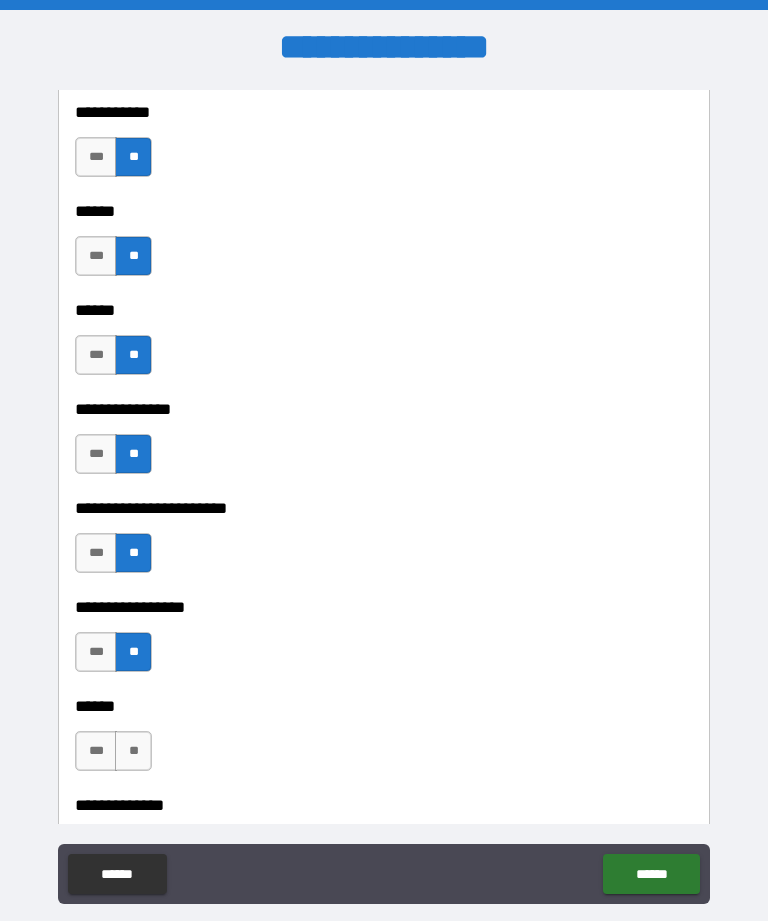 click on "**" at bounding box center [133, 751] 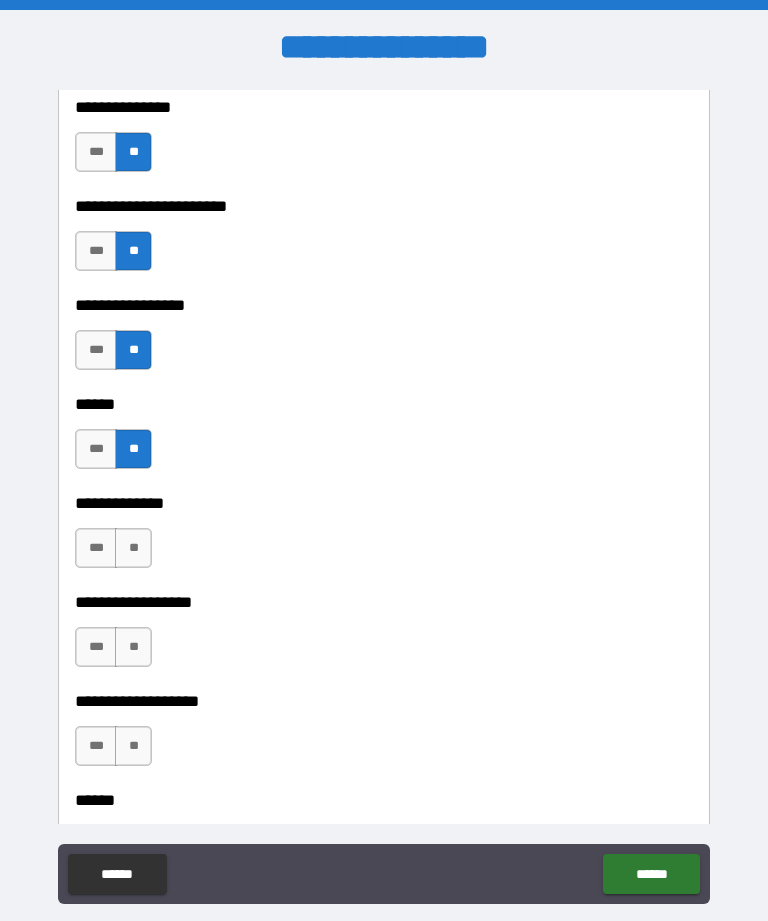 scroll, scrollTop: 3776, scrollLeft: 0, axis: vertical 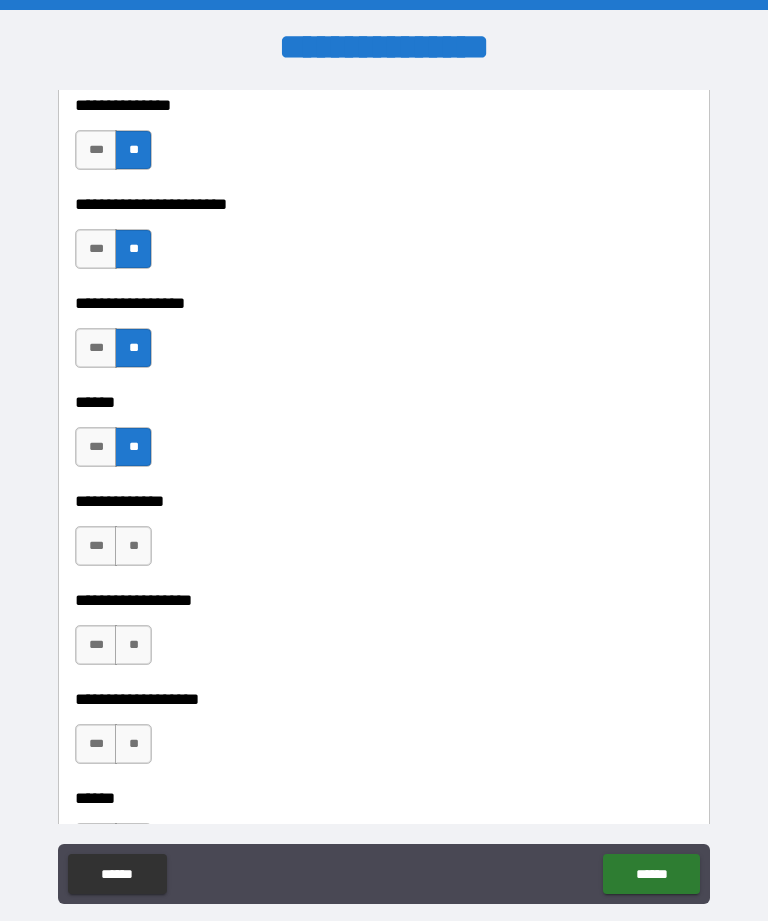 click on "**" at bounding box center (133, 546) 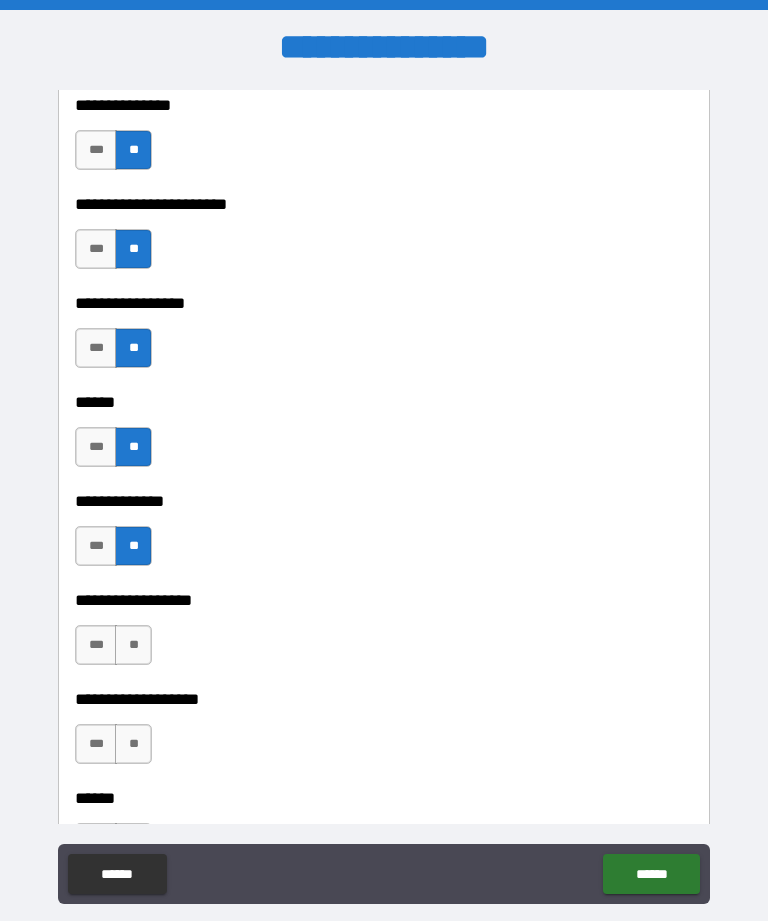 click on "**" at bounding box center [133, 645] 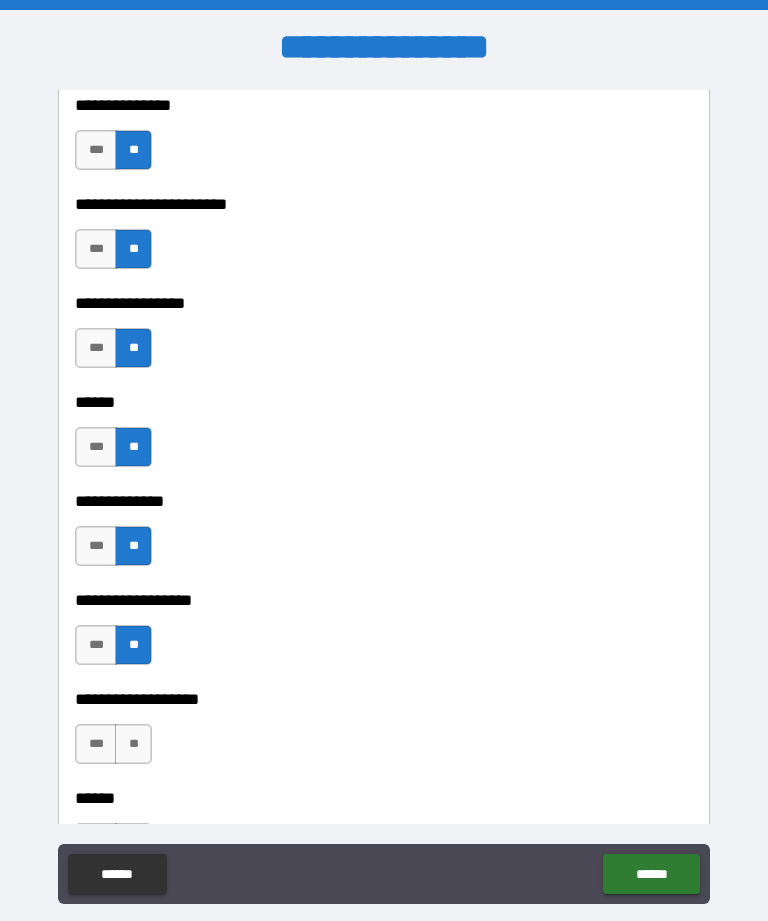 click on "**" at bounding box center [133, 744] 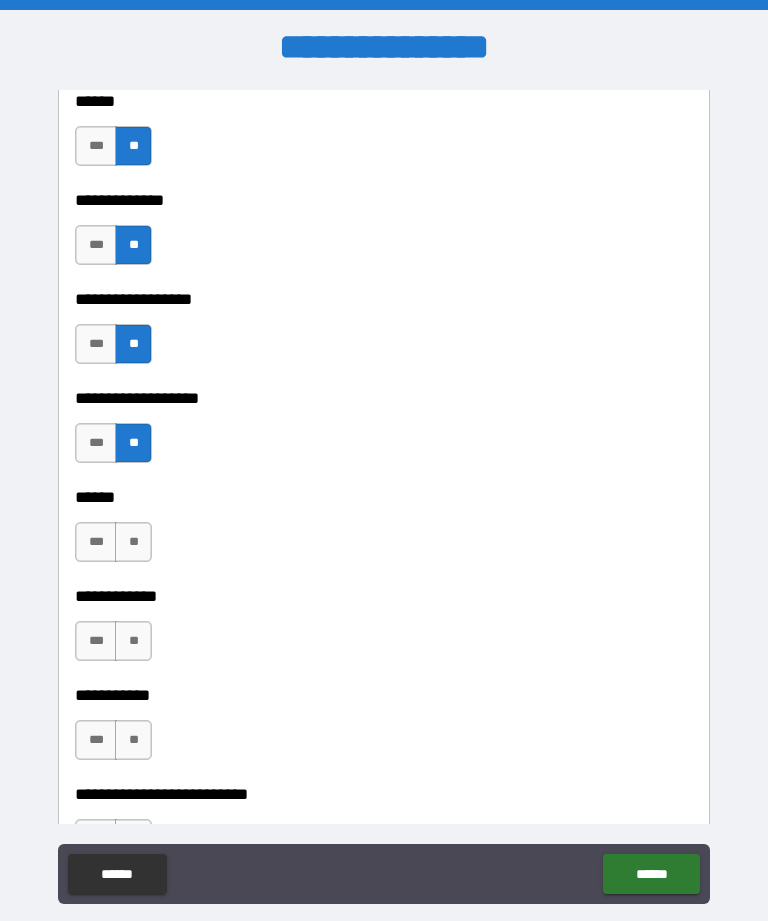 scroll, scrollTop: 4078, scrollLeft: 0, axis: vertical 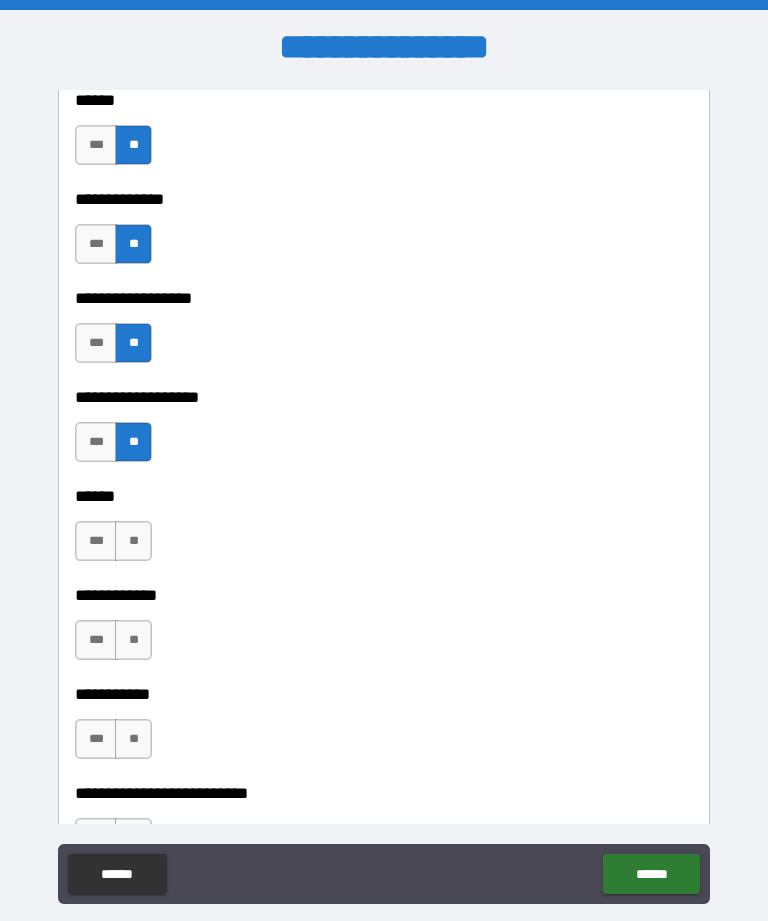click on "**" at bounding box center (133, 541) 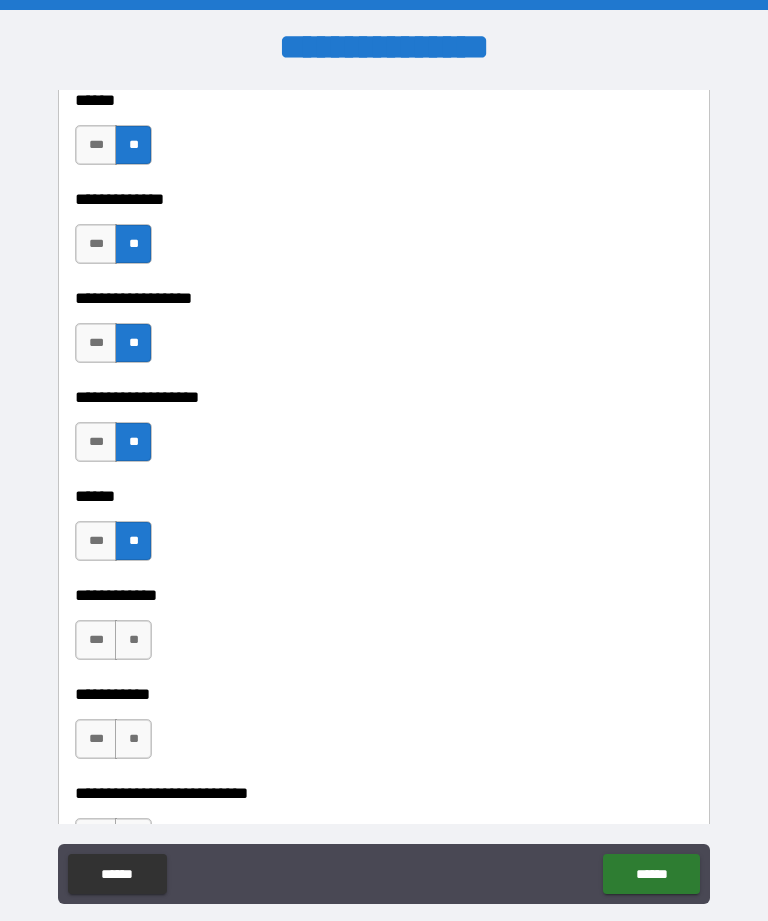 click on "**" at bounding box center (133, 640) 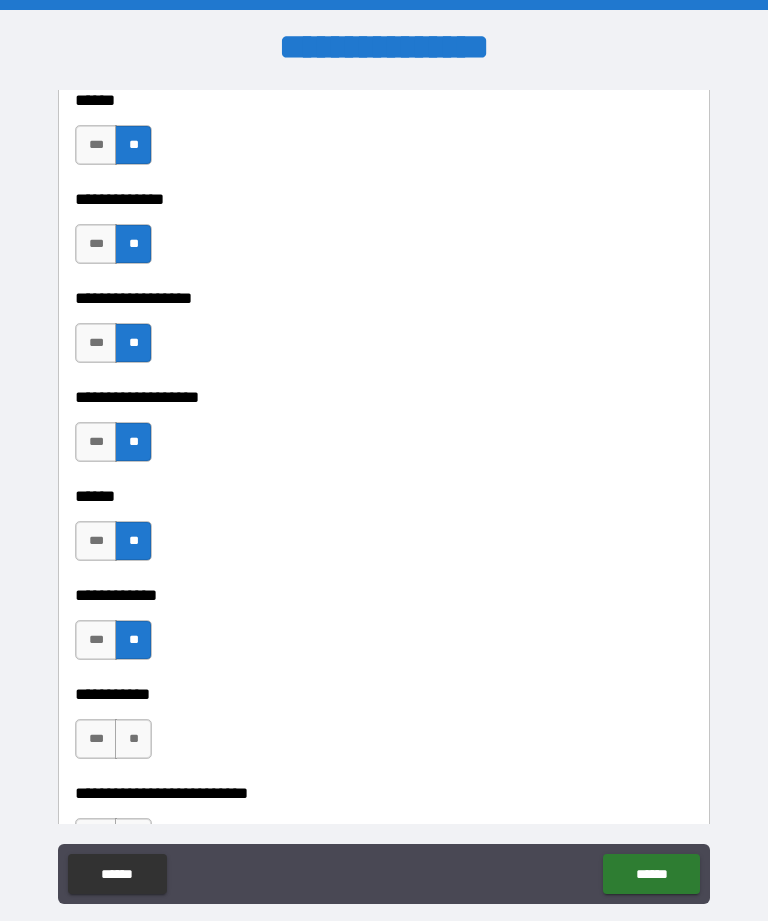 click on "**" at bounding box center (133, 739) 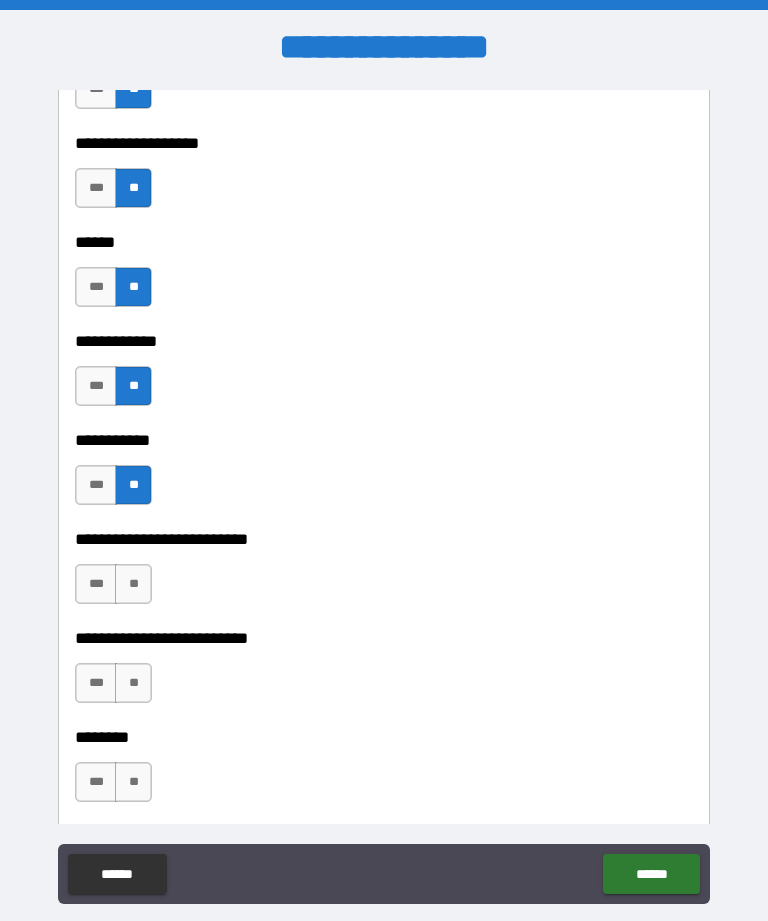 scroll, scrollTop: 4333, scrollLeft: 0, axis: vertical 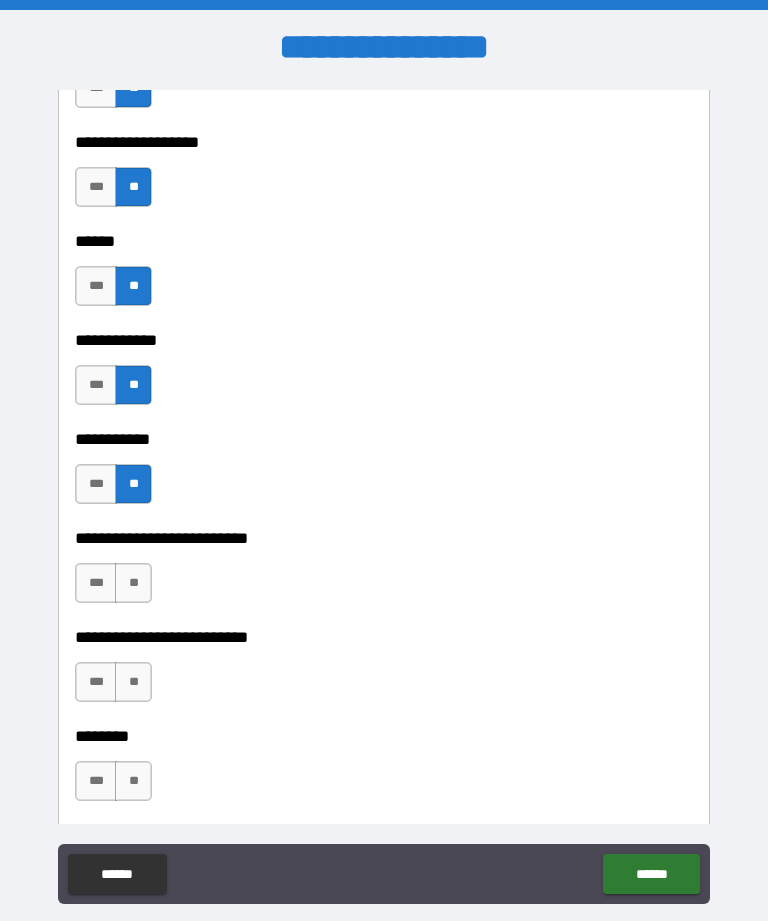 click on "**" at bounding box center [133, 583] 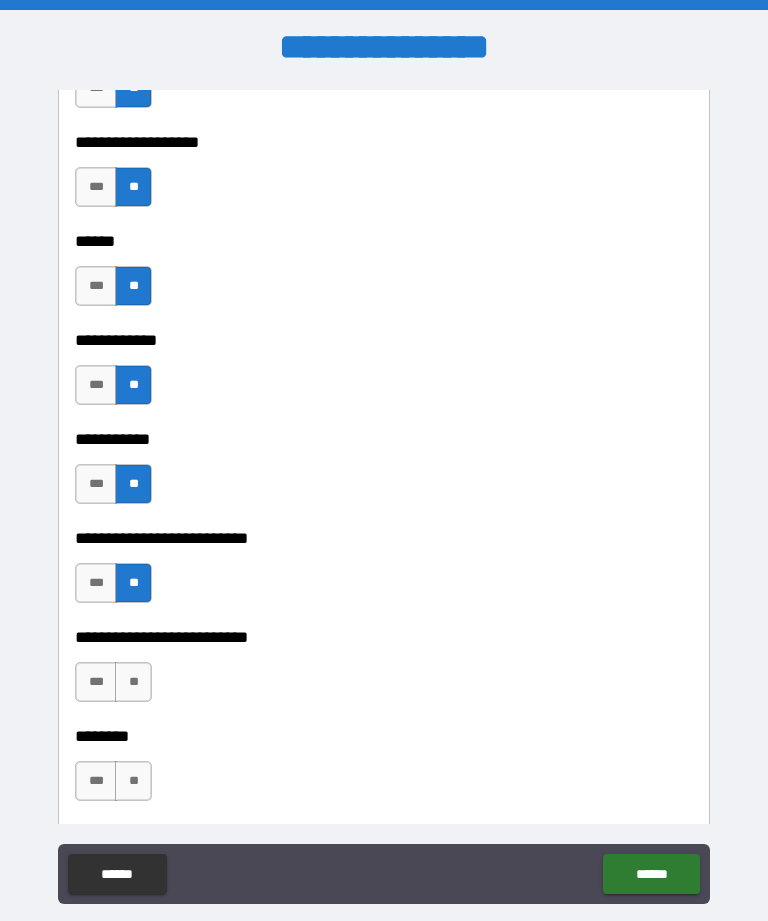 click on "**" at bounding box center [133, 682] 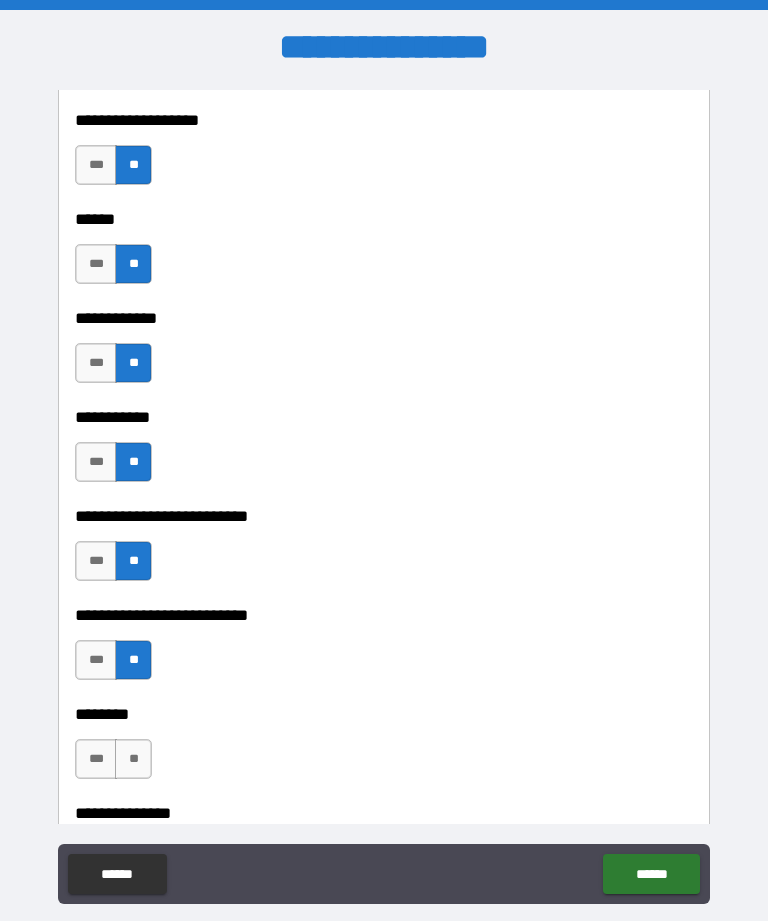 scroll, scrollTop: 4373, scrollLeft: 0, axis: vertical 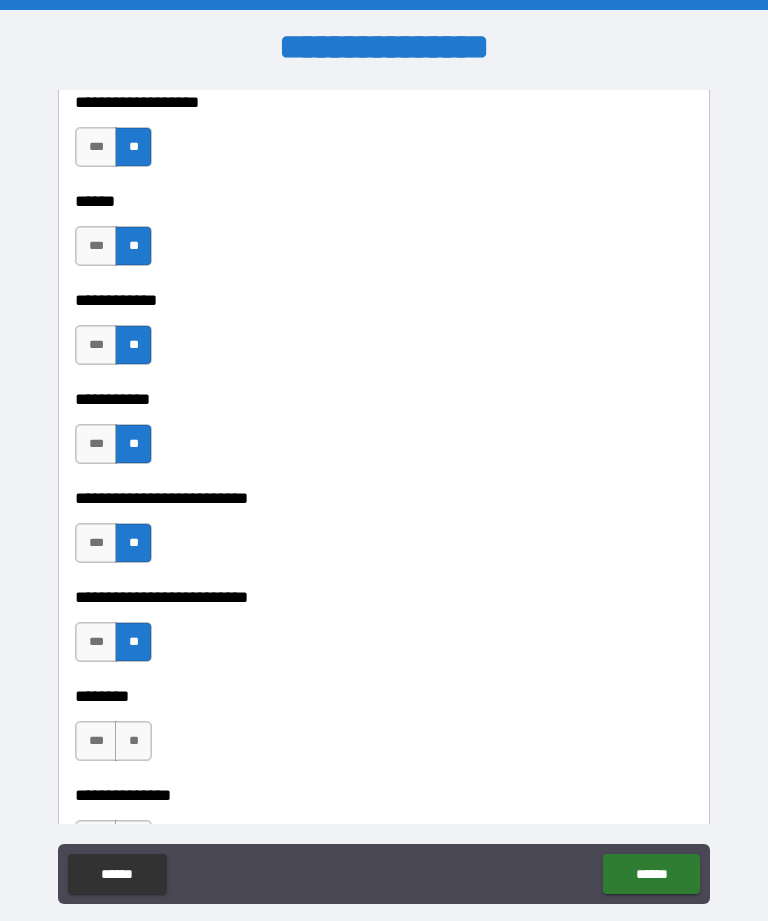 click on "**" at bounding box center [133, 741] 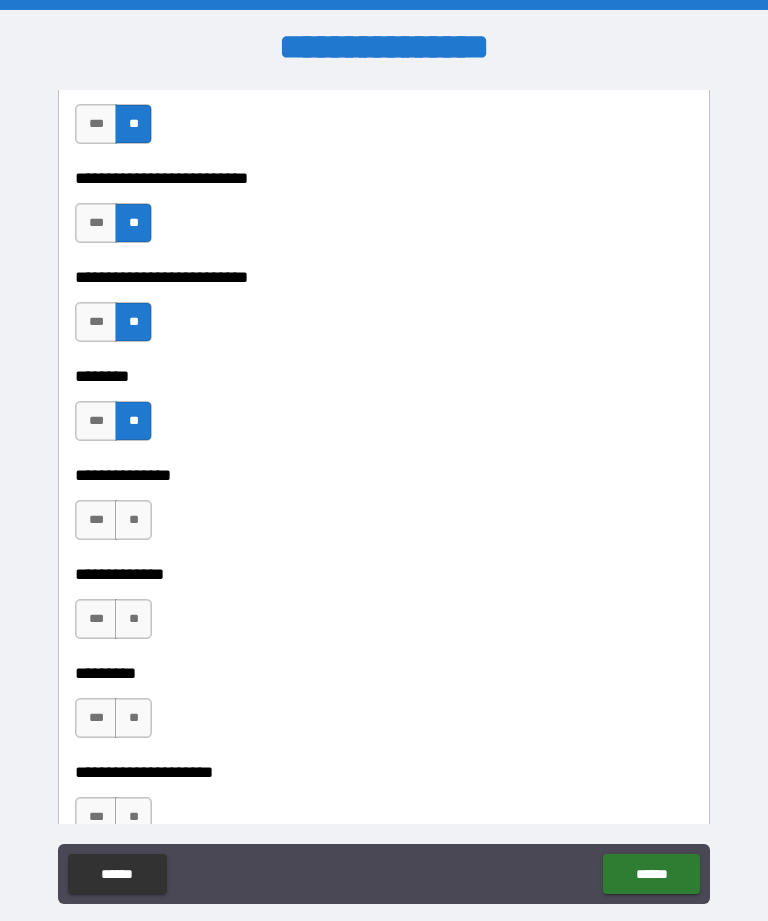 scroll, scrollTop: 4695, scrollLeft: 0, axis: vertical 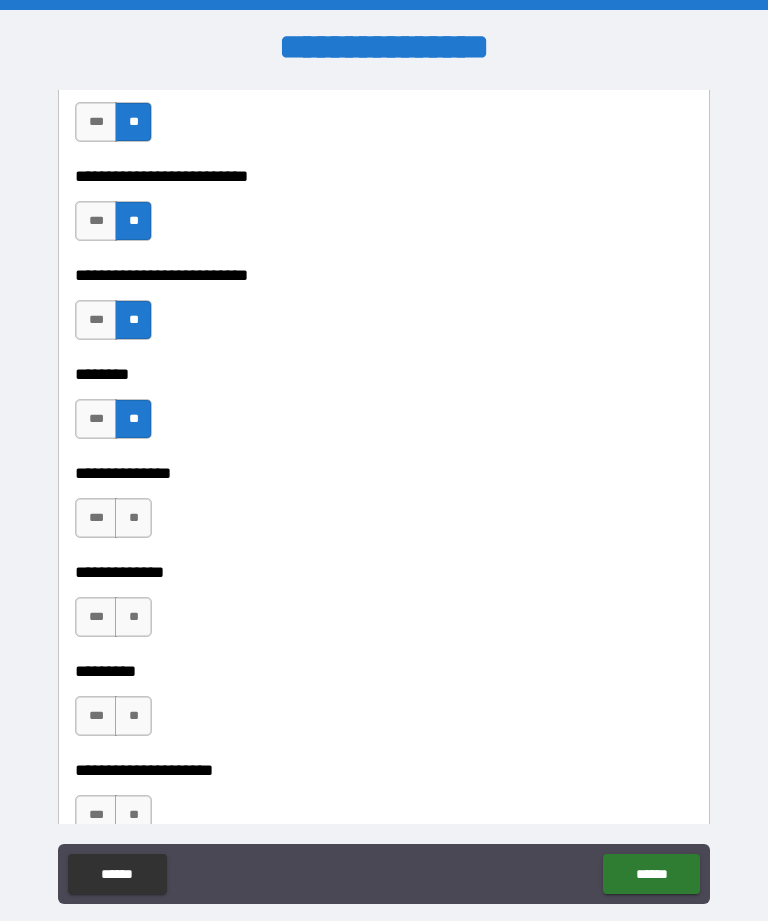 click on "**" at bounding box center [133, 518] 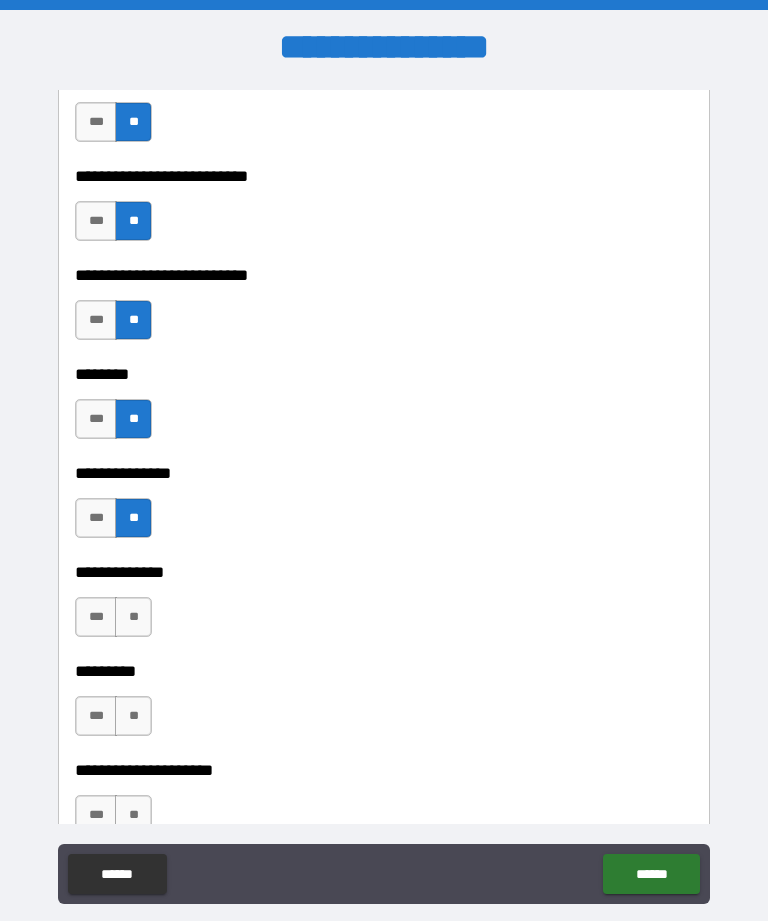 click on "**" at bounding box center [133, 617] 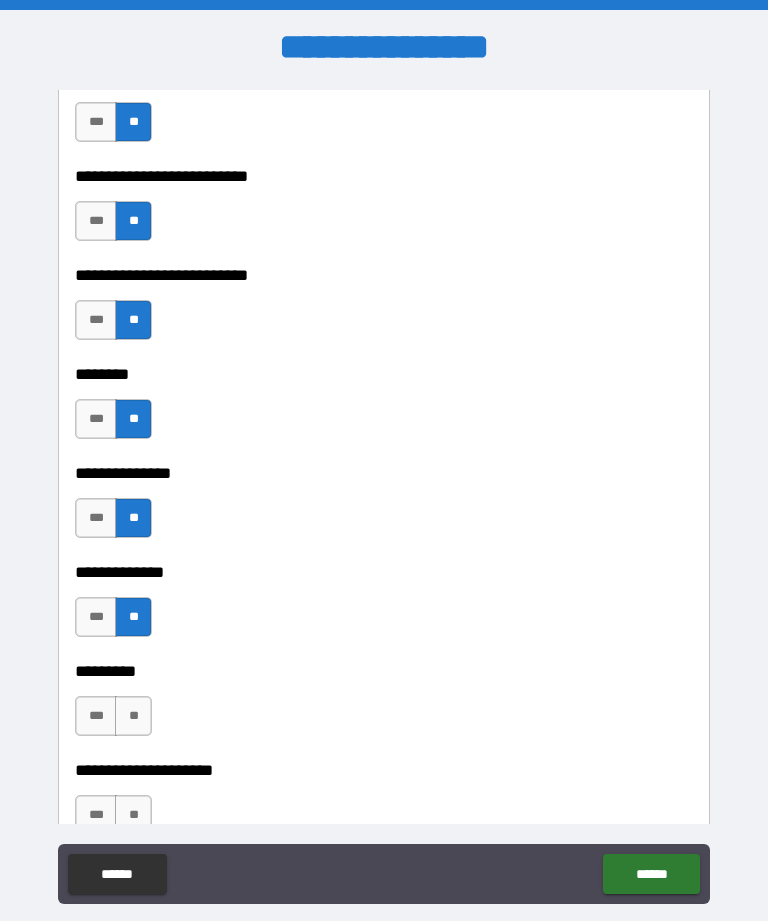 click on "**" at bounding box center (133, 716) 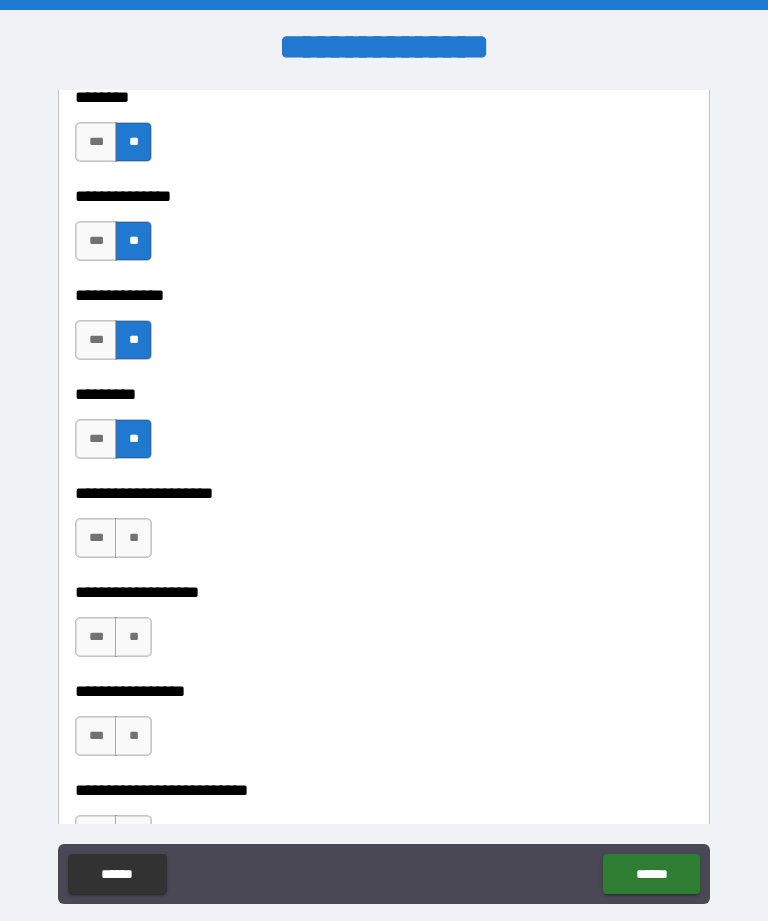 scroll, scrollTop: 4973, scrollLeft: 0, axis: vertical 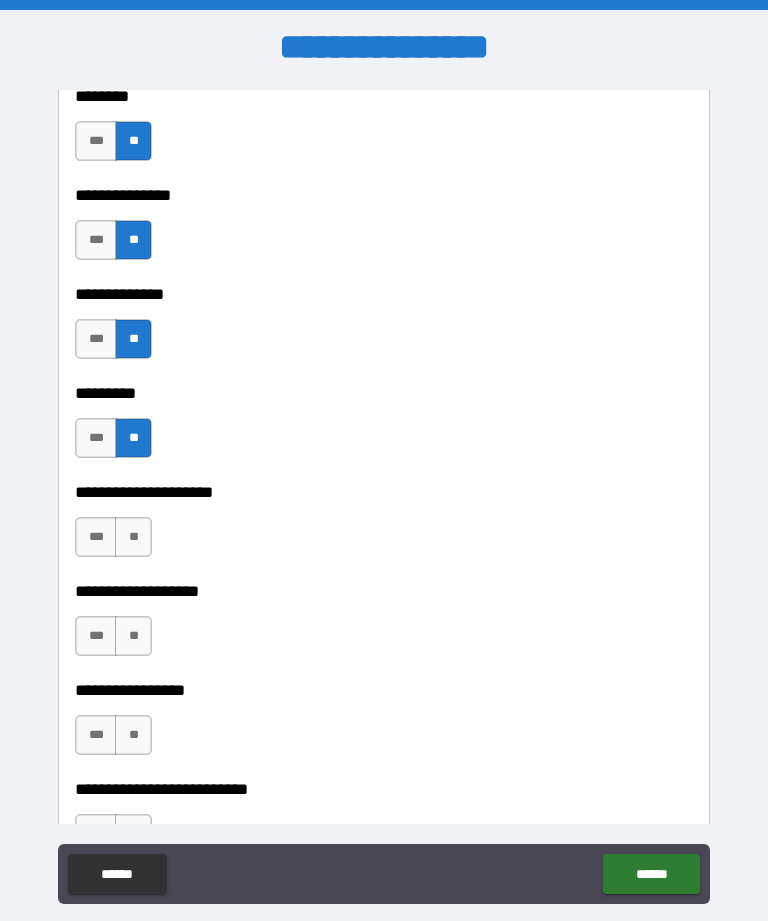 click on "**" at bounding box center [133, 537] 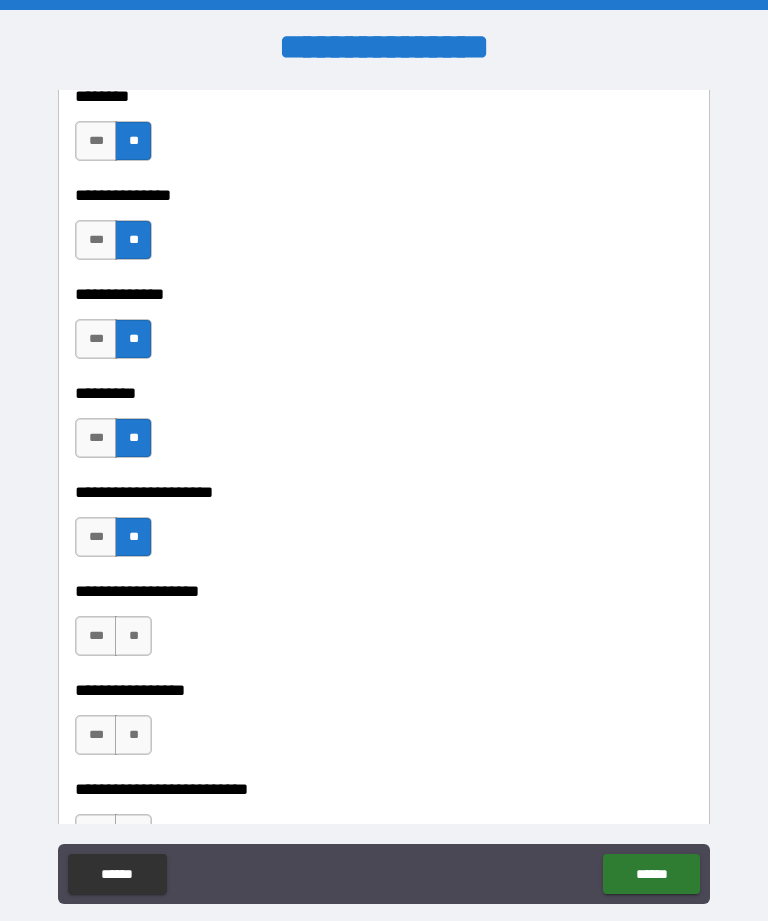 click on "**" at bounding box center (133, 636) 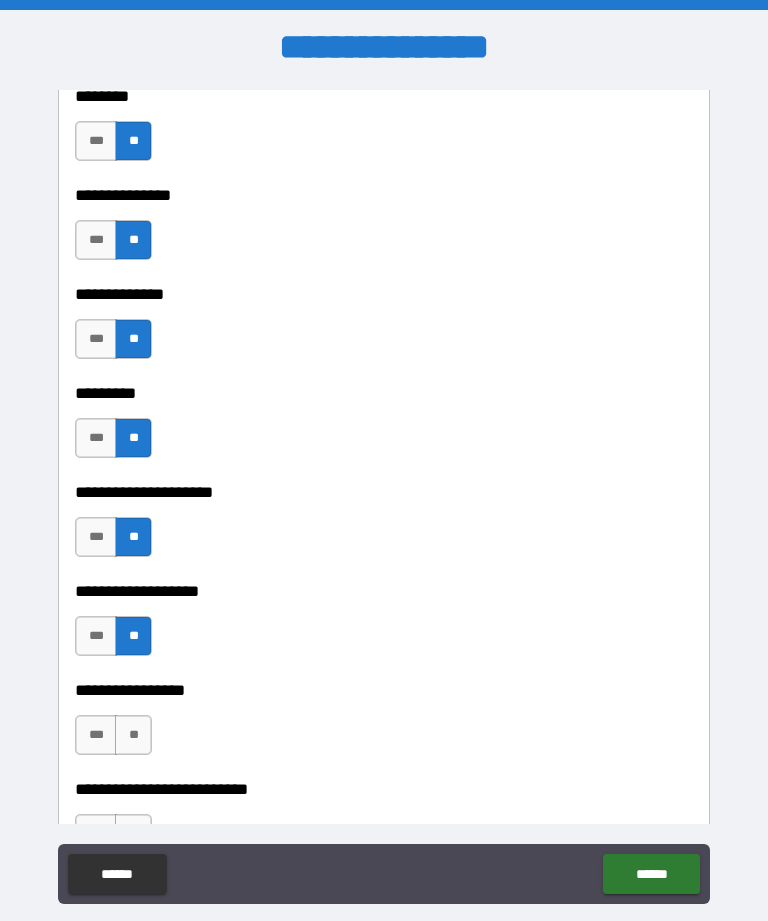 click on "**" at bounding box center [133, 735] 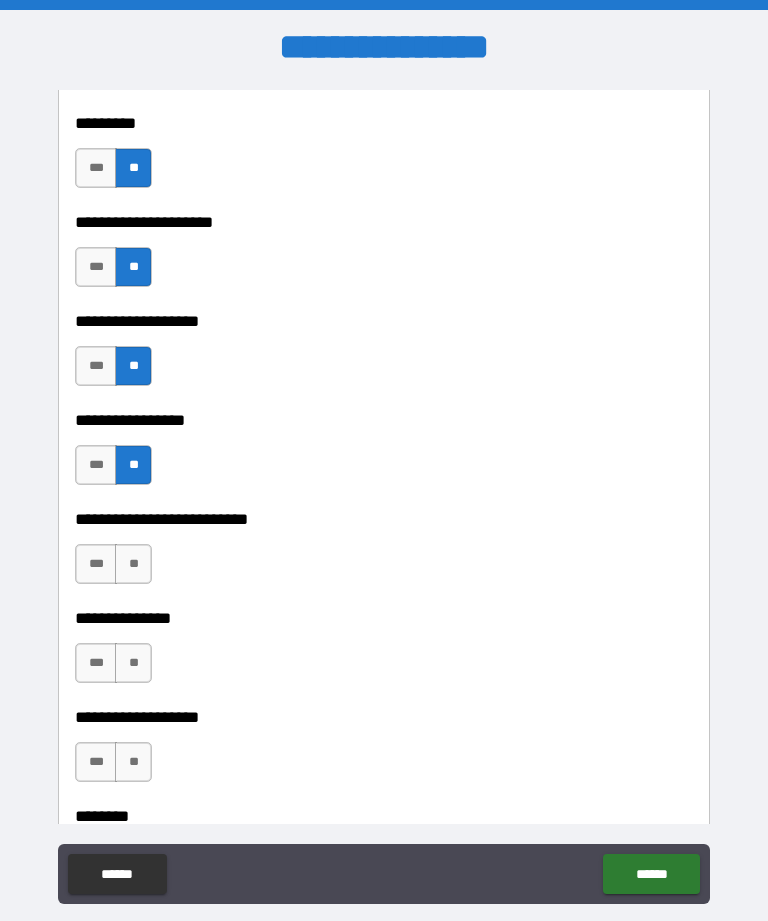 scroll, scrollTop: 5245, scrollLeft: 0, axis: vertical 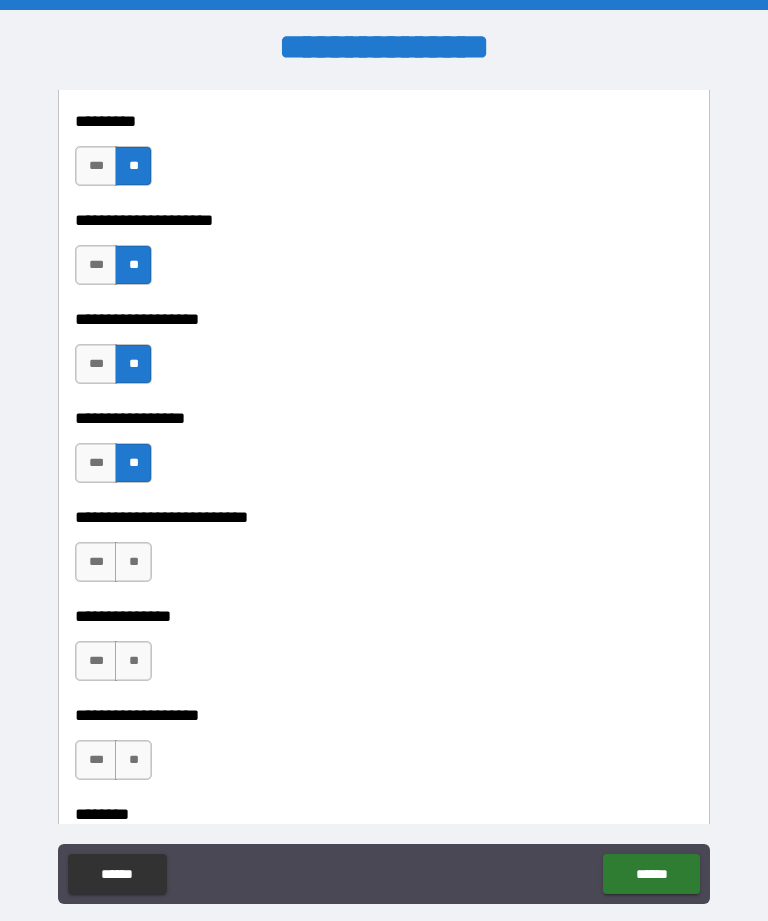 click on "**" at bounding box center [133, 562] 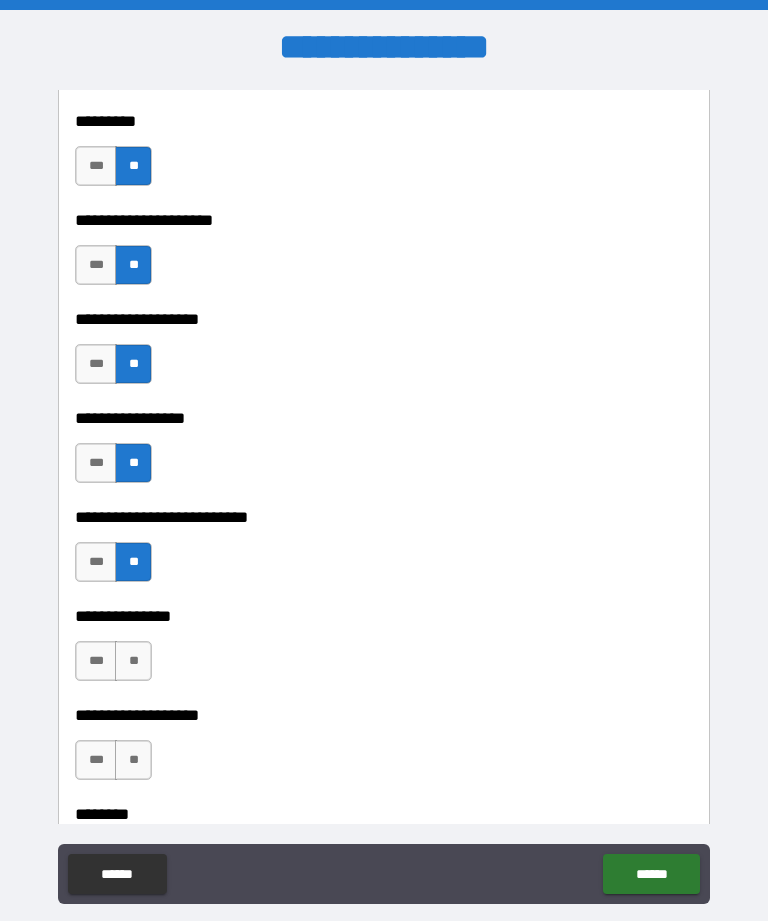 click on "**" at bounding box center (133, 661) 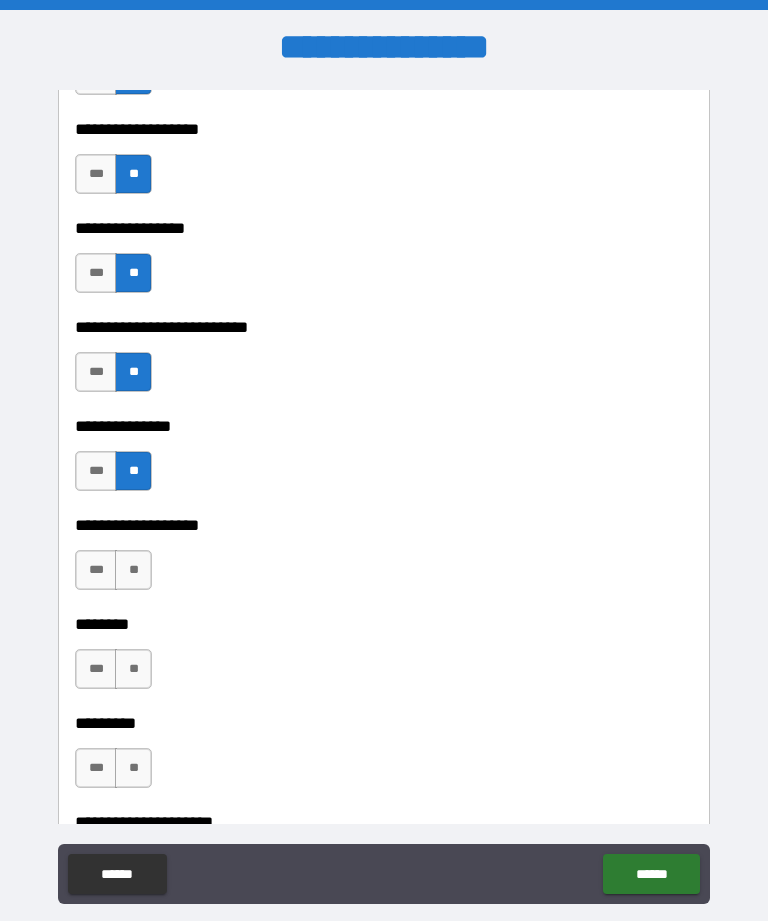 scroll, scrollTop: 5436, scrollLeft: 0, axis: vertical 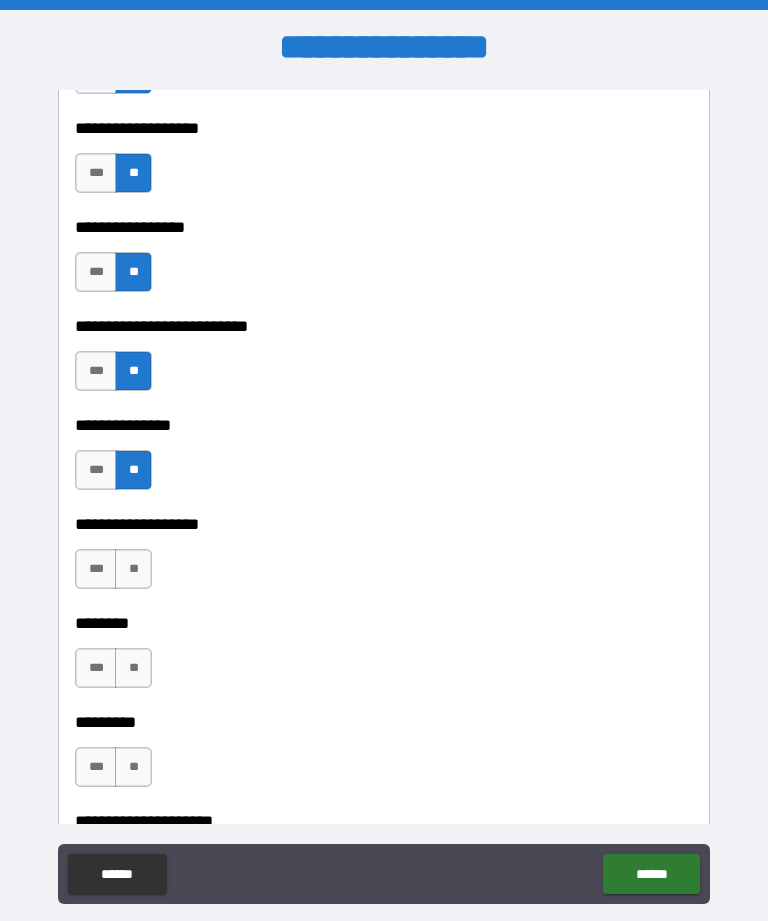 click on "**" at bounding box center [133, 569] 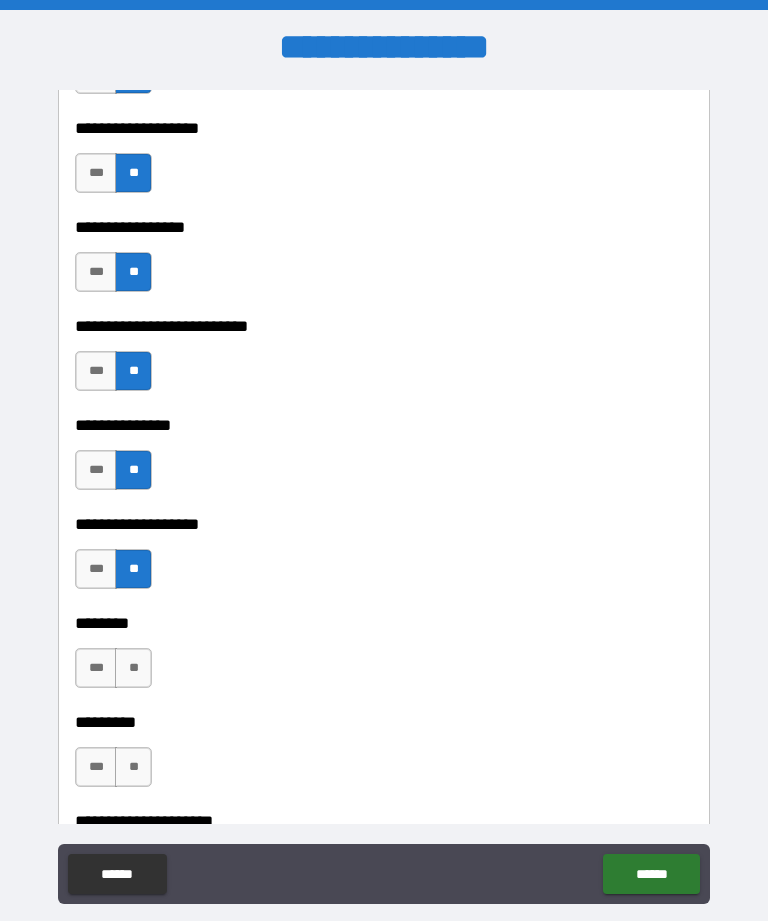click on "**" at bounding box center [133, 668] 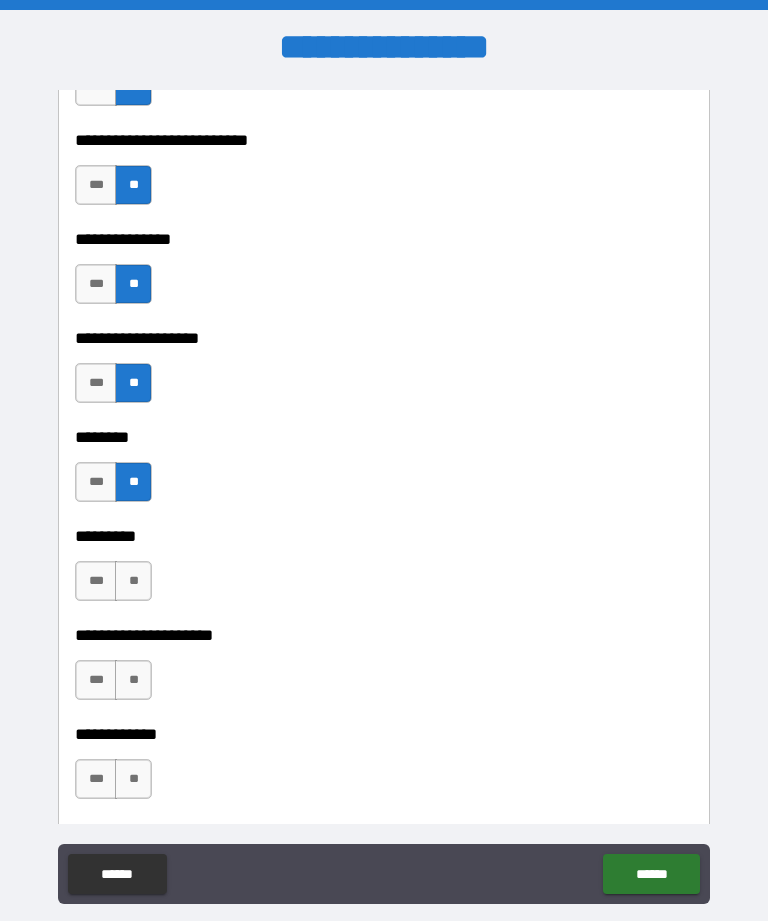 scroll, scrollTop: 5623, scrollLeft: 0, axis: vertical 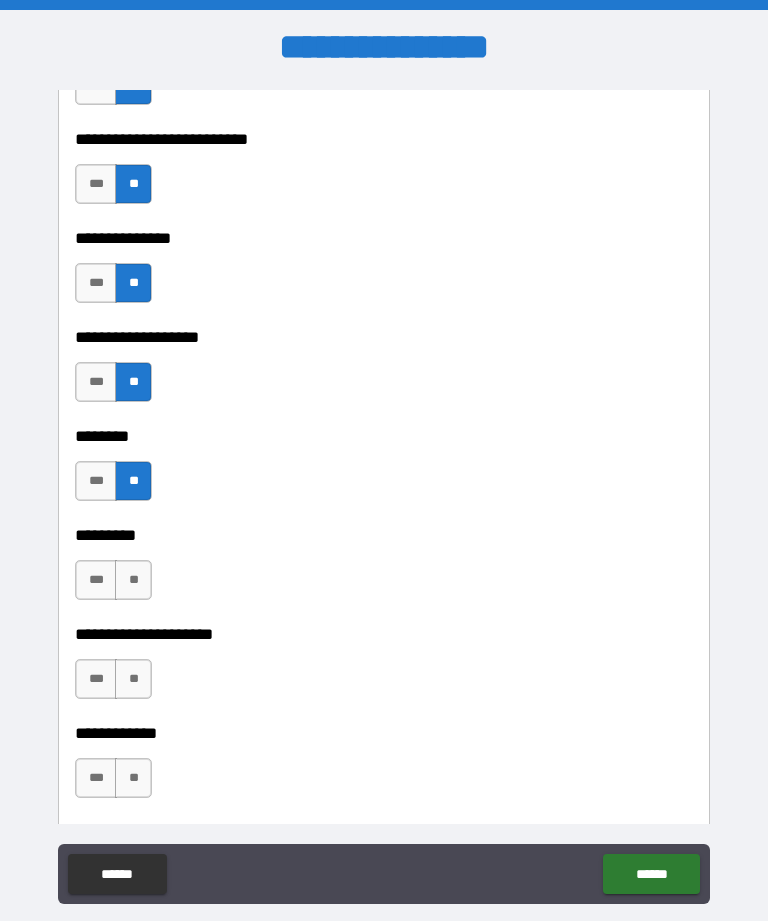 click on "**" at bounding box center [133, 580] 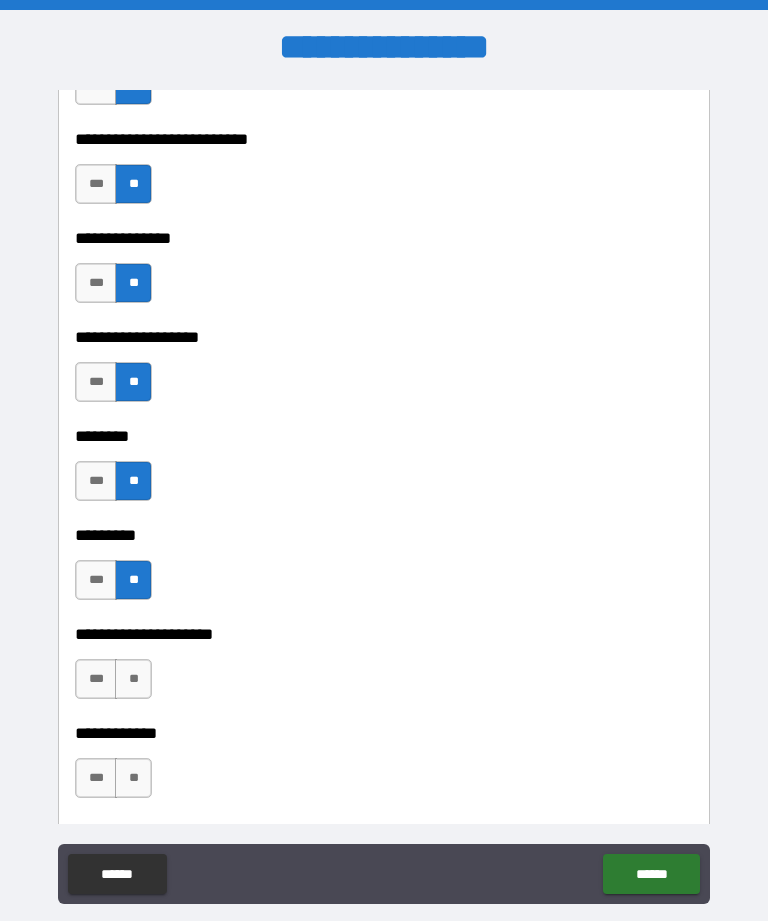click on "**" at bounding box center (133, 679) 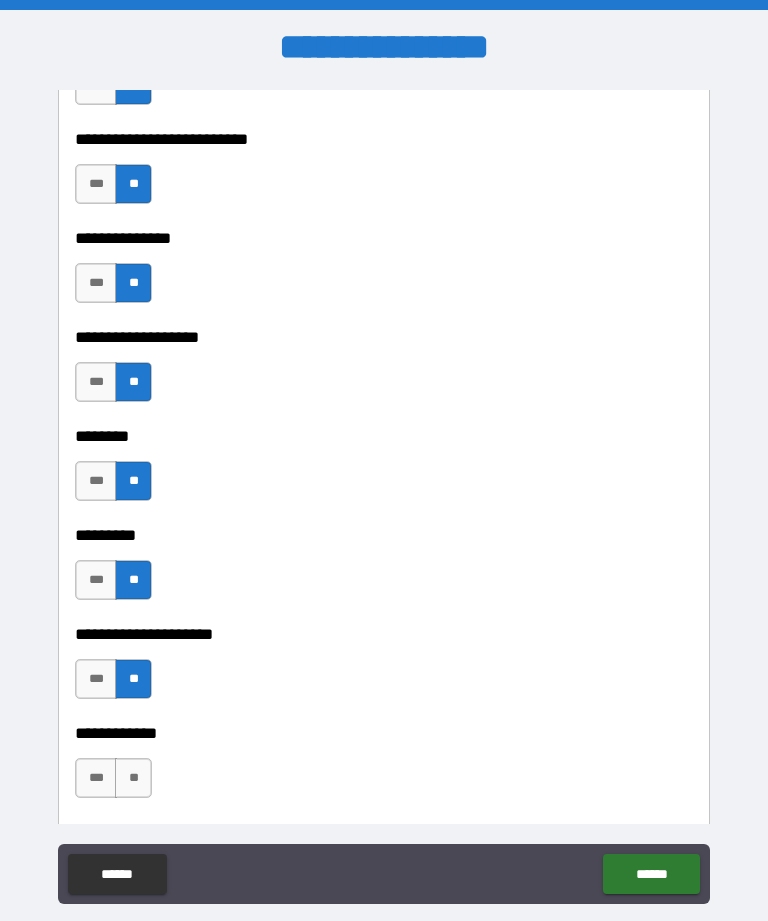 click on "**" at bounding box center (133, 778) 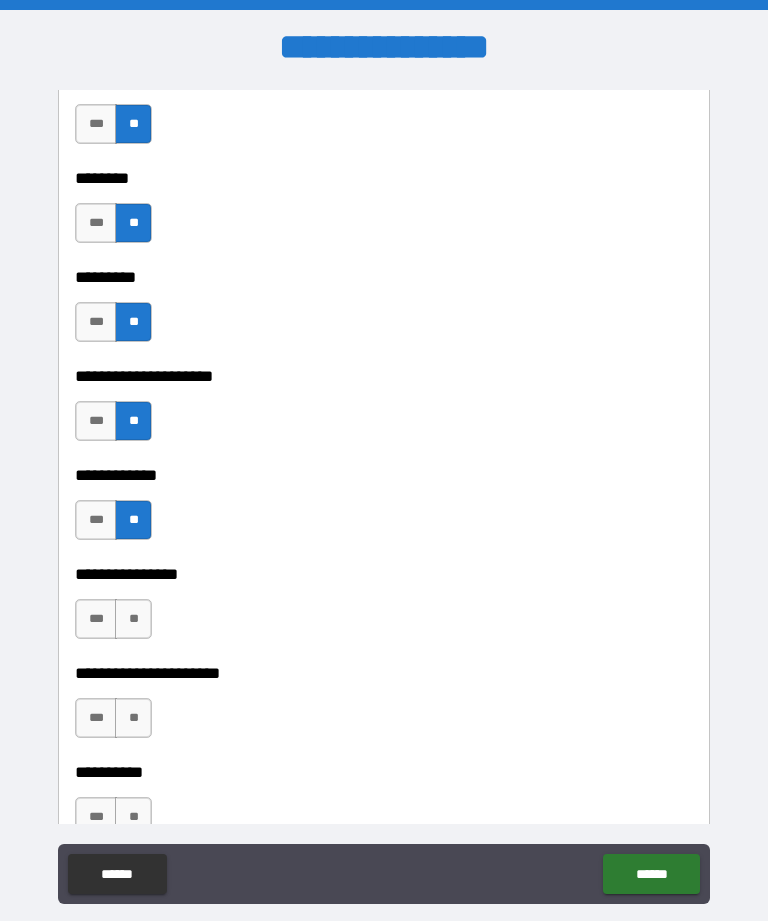 scroll, scrollTop: 5881, scrollLeft: 0, axis: vertical 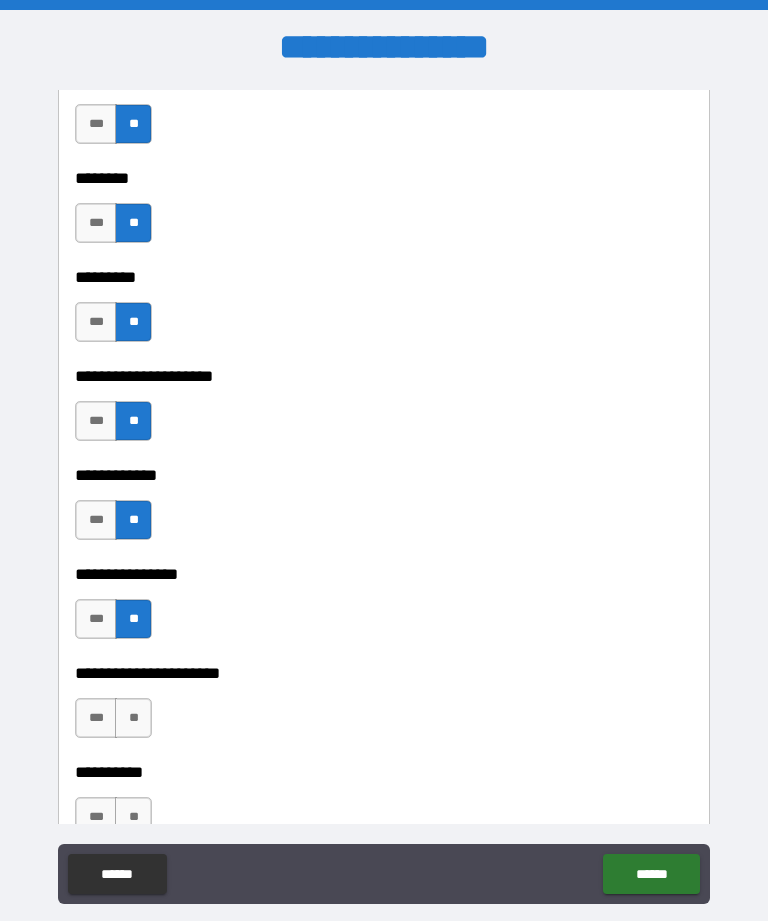 click on "**" at bounding box center [133, 718] 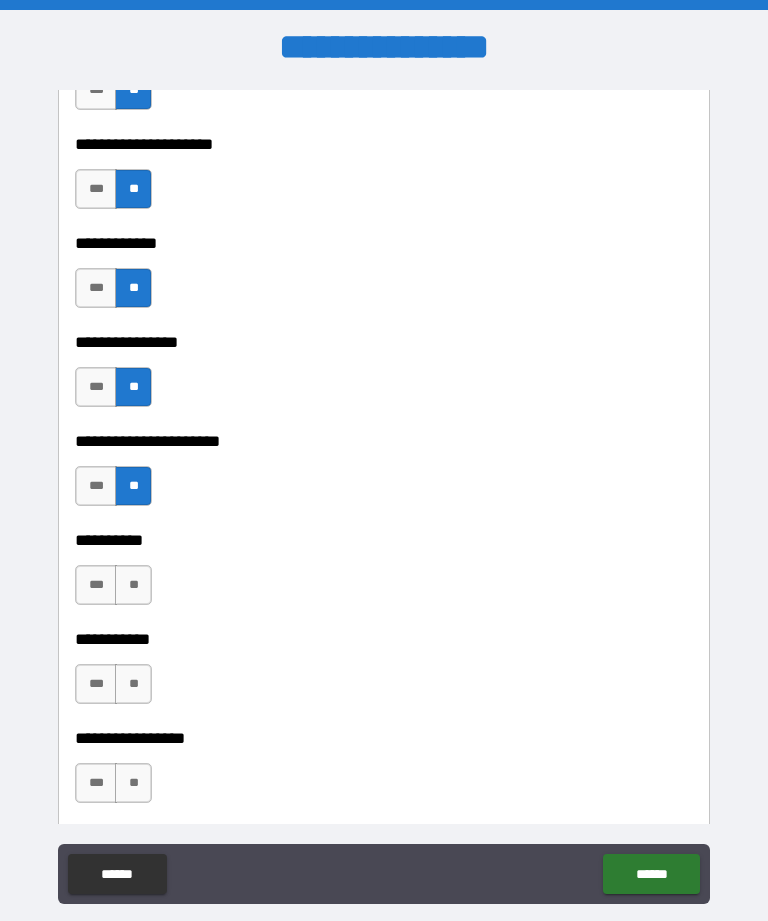 scroll, scrollTop: 6114, scrollLeft: 0, axis: vertical 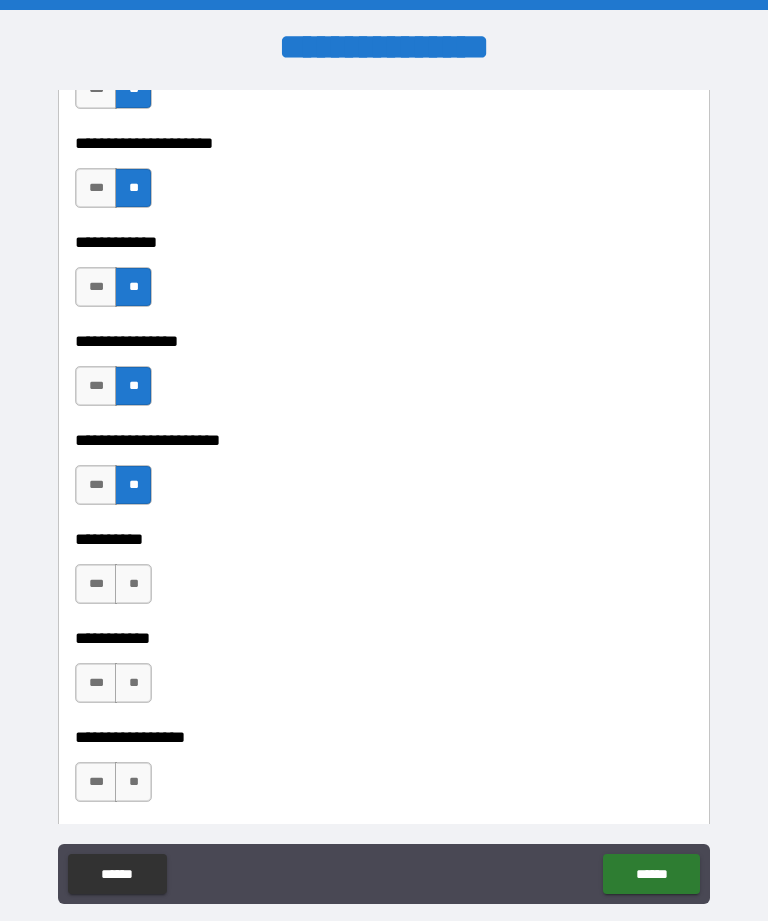 click on "**" at bounding box center [133, 584] 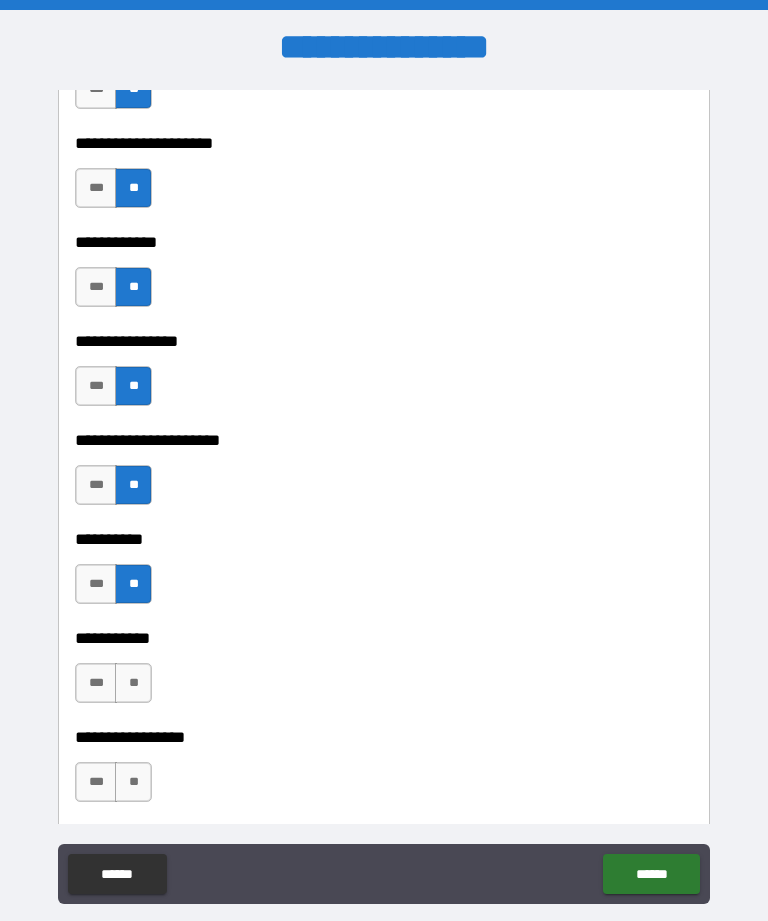 click on "**" at bounding box center (133, 683) 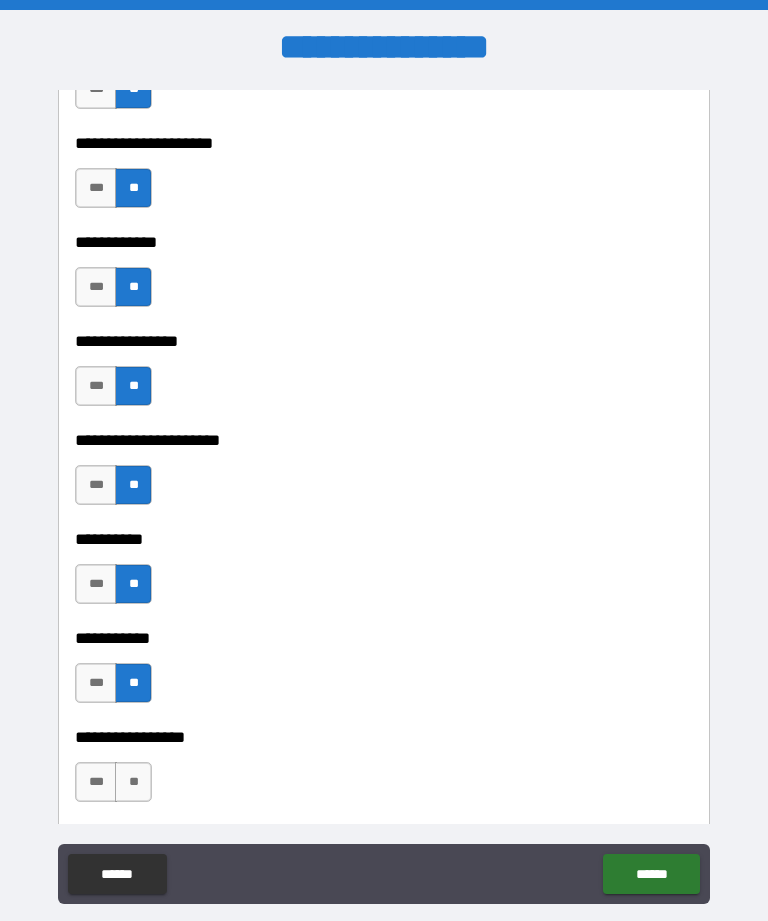 click on "**" at bounding box center (133, 782) 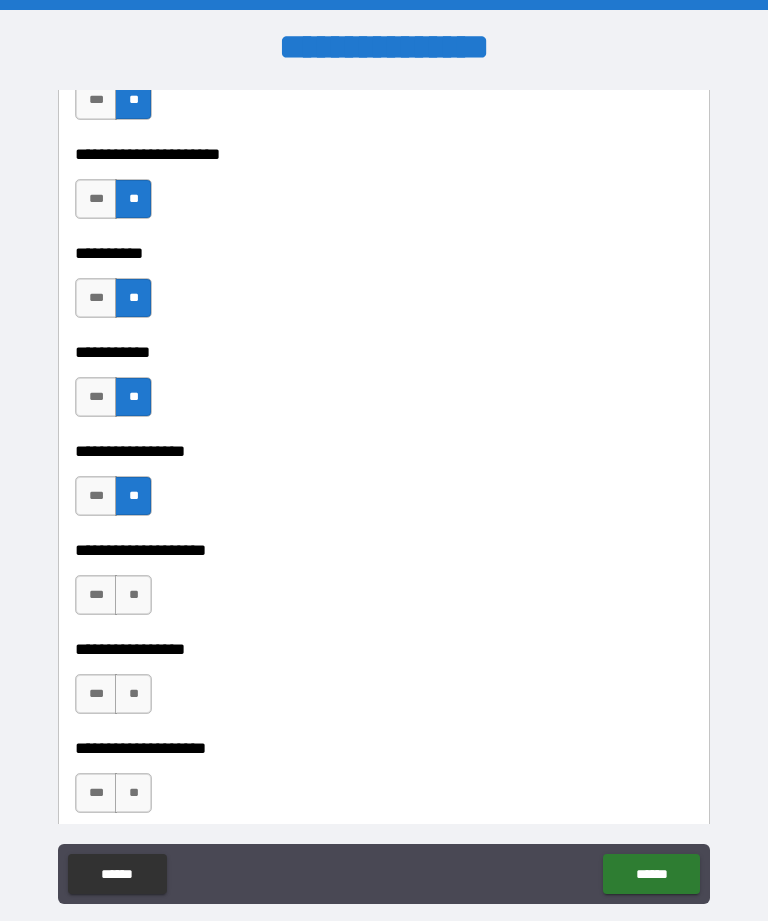 scroll, scrollTop: 6401, scrollLeft: 0, axis: vertical 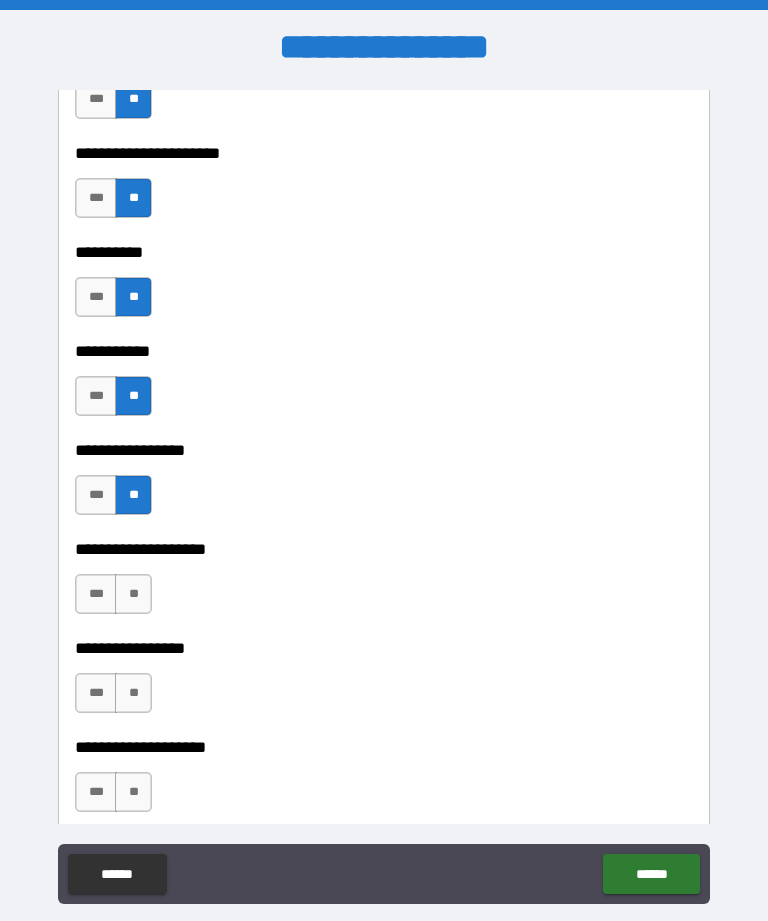 click on "**" at bounding box center [133, 594] 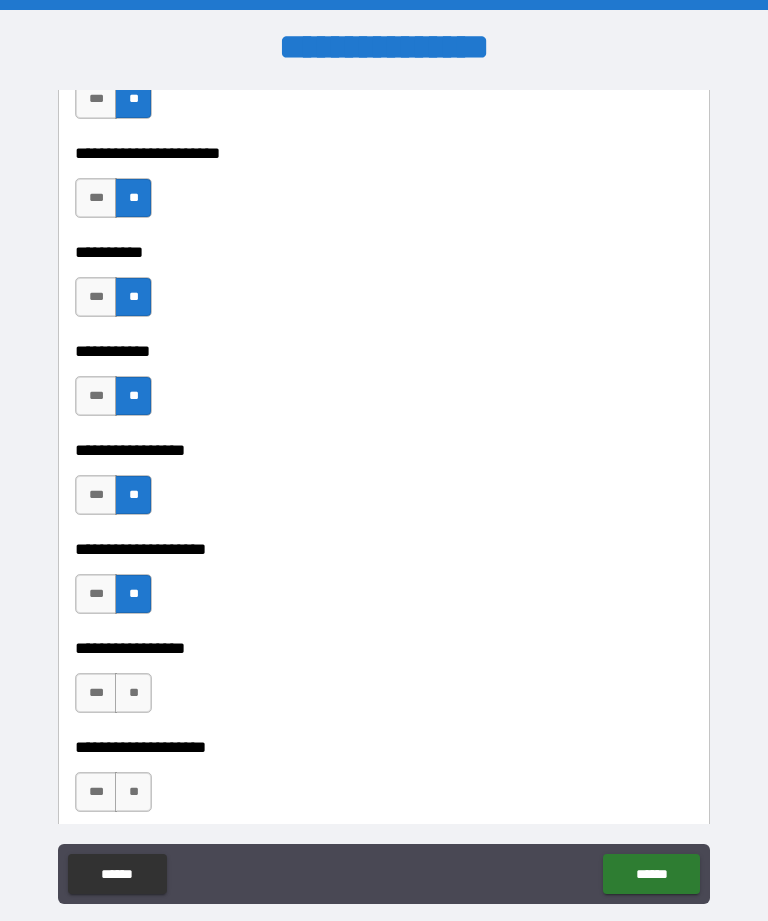 click on "**" at bounding box center (133, 693) 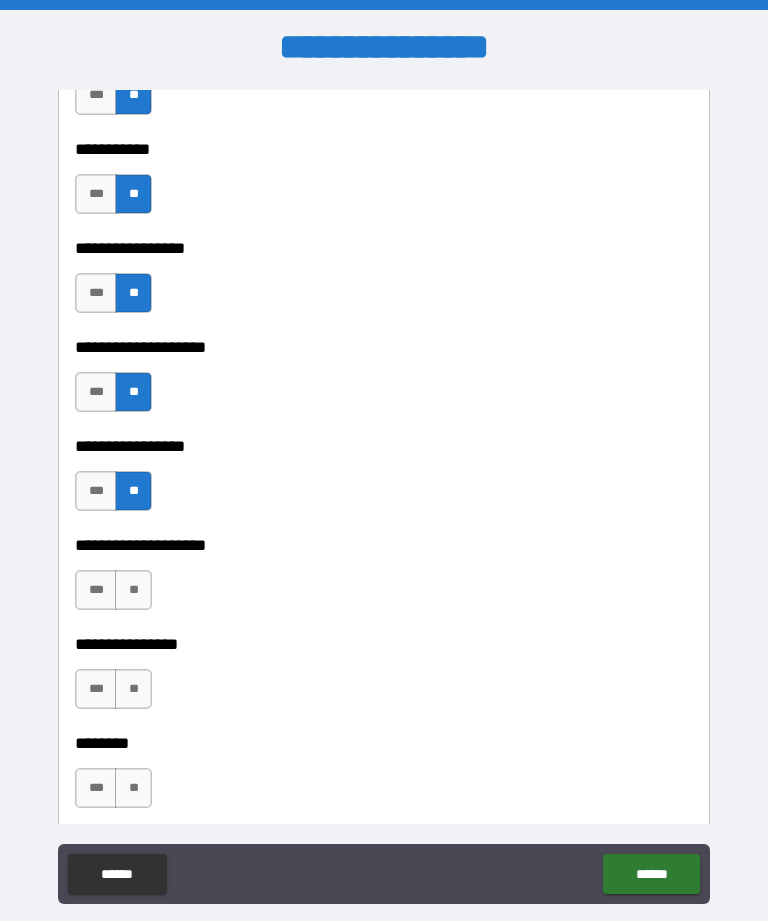 scroll, scrollTop: 6605, scrollLeft: 0, axis: vertical 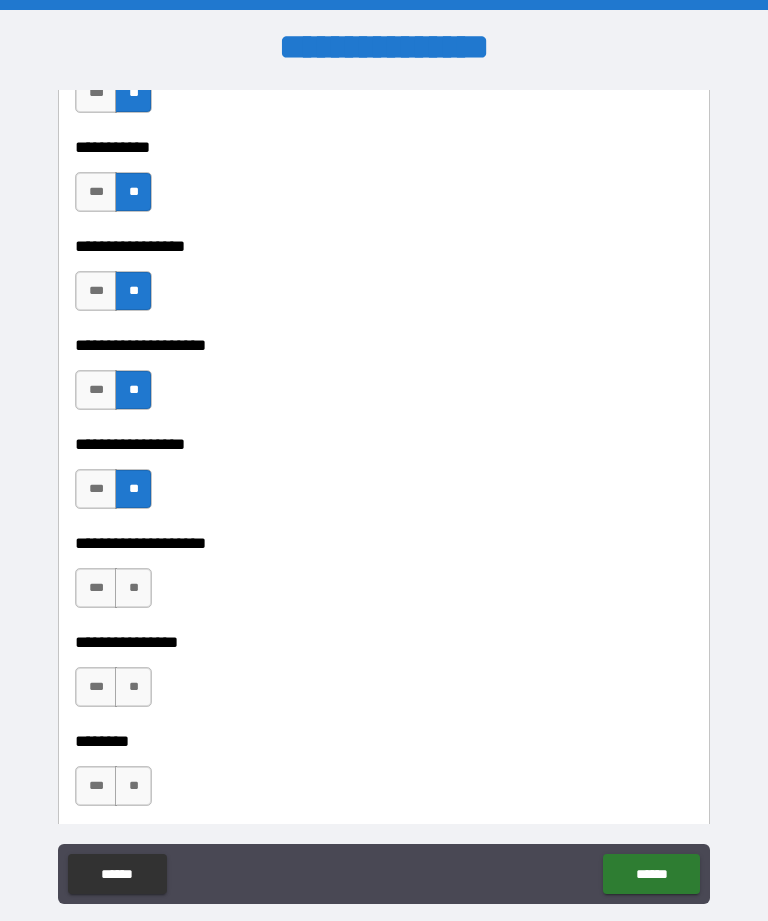 click on "**" at bounding box center (133, 588) 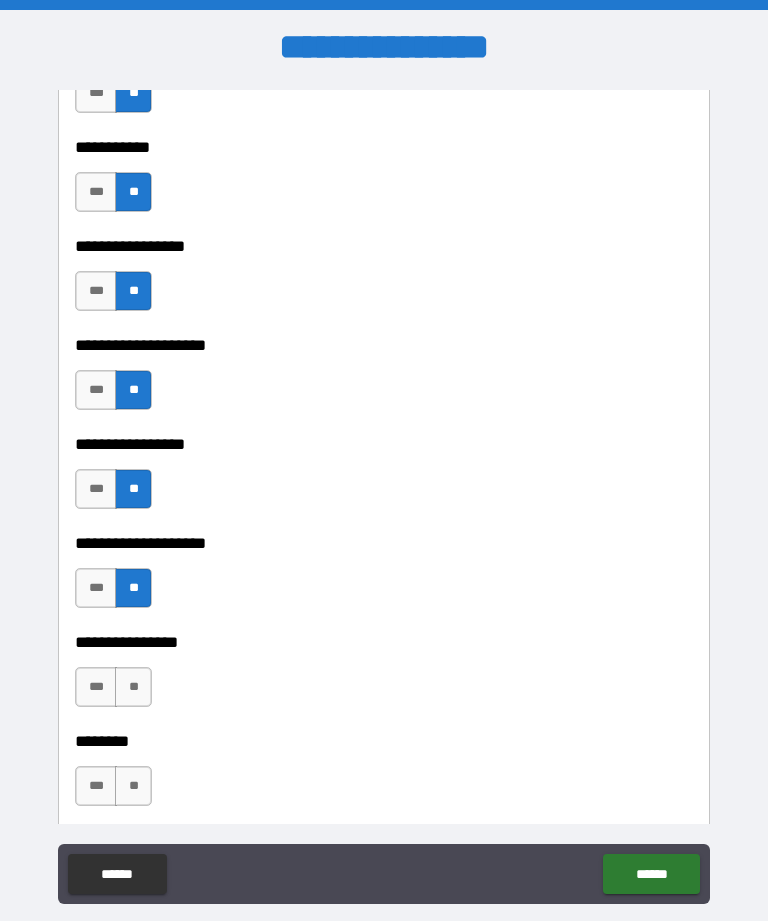click on "**" at bounding box center [133, 687] 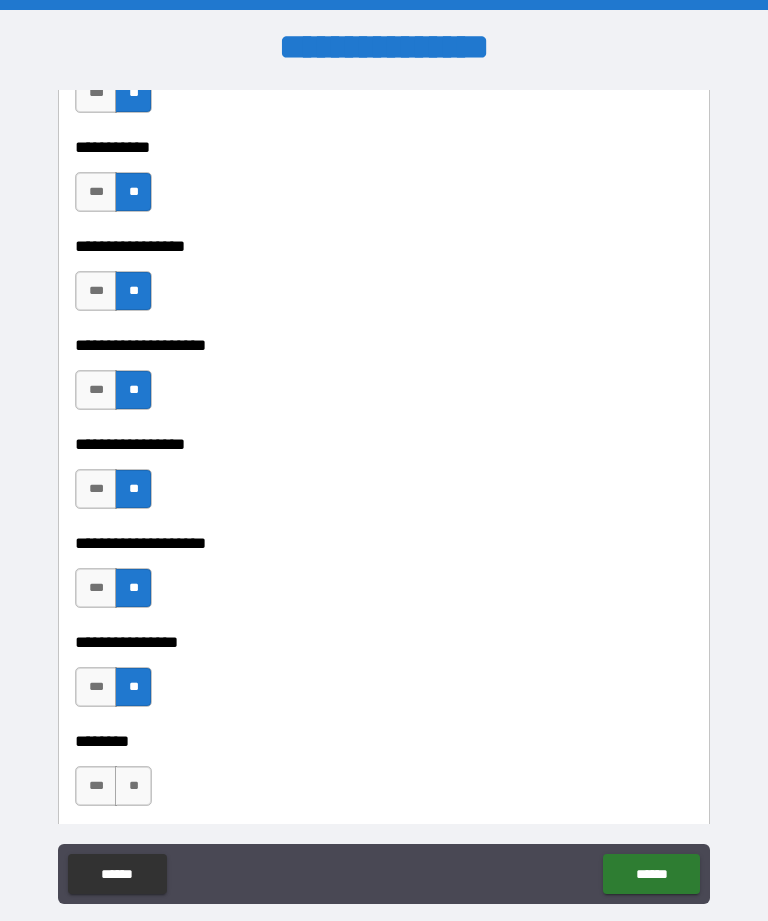 click on "**" at bounding box center [133, 786] 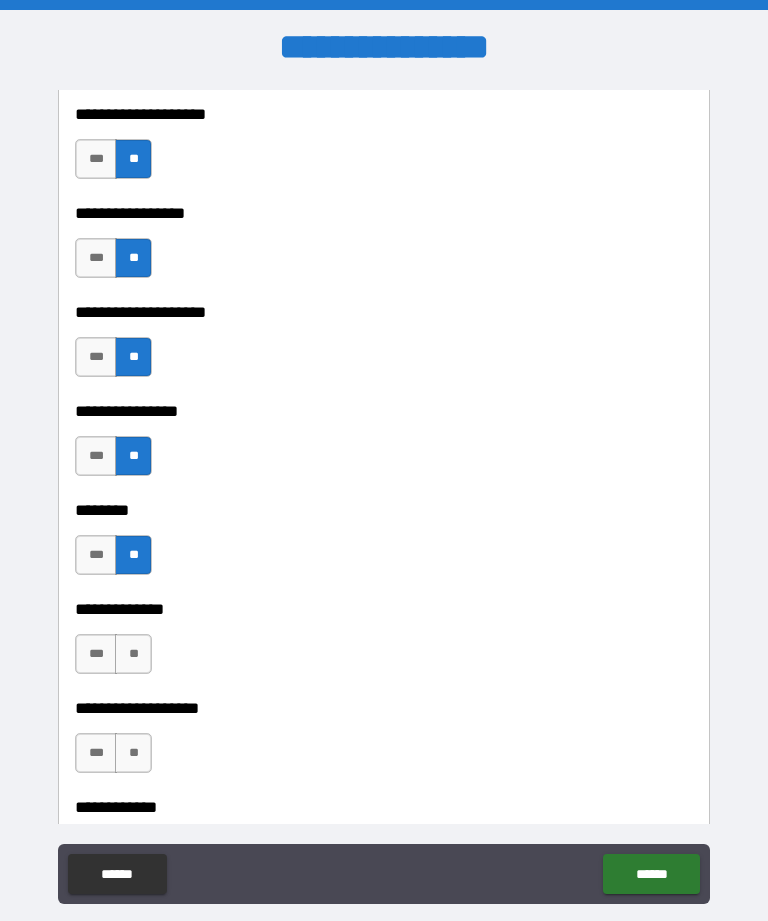 scroll, scrollTop: 6838, scrollLeft: 0, axis: vertical 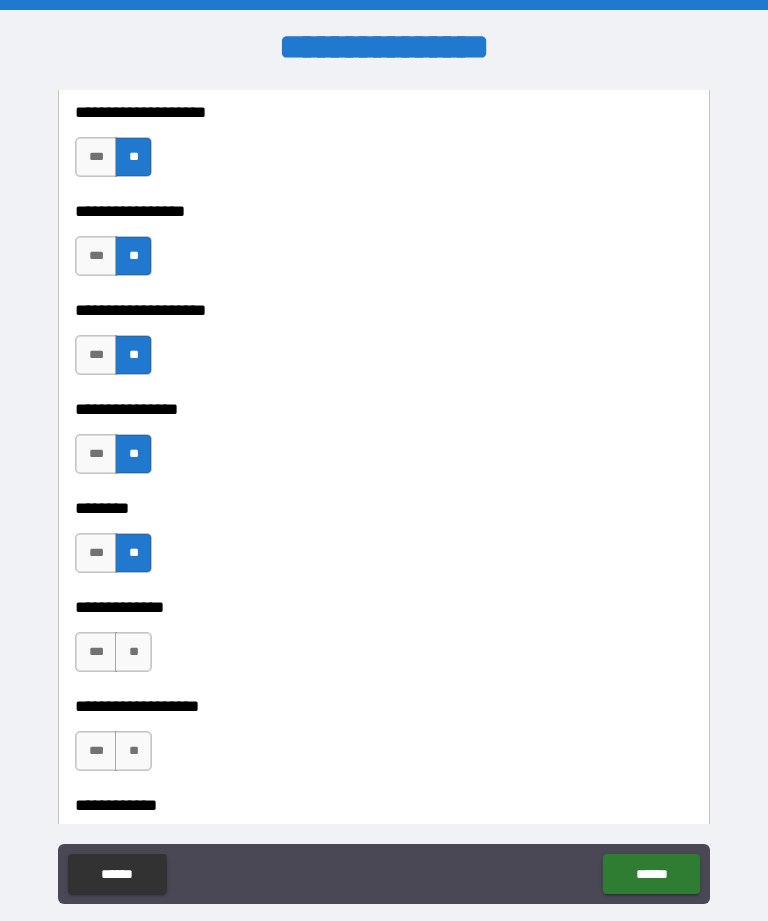 click on "**" at bounding box center (133, 652) 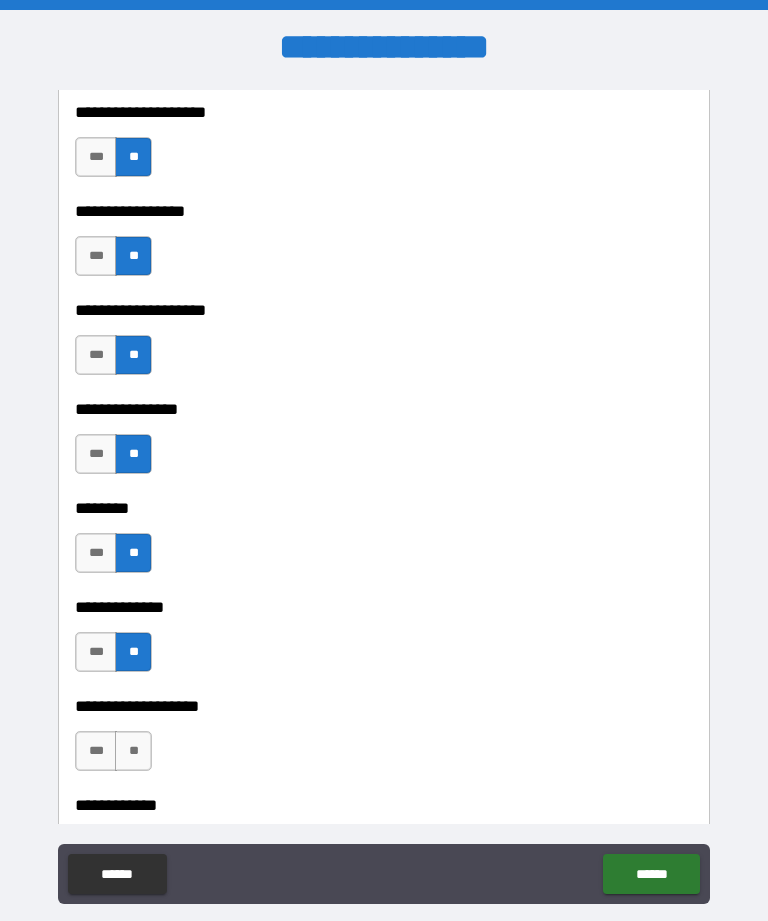 click on "**" at bounding box center [133, 751] 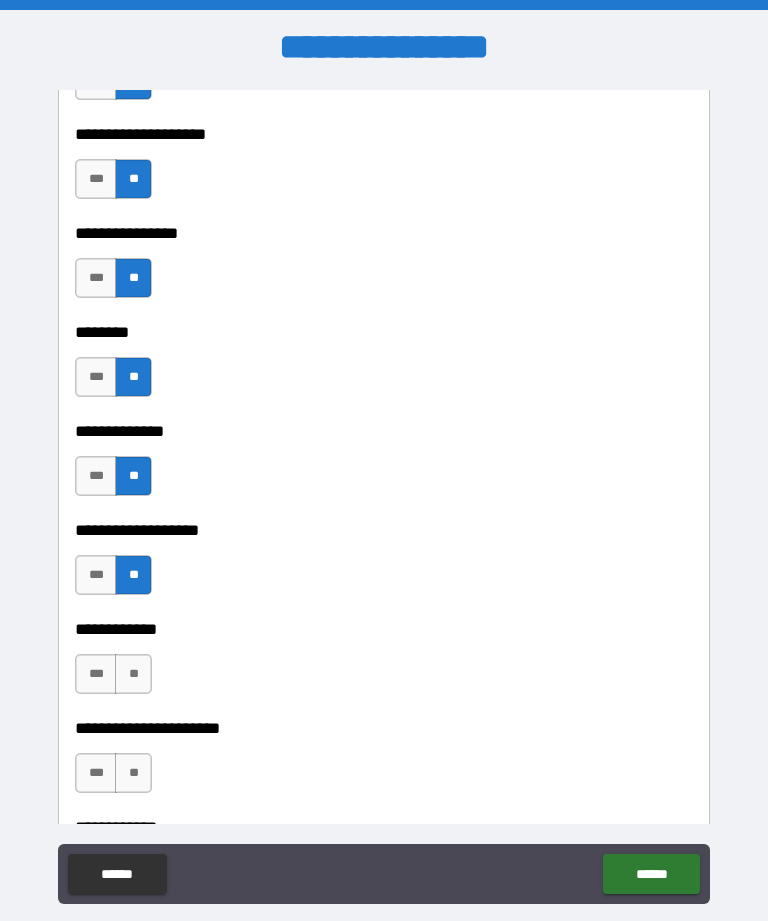 scroll, scrollTop: 7017, scrollLeft: 0, axis: vertical 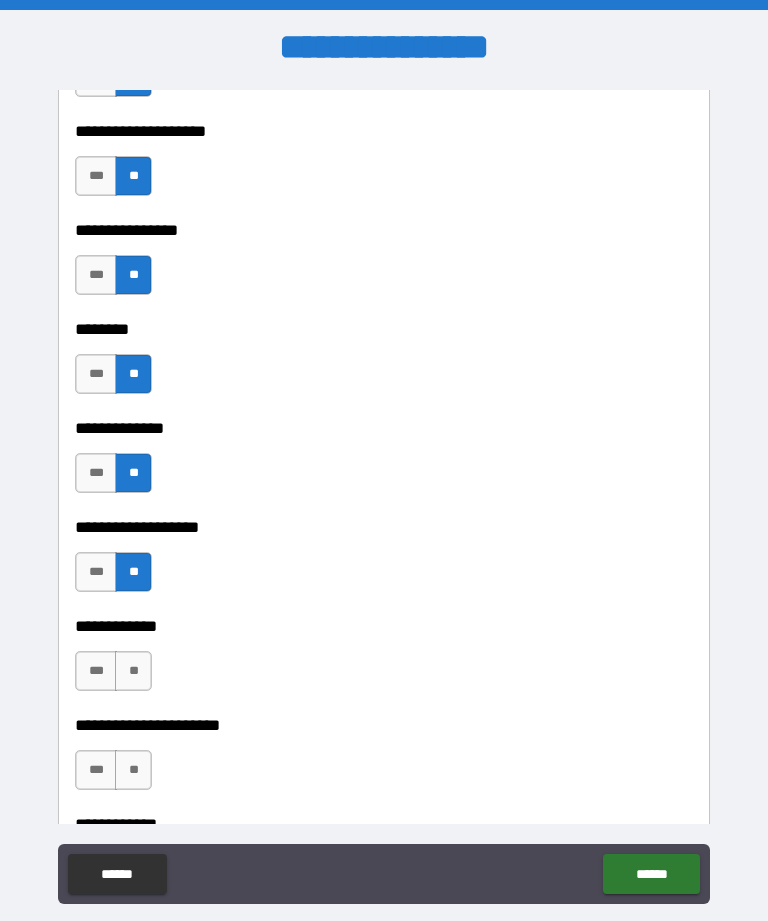 click on "**" at bounding box center (133, 671) 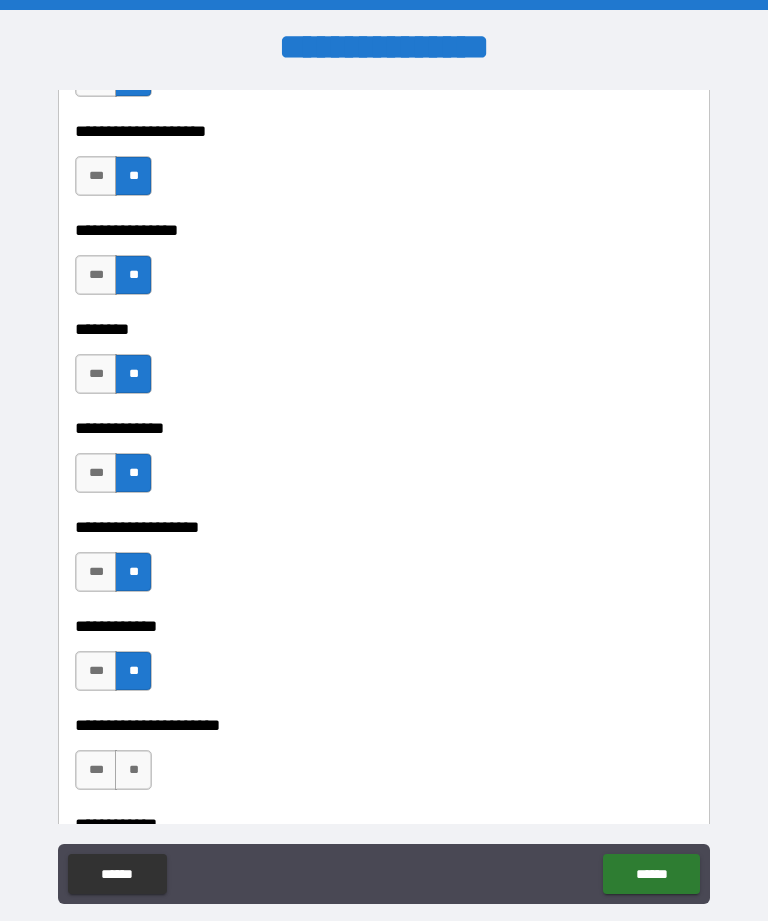 click on "**********" at bounding box center [384, 725] 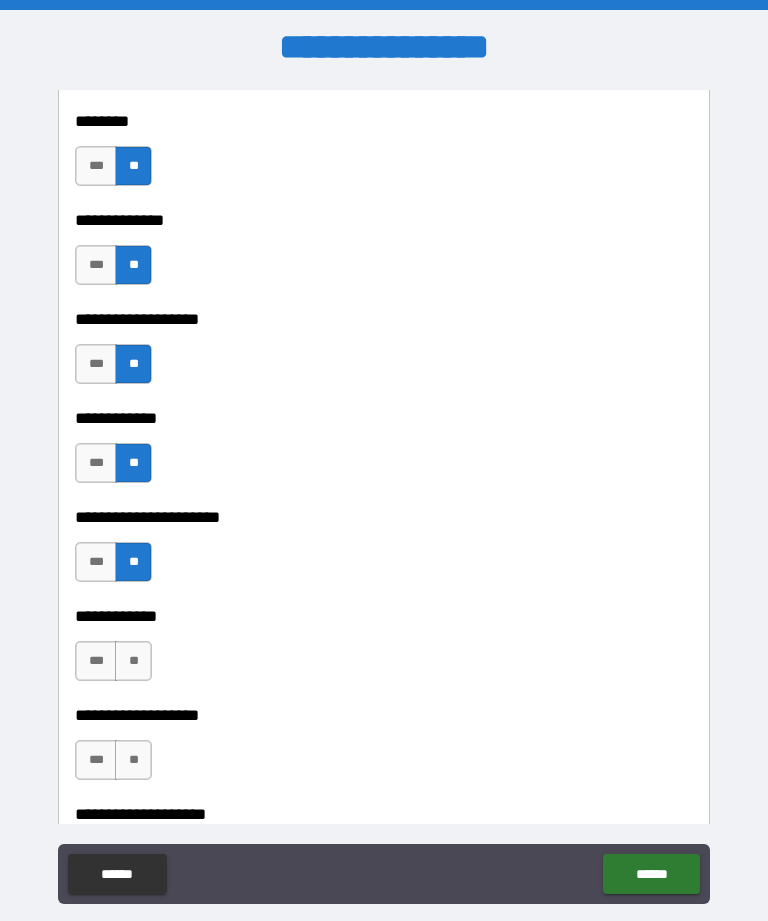 scroll, scrollTop: 7227, scrollLeft: 0, axis: vertical 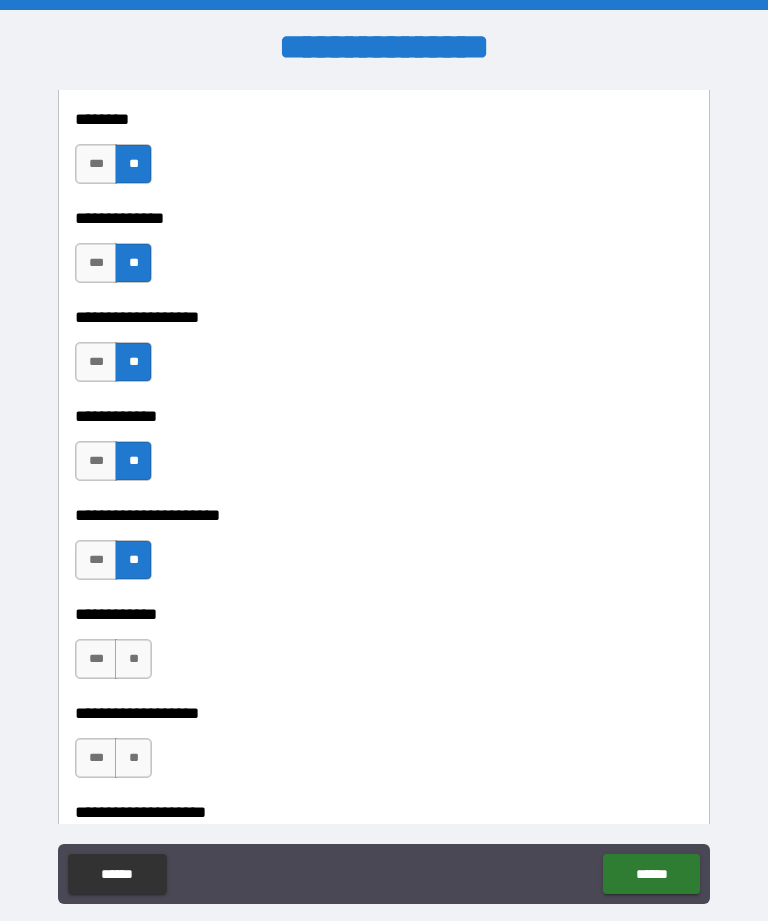 click on "**" at bounding box center (133, 659) 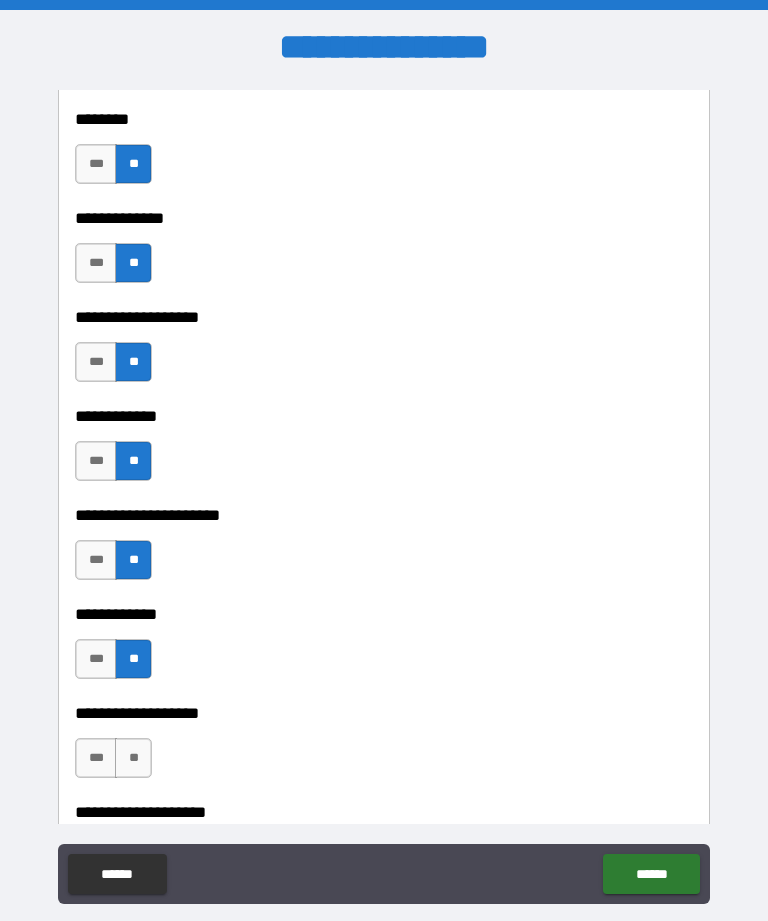 click on "**" at bounding box center (133, 758) 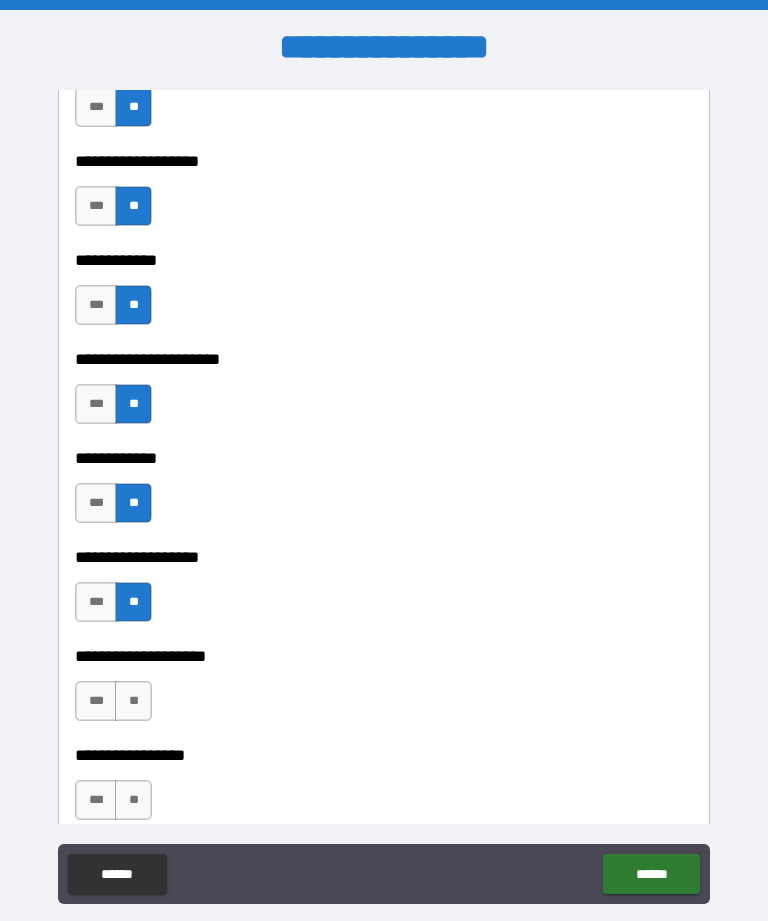 scroll, scrollTop: 7384, scrollLeft: 0, axis: vertical 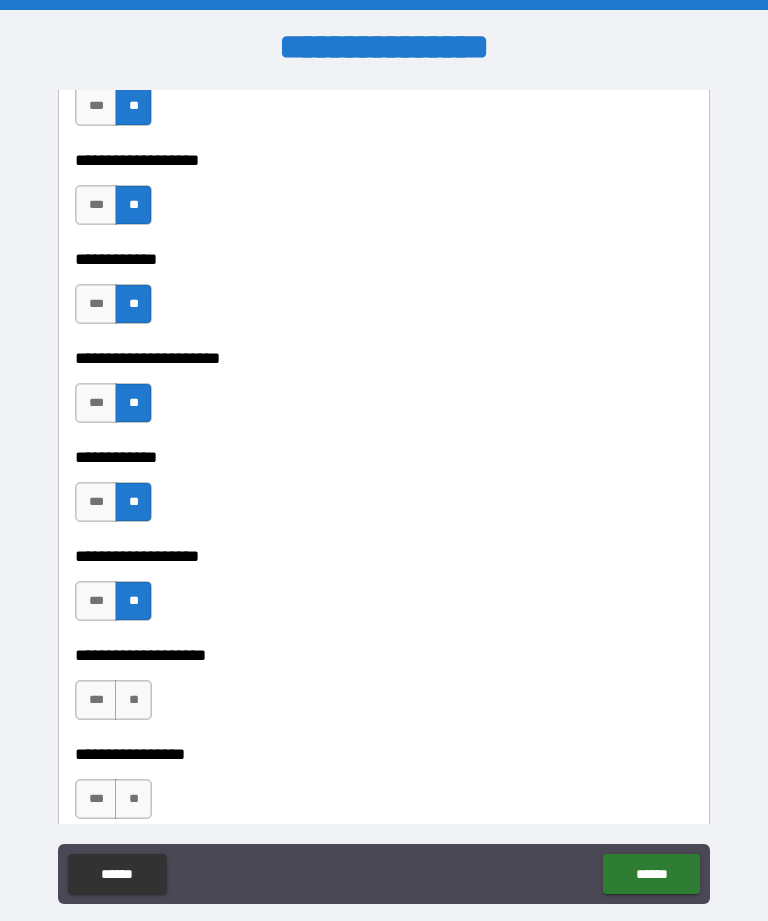 click on "**" at bounding box center (133, 700) 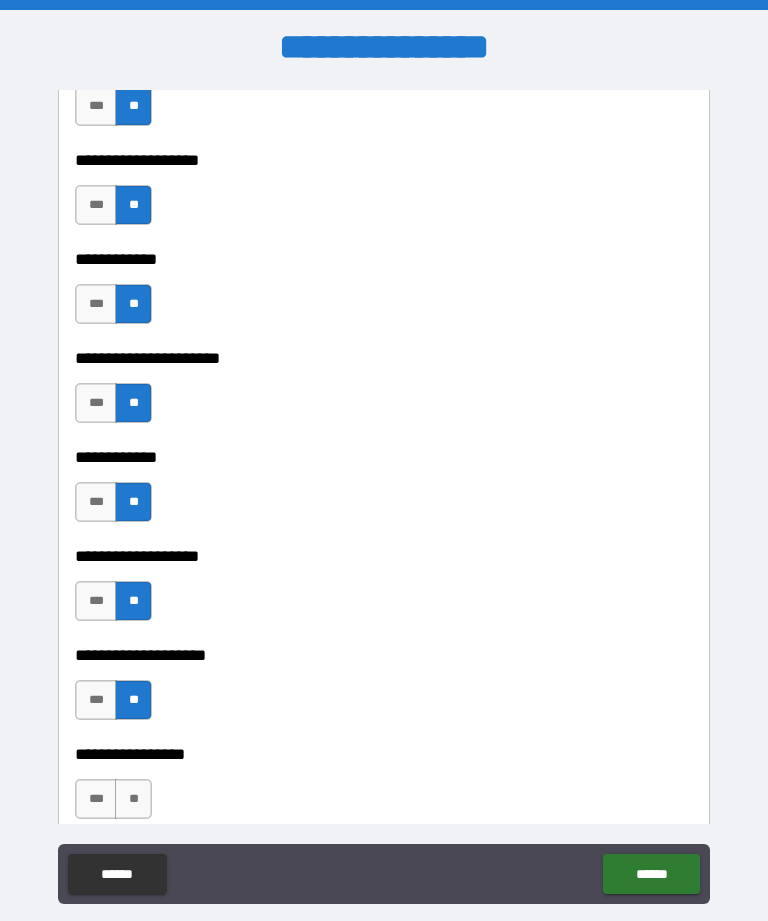 click on "**" at bounding box center [133, 799] 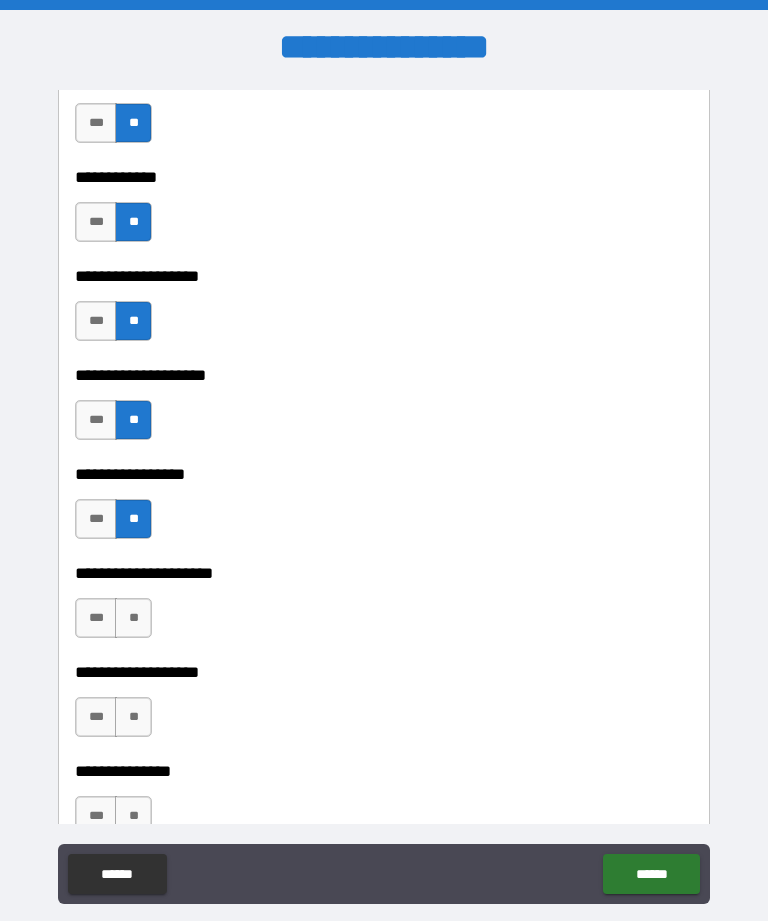 scroll, scrollTop: 7665, scrollLeft: 0, axis: vertical 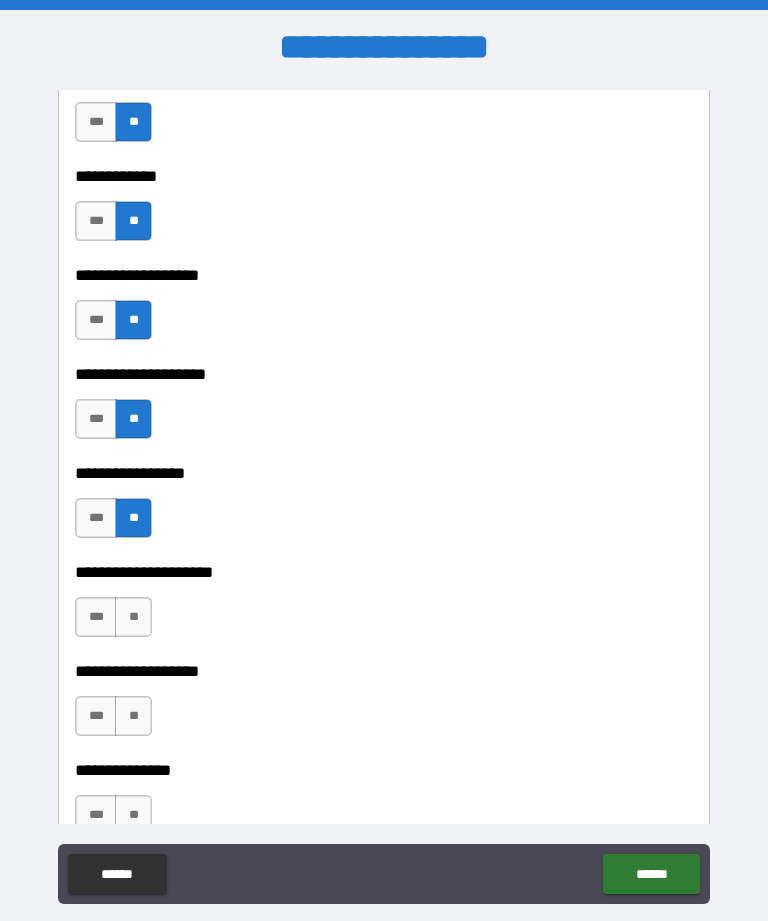 click on "**" at bounding box center (133, 617) 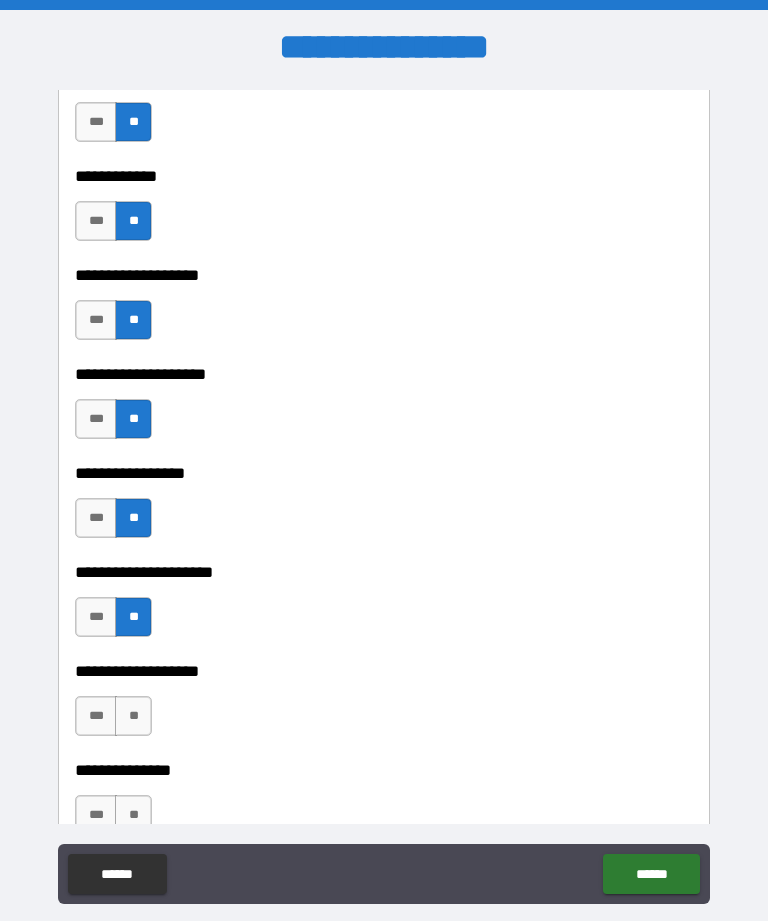 click on "**" at bounding box center [133, 716] 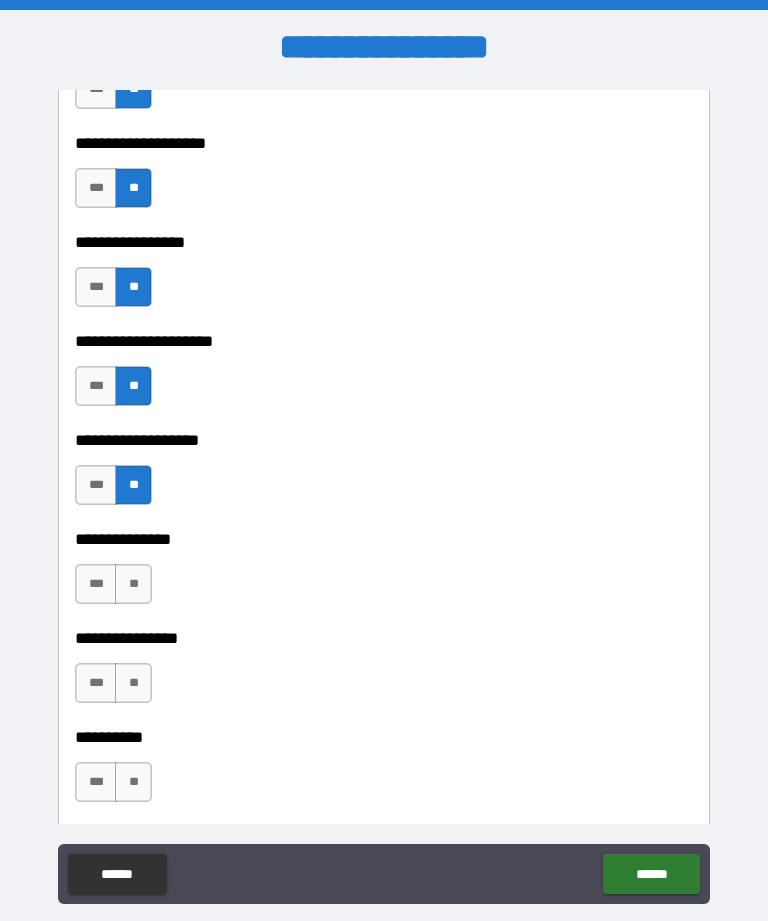 scroll, scrollTop: 7897, scrollLeft: 0, axis: vertical 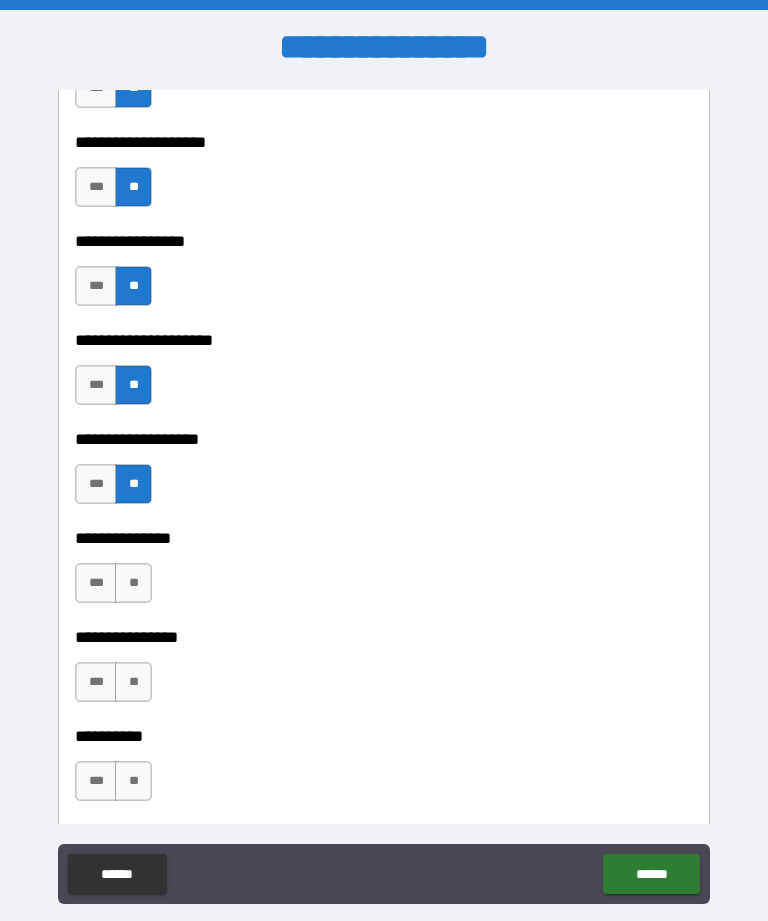 click on "**" at bounding box center [133, 583] 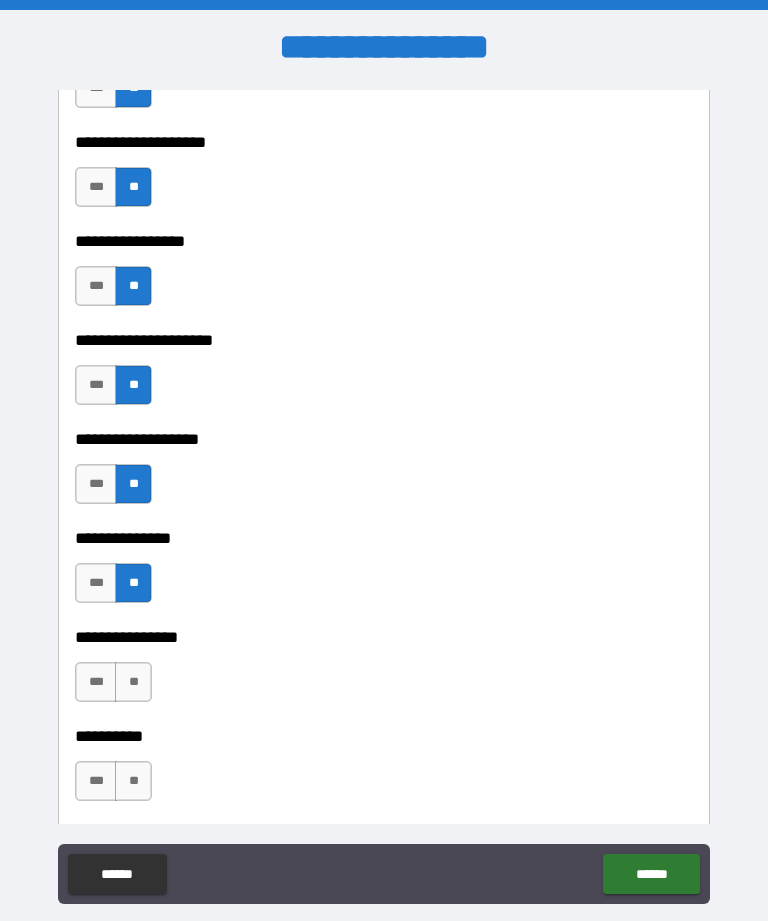 click on "**" at bounding box center [133, 682] 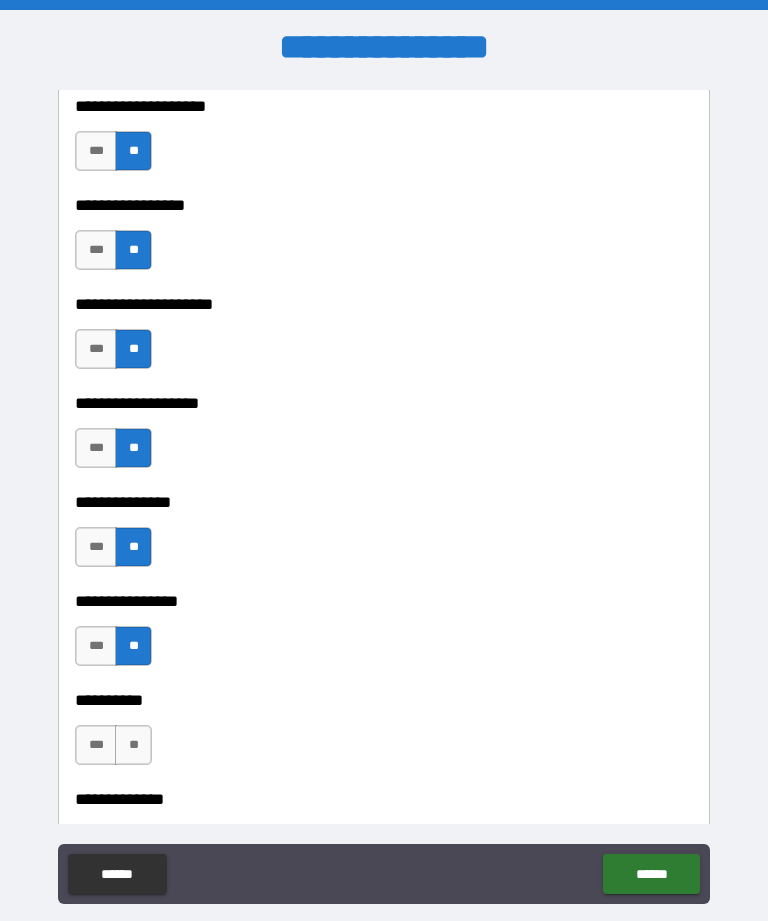 scroll, scrollTop: 7938, scrollLeft: 0, axis: vertical 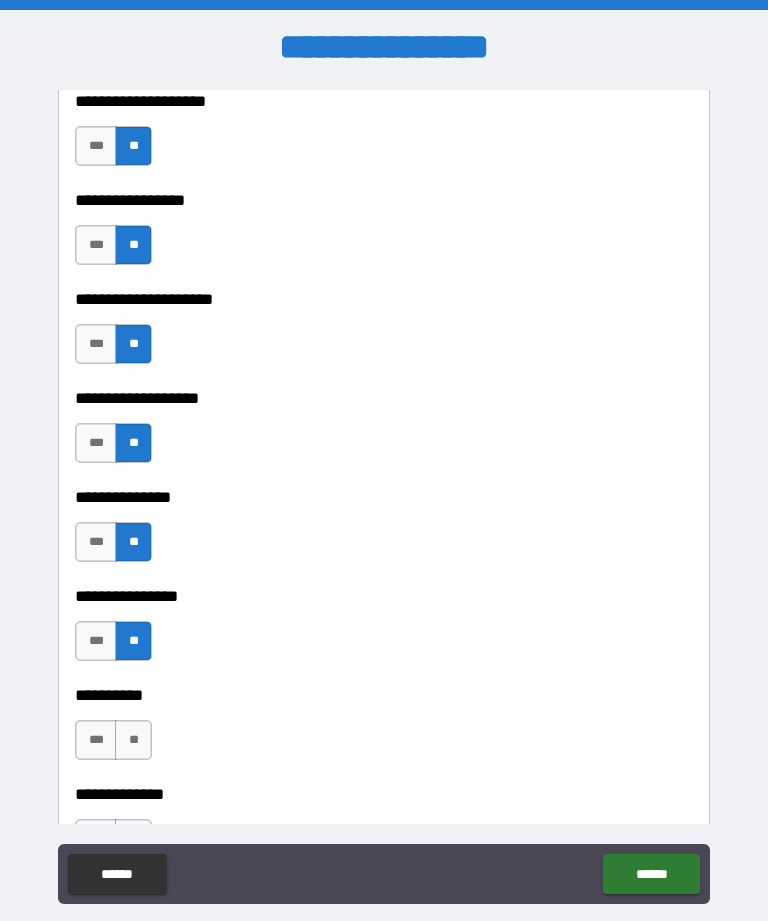 click on "**" at bounding box center (133, 740) 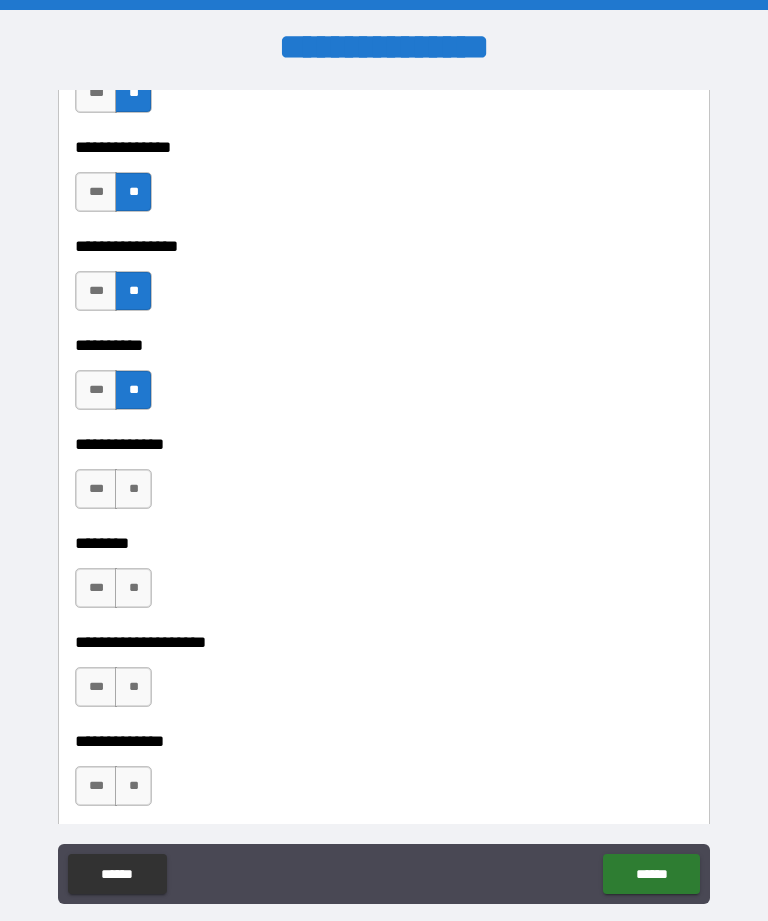 scroll, scrollTop: 8289, scrollLeft: 0, axis: vertical 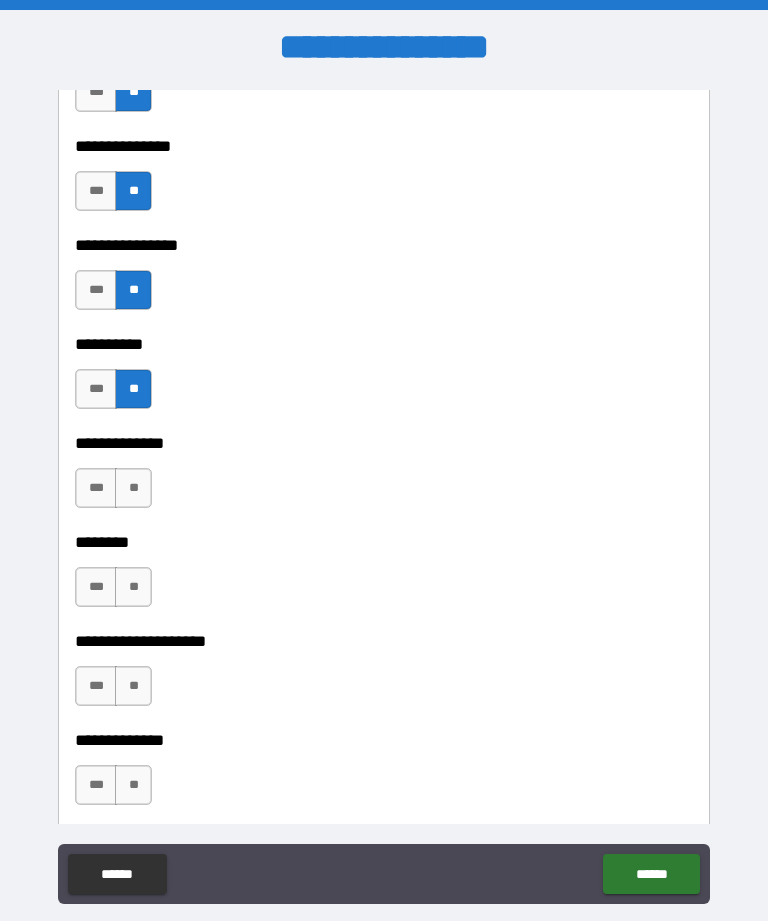 click on "**" at bounding box center [133, 488] 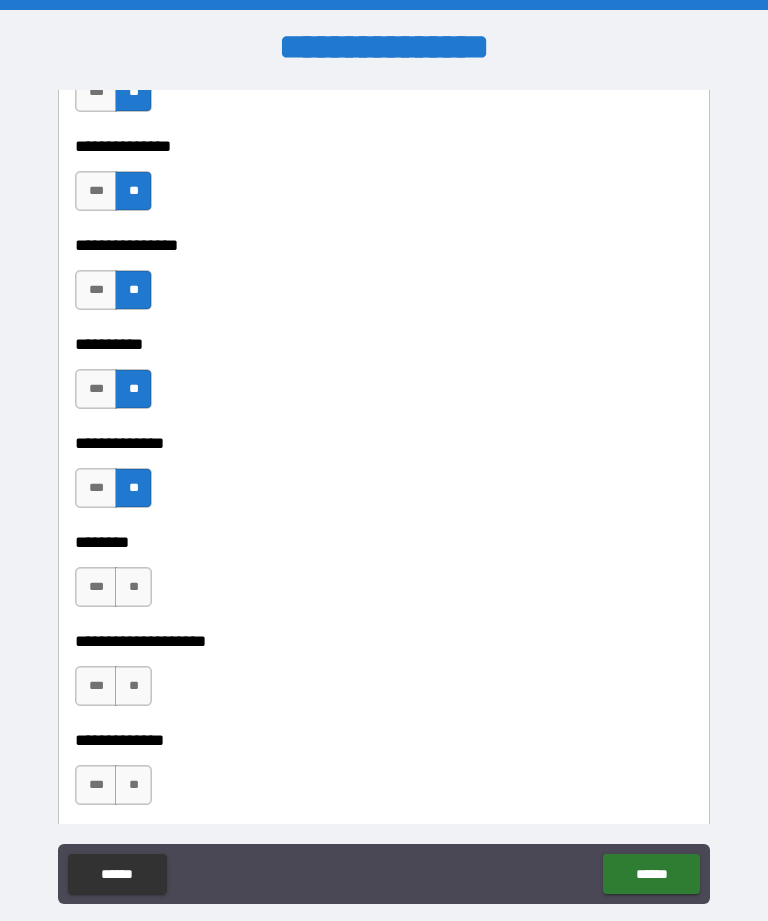 click on "**" at bounding box center (133, 587) 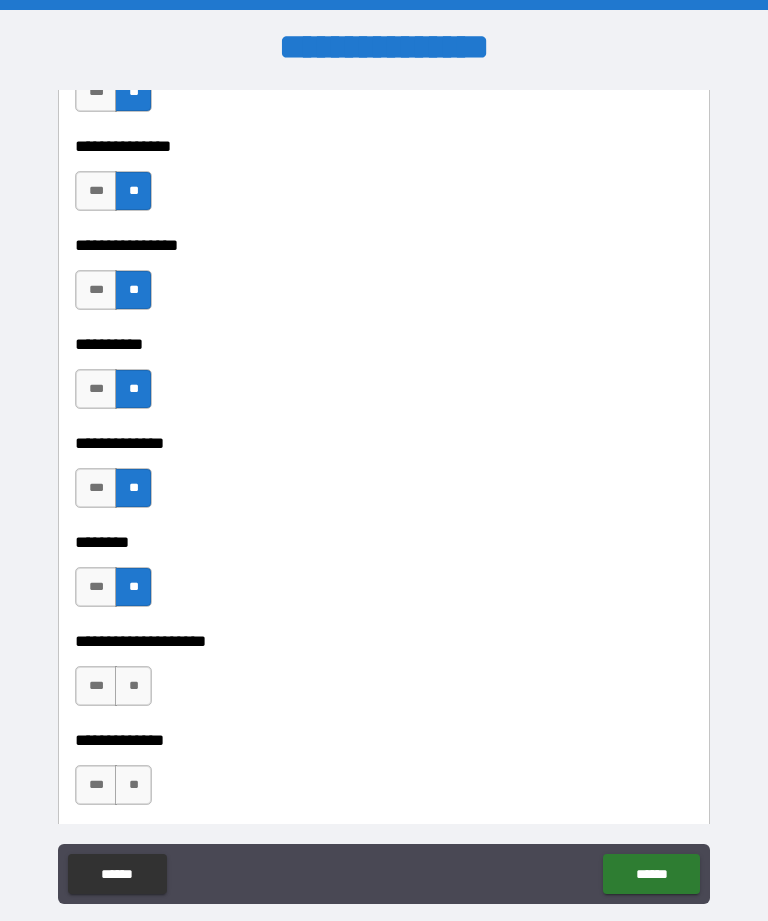 click on "**" at bounding box center [133, 686] 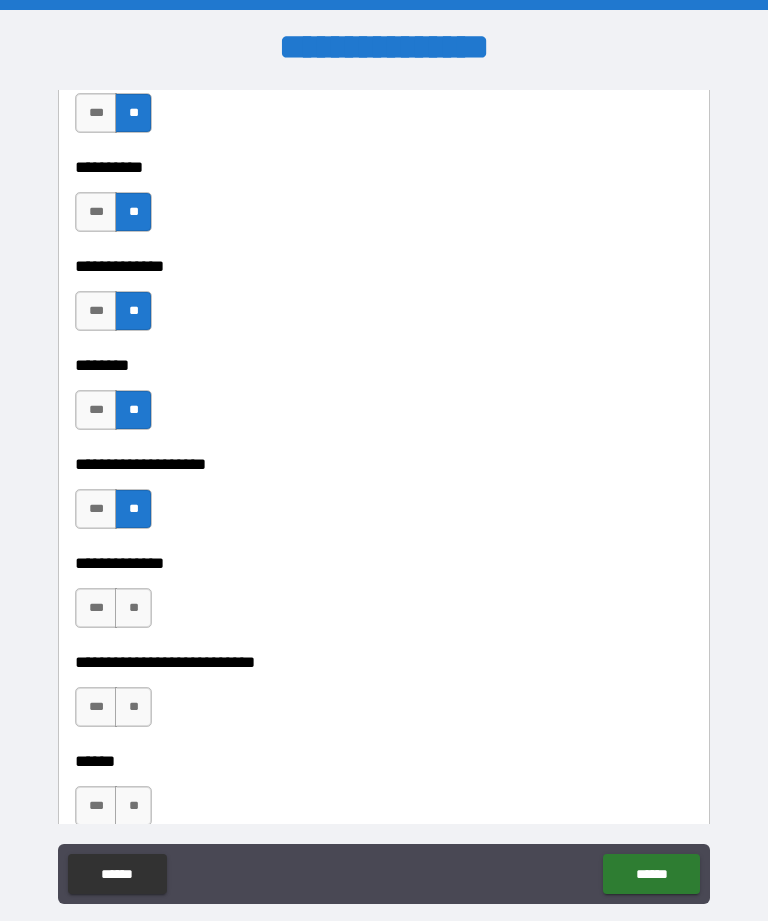 scroll, scrollTop: 8467, scrollLeft: 0, axis: vertical 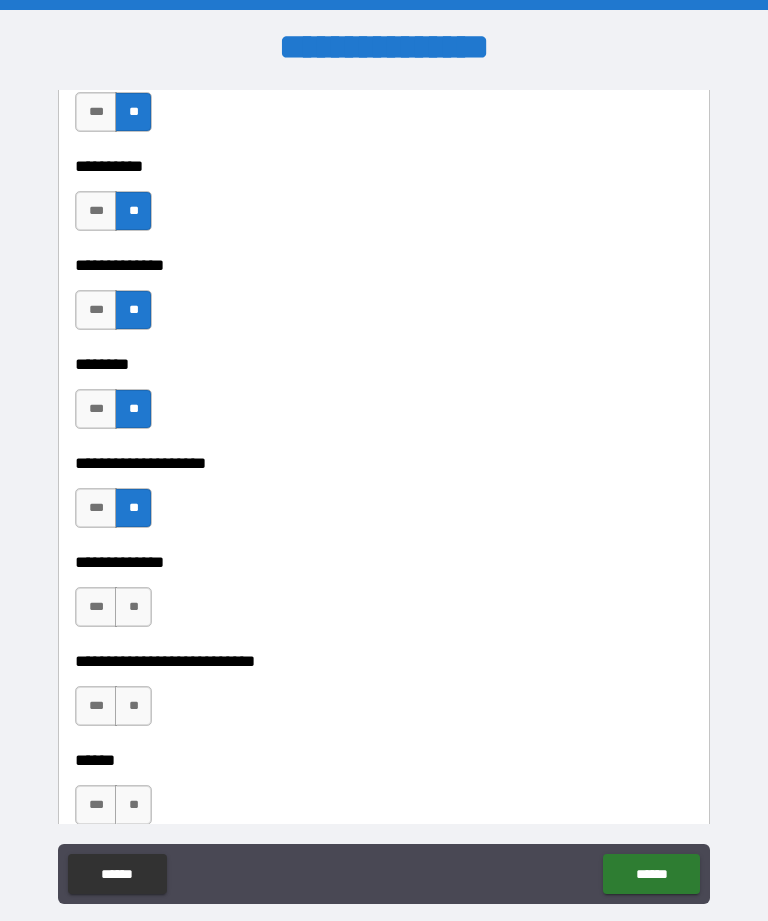 click on "**" at bounding box center [133, 607] 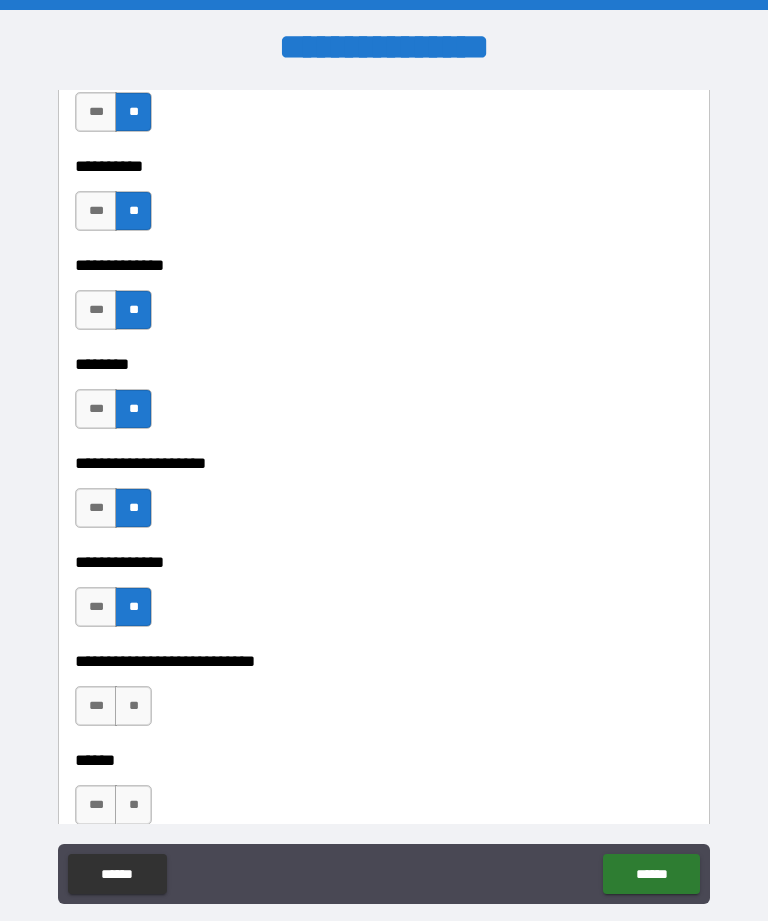 click on "**" at bounding box center [133, 706] 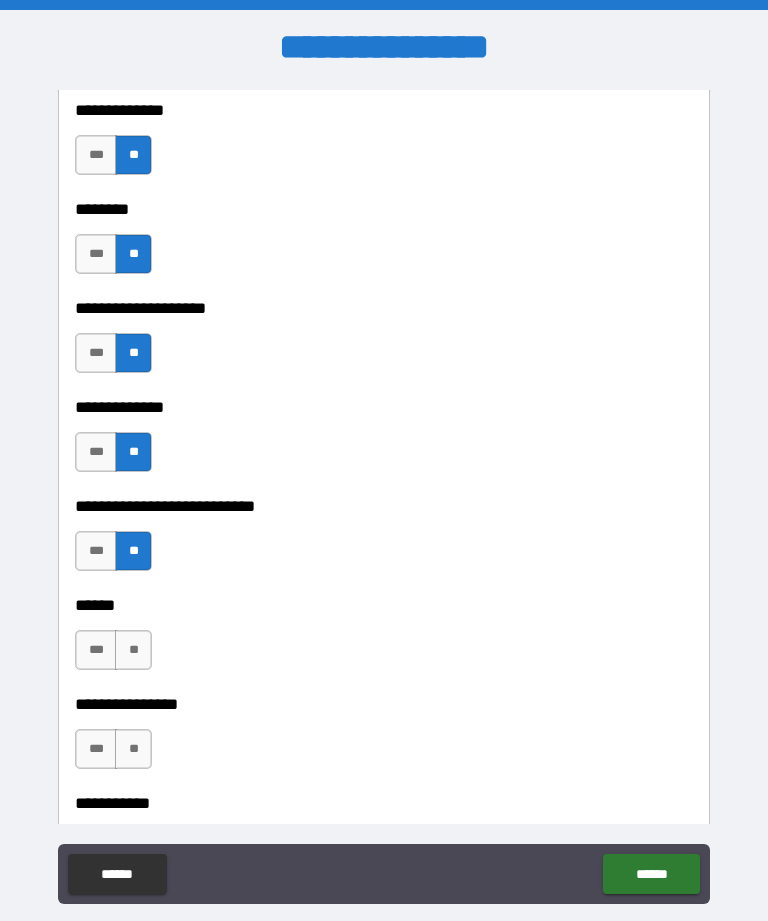 scroll, scrollTop: 8623, scrollLeft: 0, axis: vertical 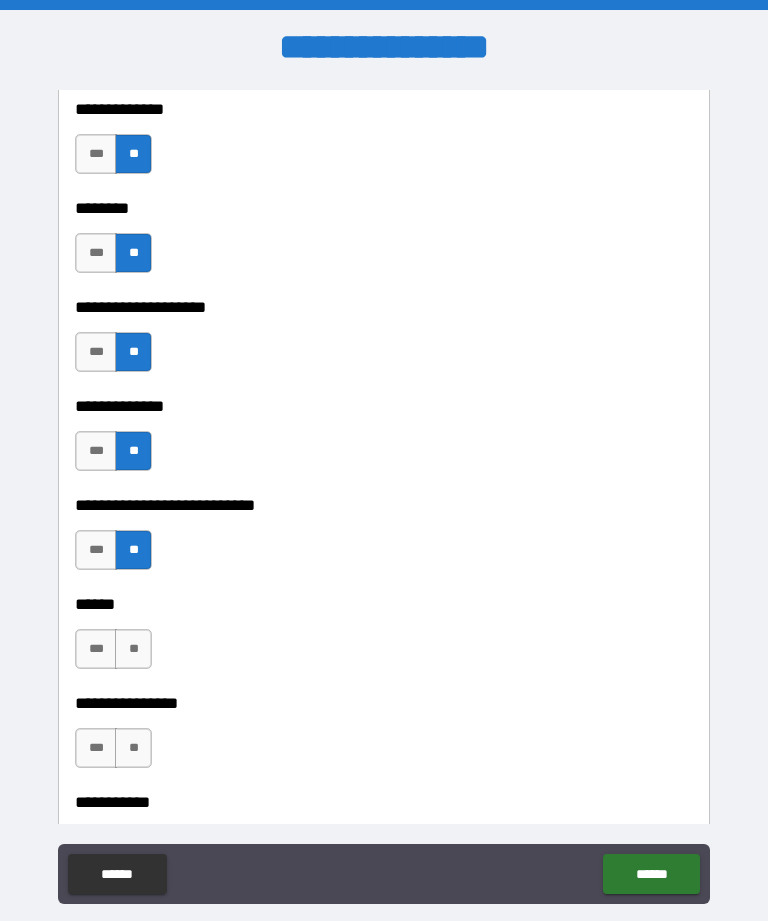 click on "**" at bounding box center (133, 649) 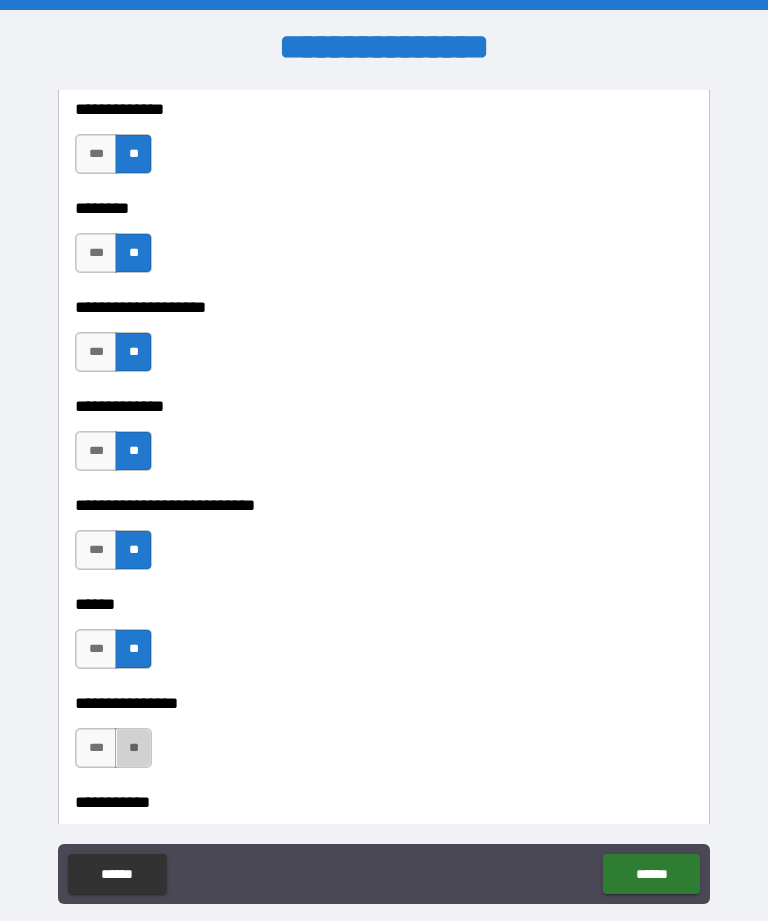 click on "**" at bounding box center [133, 748] 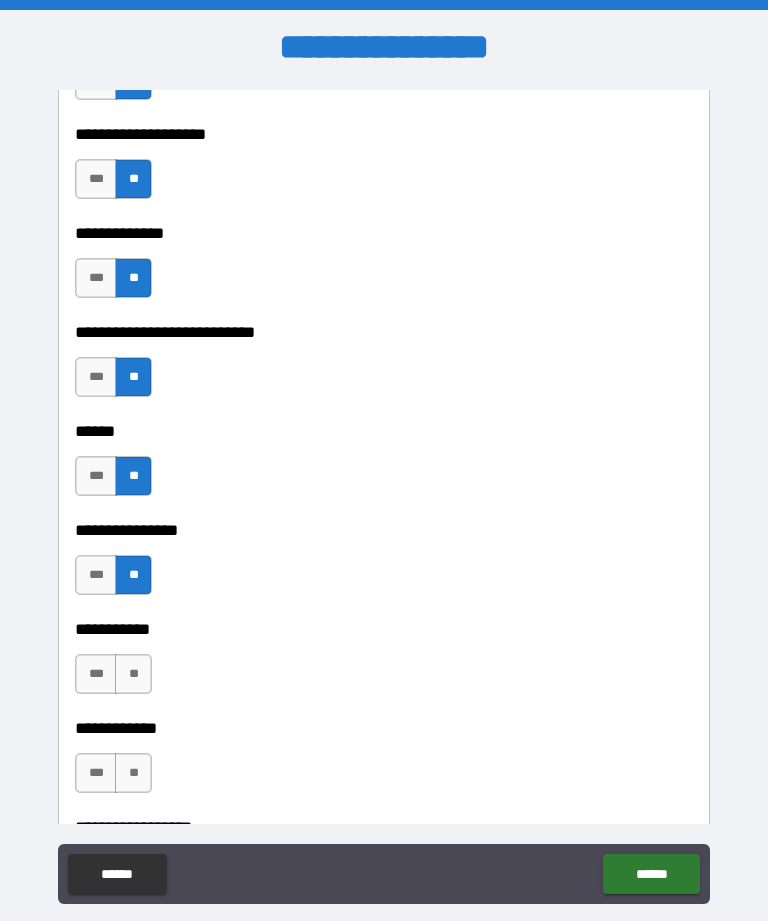 scroll, scrollTop: 8797, scrollLeft: 0, axis: vertical 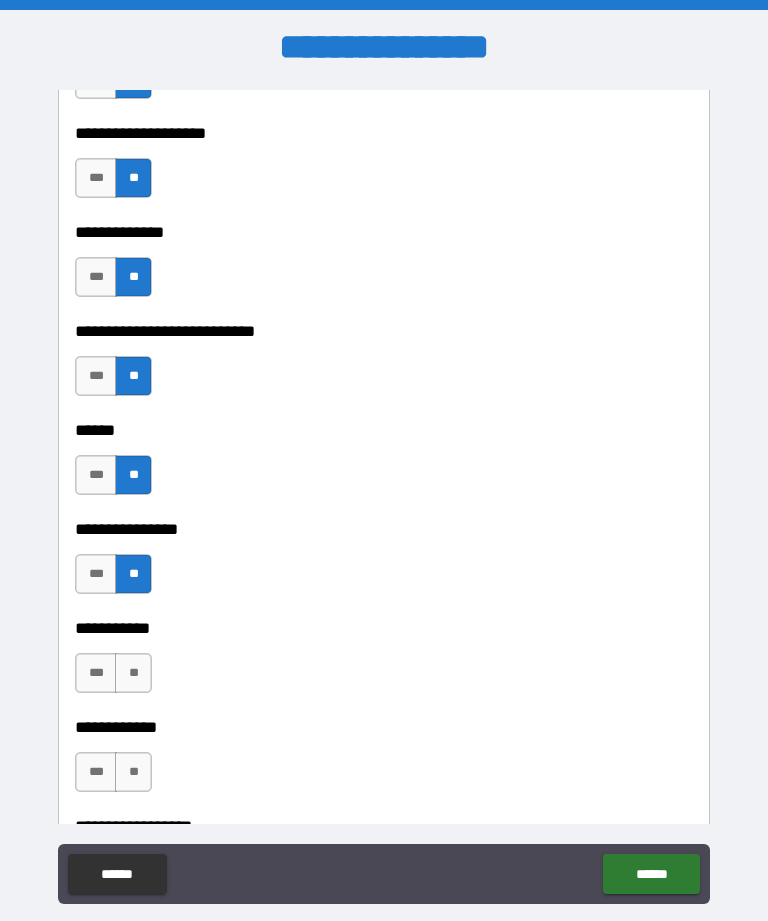 click on "**" at bounding box center [133, 673] 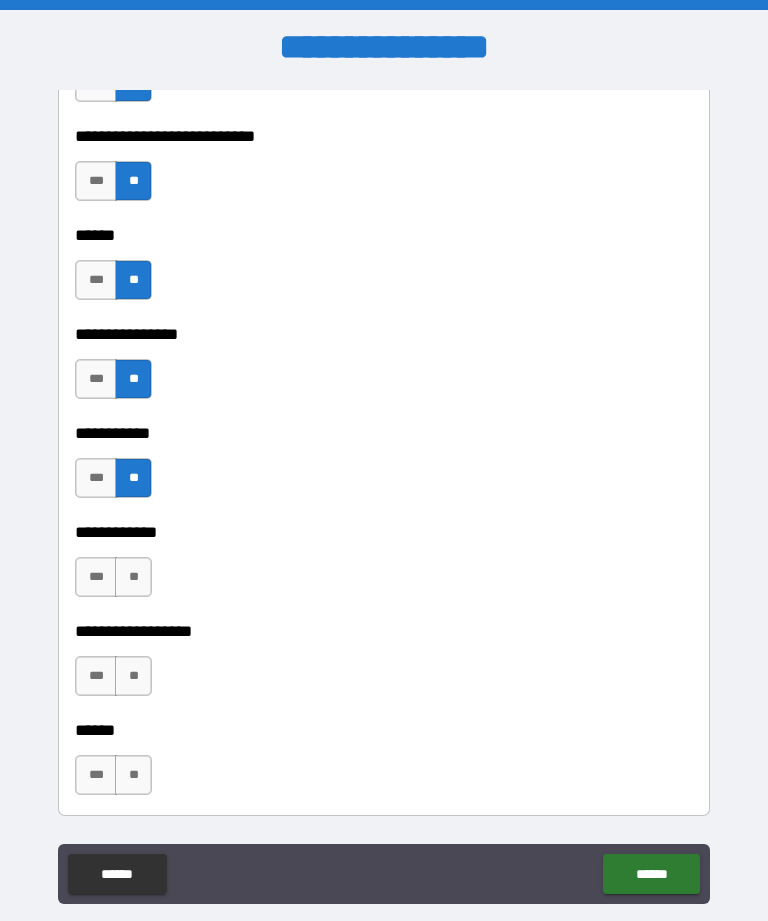 scroll, scrollTop: 8992, scrollLeft: 0, axis: vertical 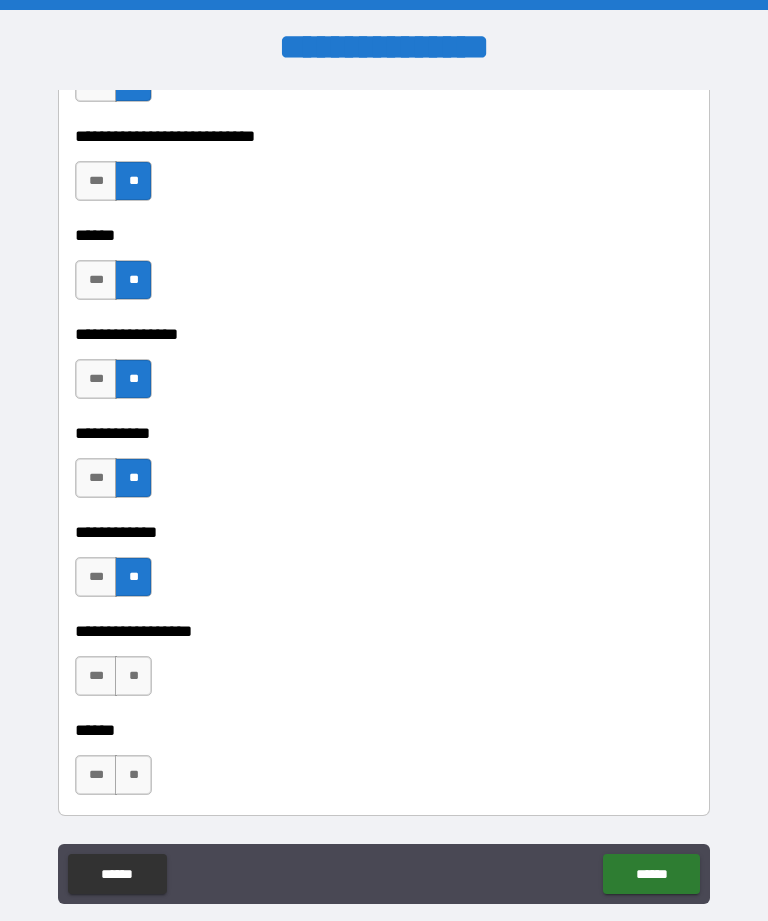 click on "**" at bounding box center (133, 676) 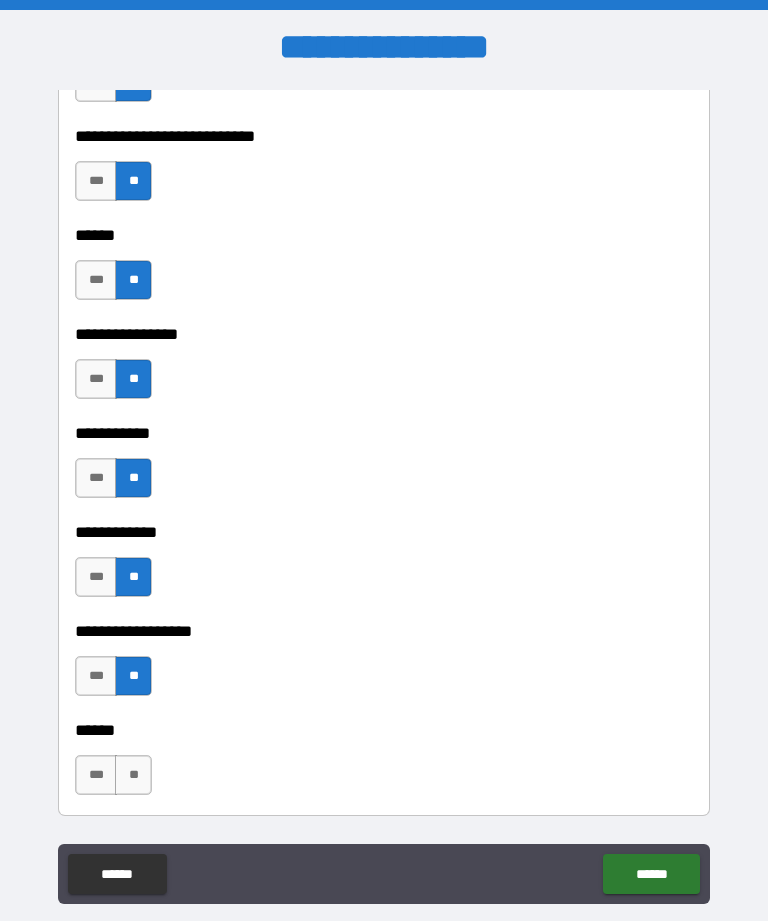 click on "**" at bounding box center (133, 775) 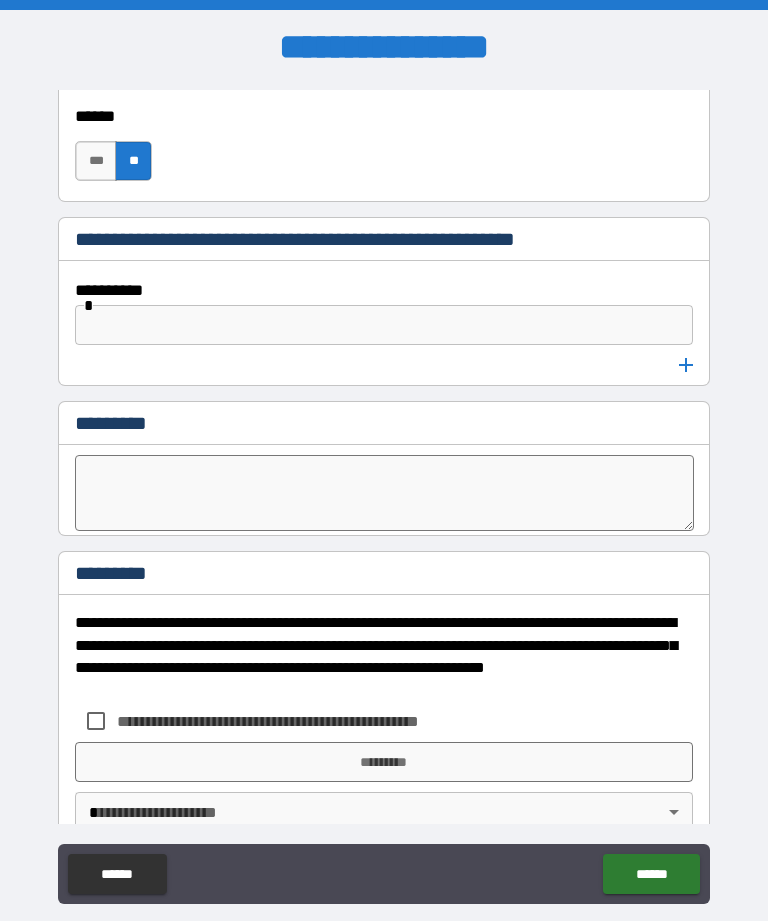scroll, scrollTop: 9607, scrollLeft: 0, axis: vertical 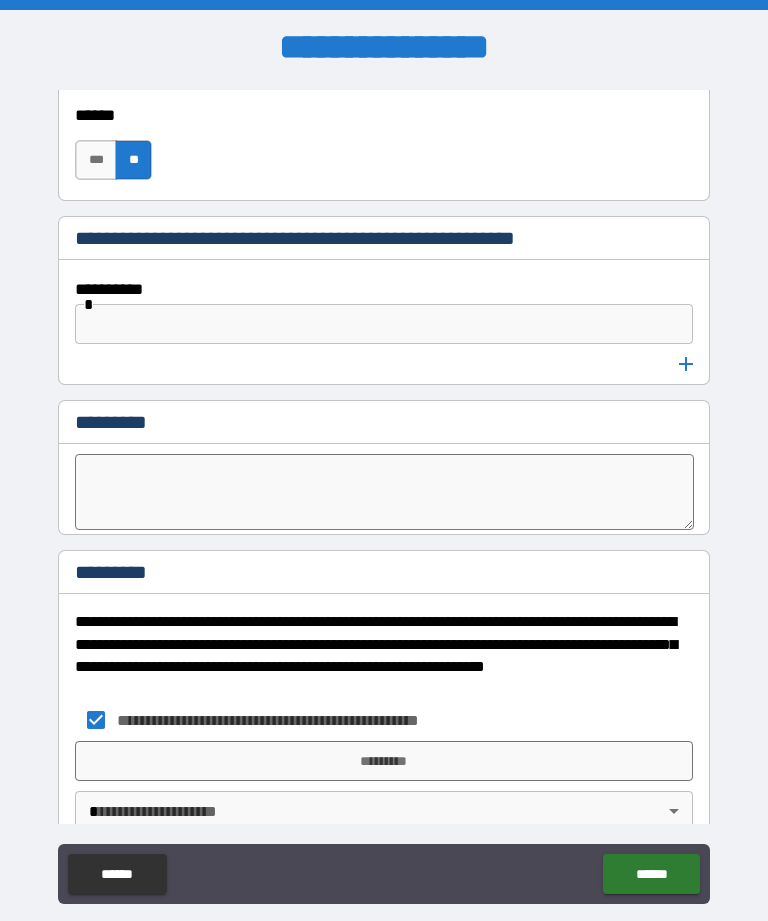 click on "*********" at bounding box center (384, 761) 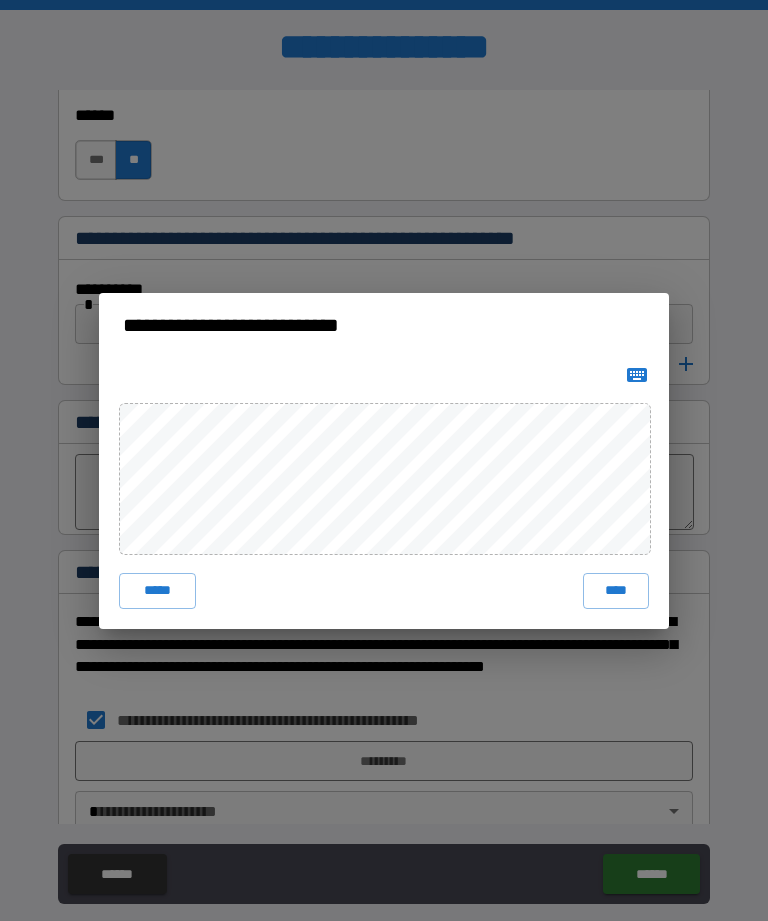 click on "****" at bounding box center (616, 591) 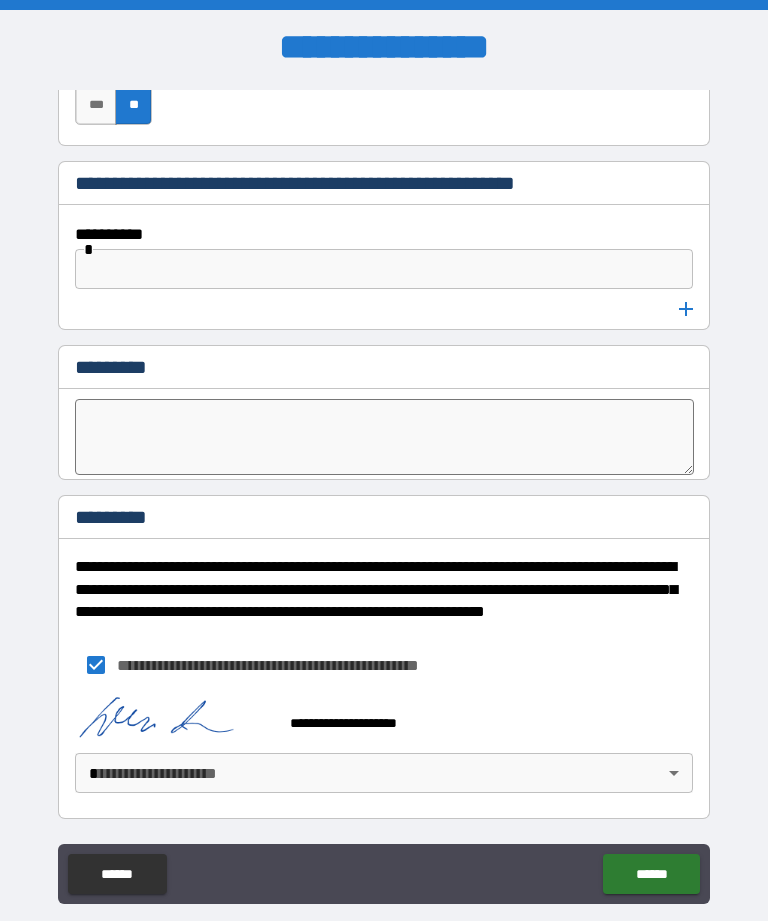scroll, scrollTop: 9662, scrollLeft: 0, axis: vertical 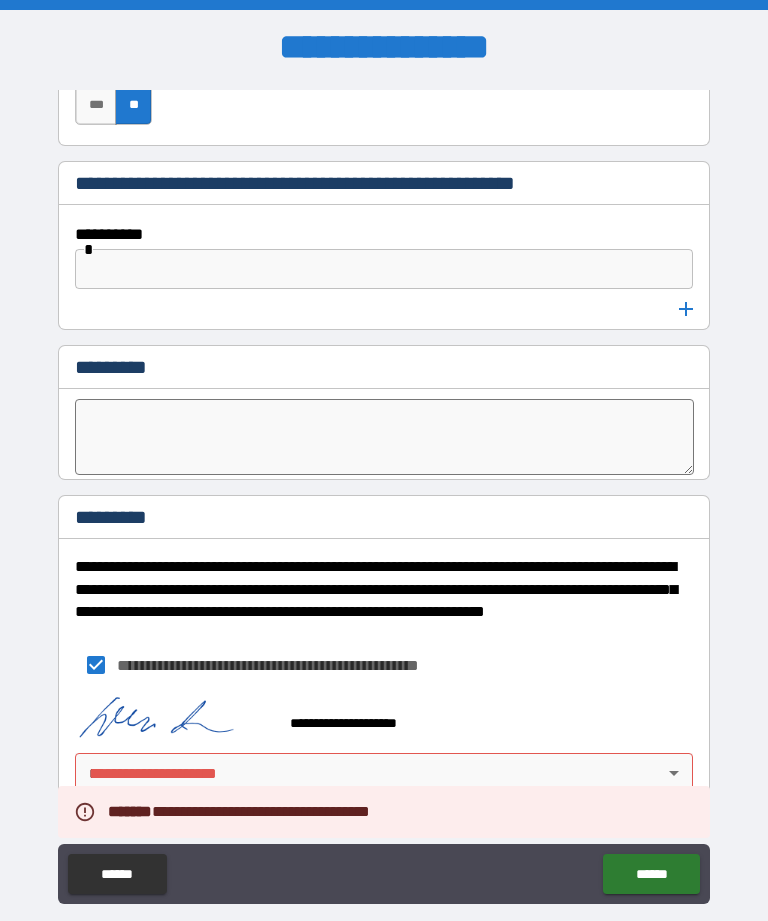 type on "*" 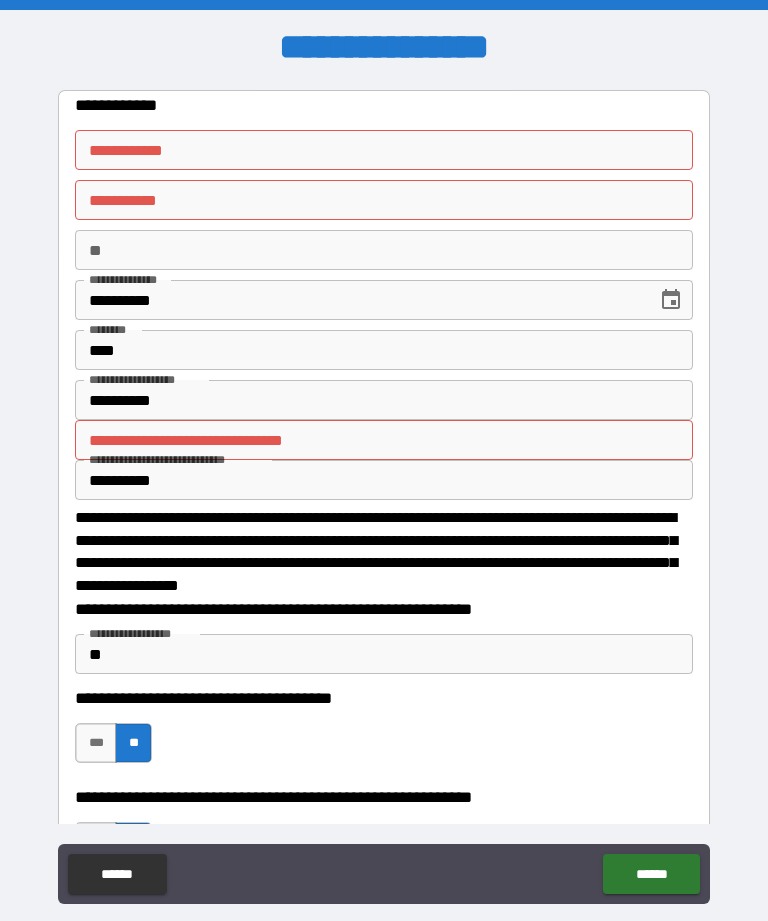 scroll, scrollTop: 0, scrollLeft: 0, axis: both 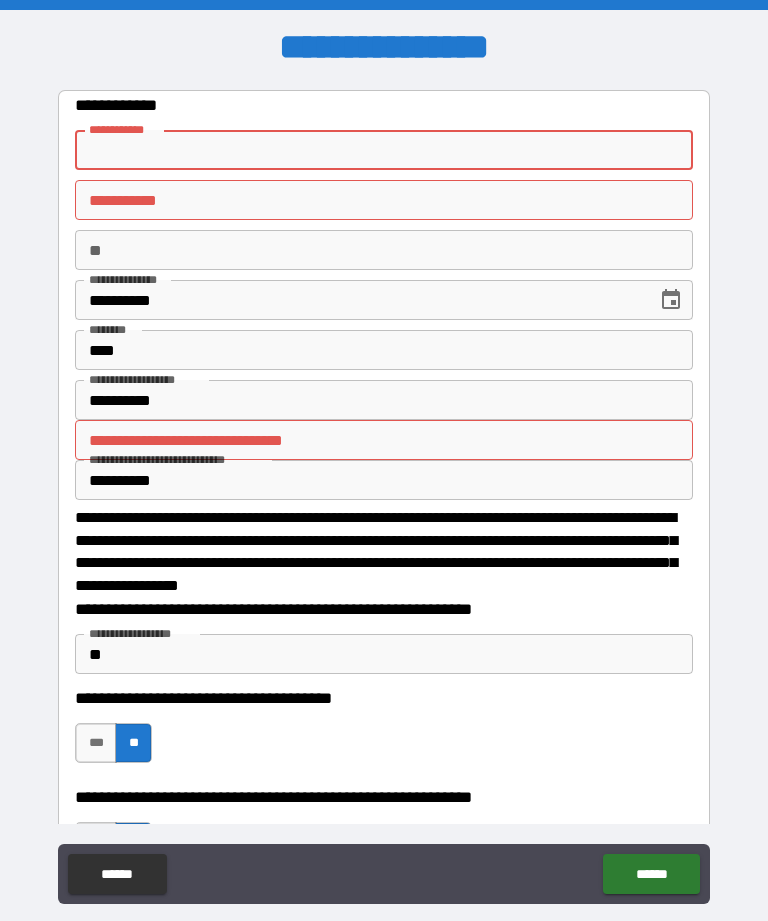 type on "*" 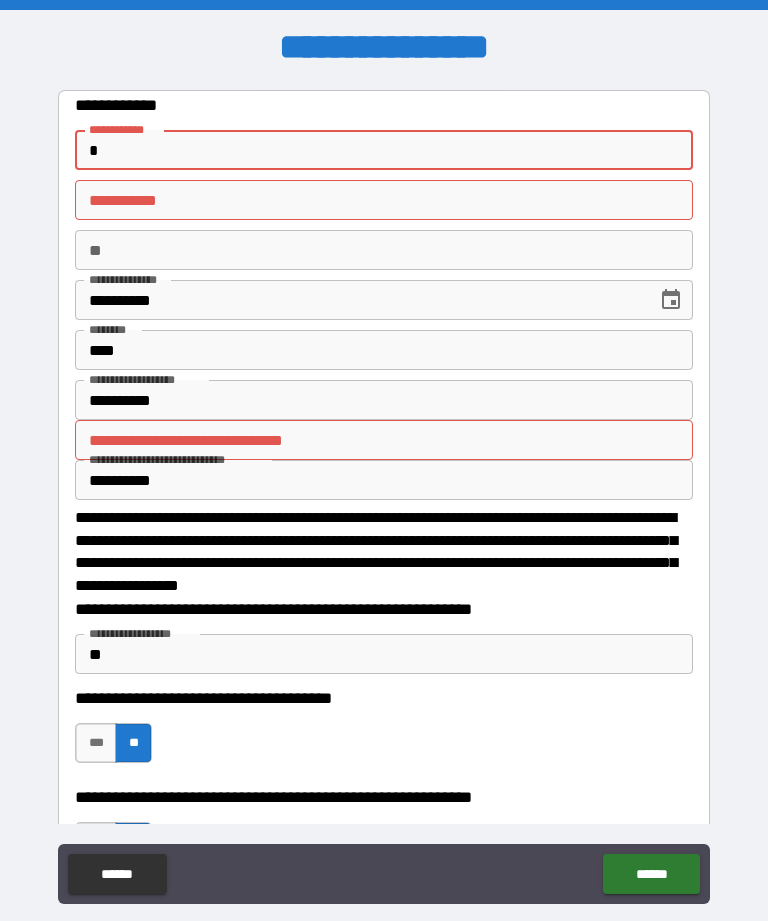 type on "*" 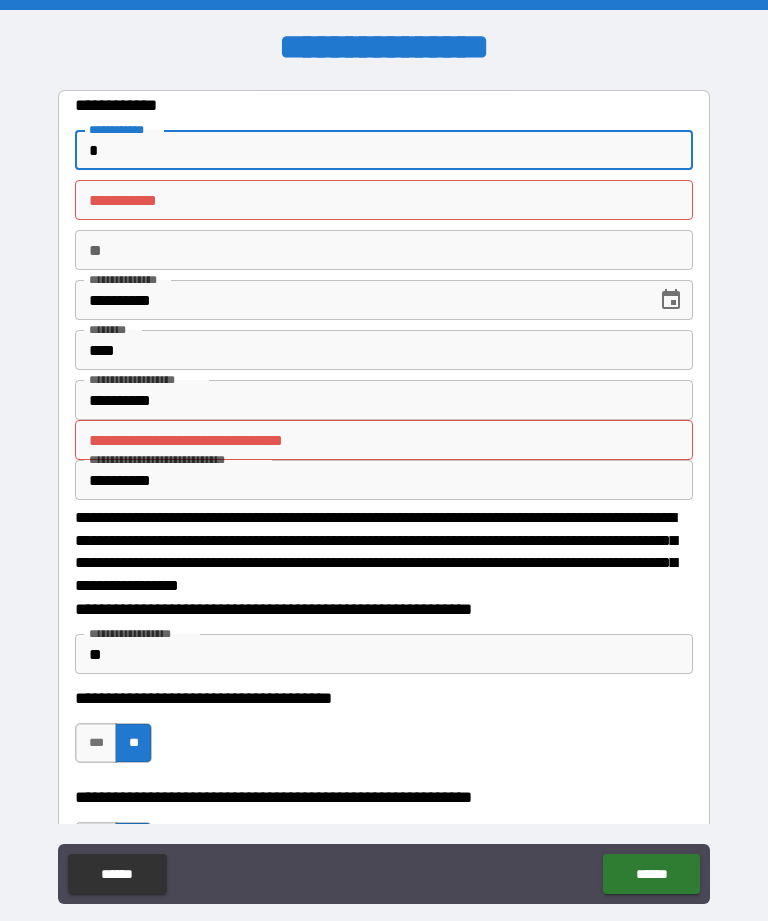 type on "**" 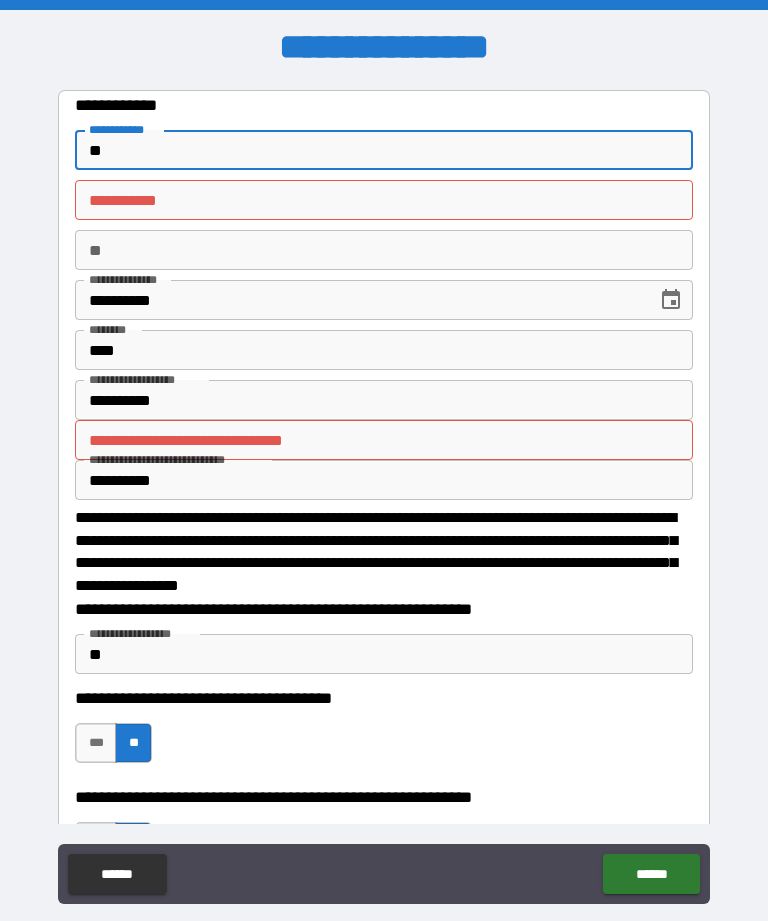 type on "*" 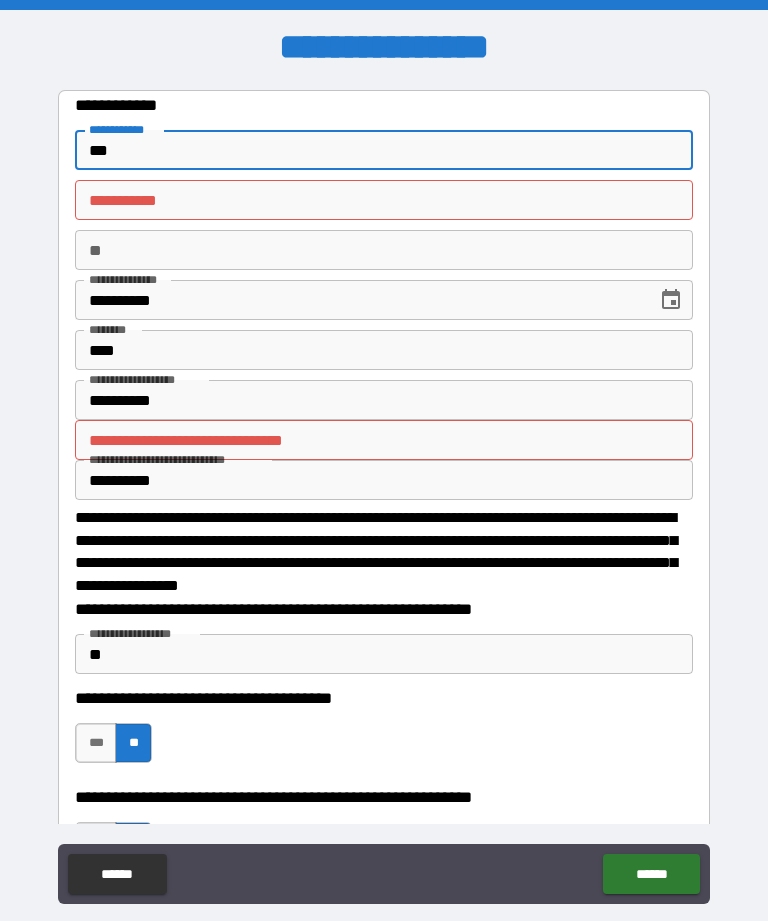 type on "*" 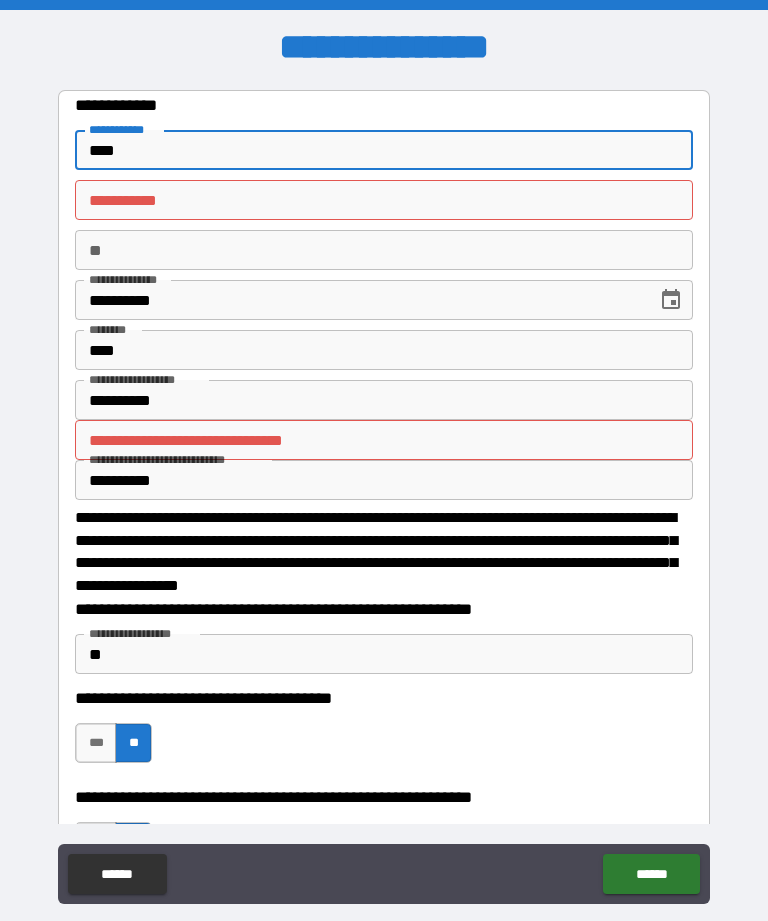 type on "*" 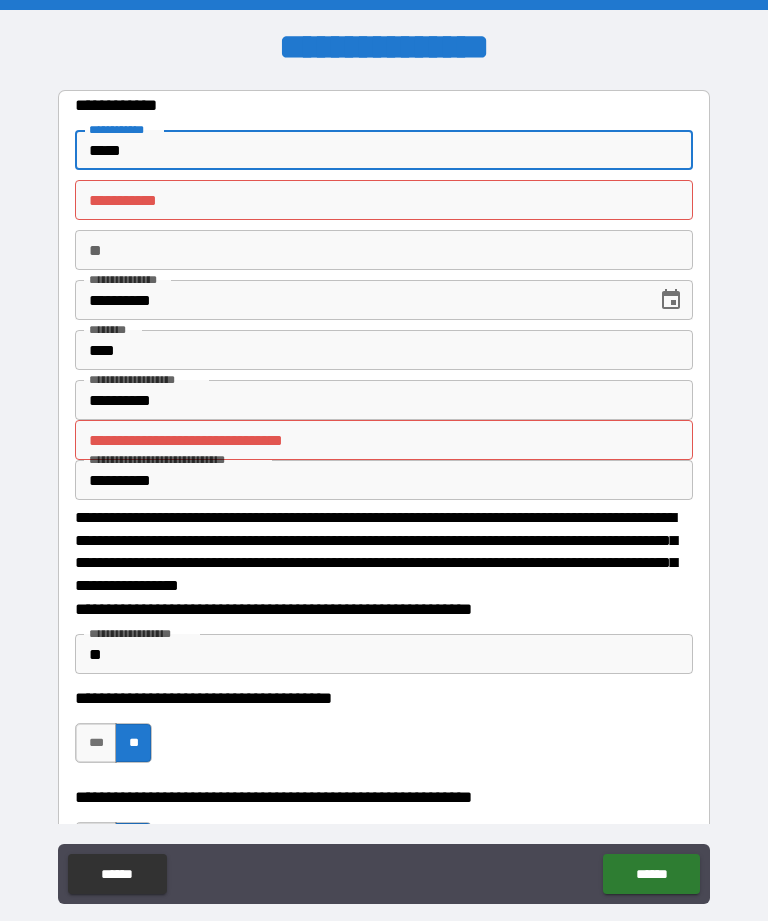 type on "*" 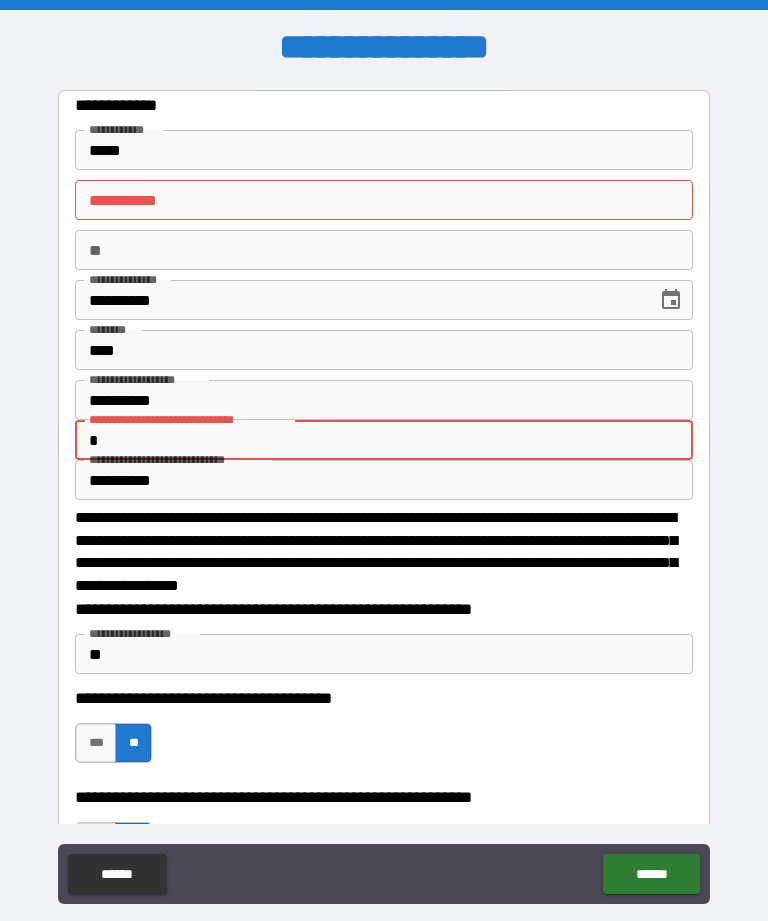 type on "*" 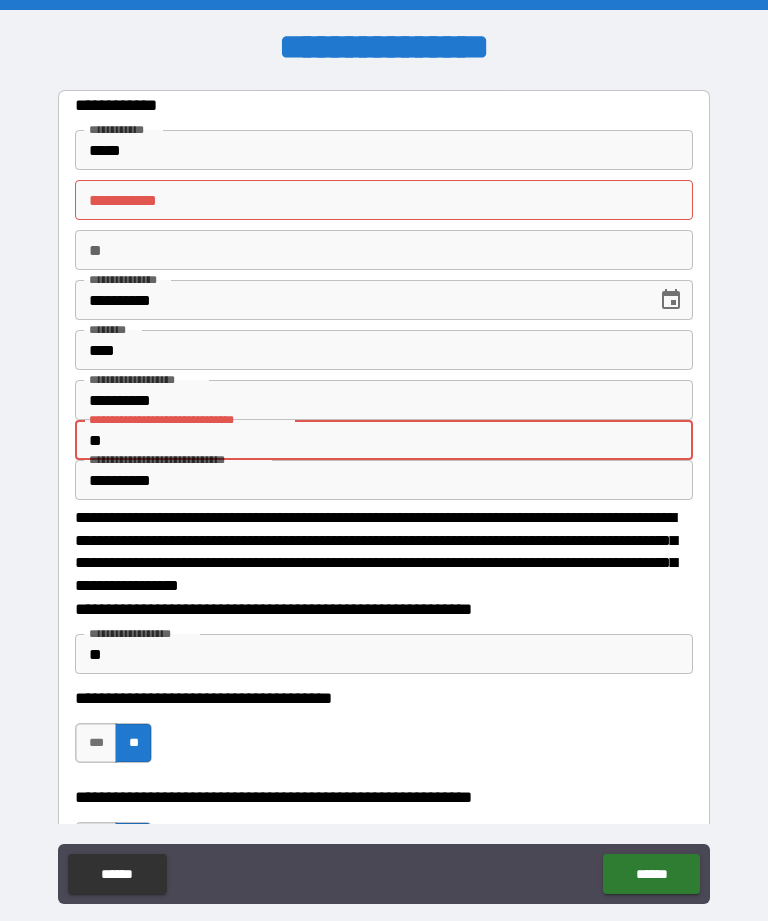 type on "*" 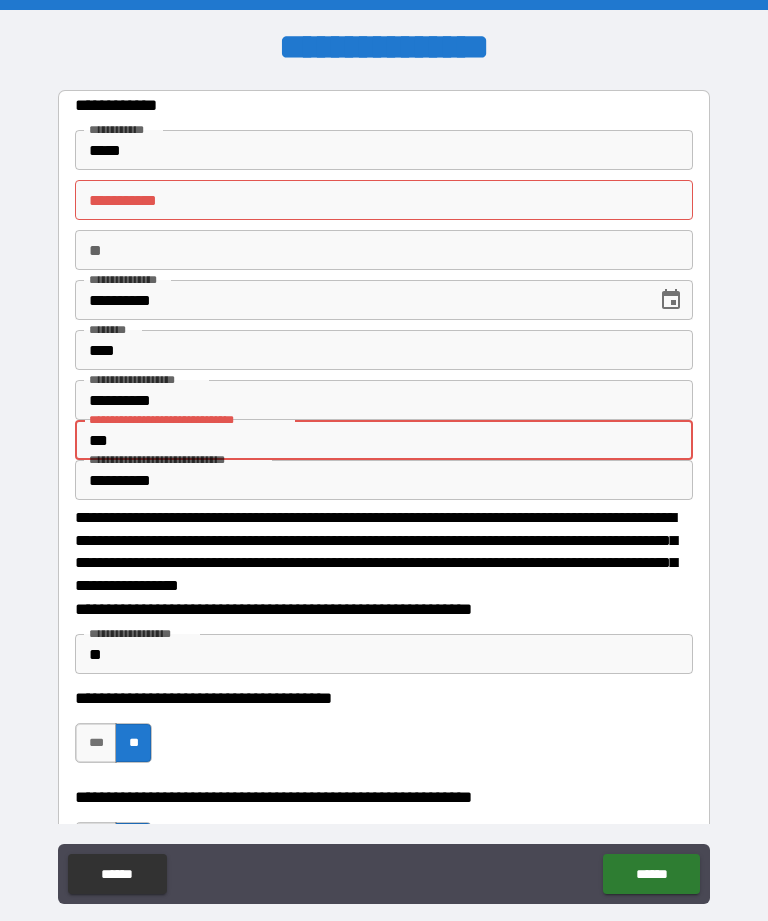 type on "*****" 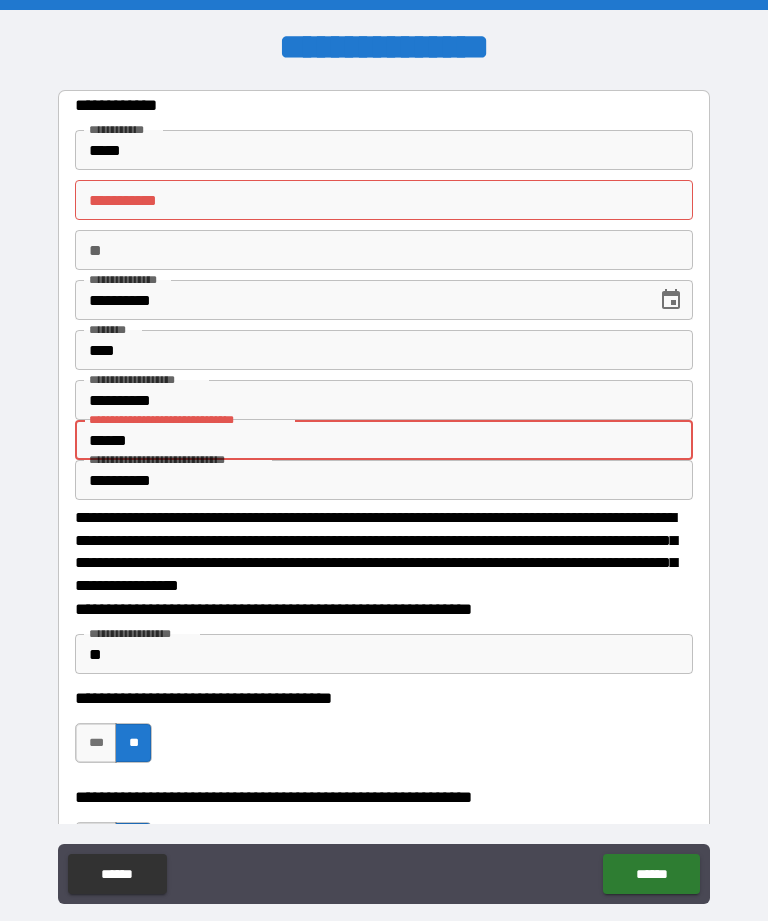 type on "*" 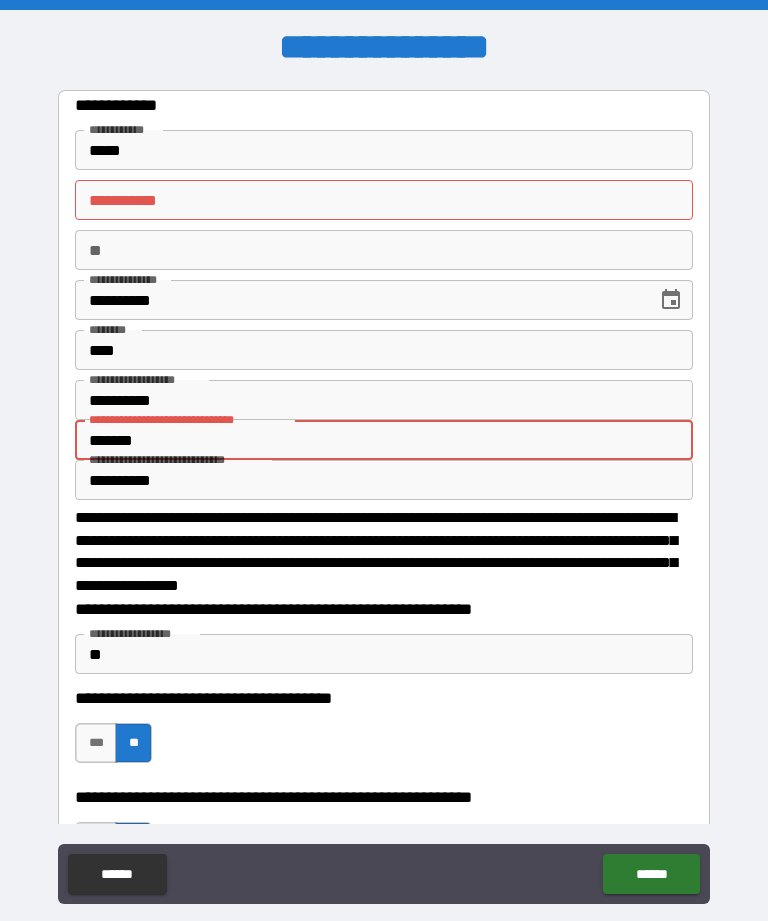 type on "********" 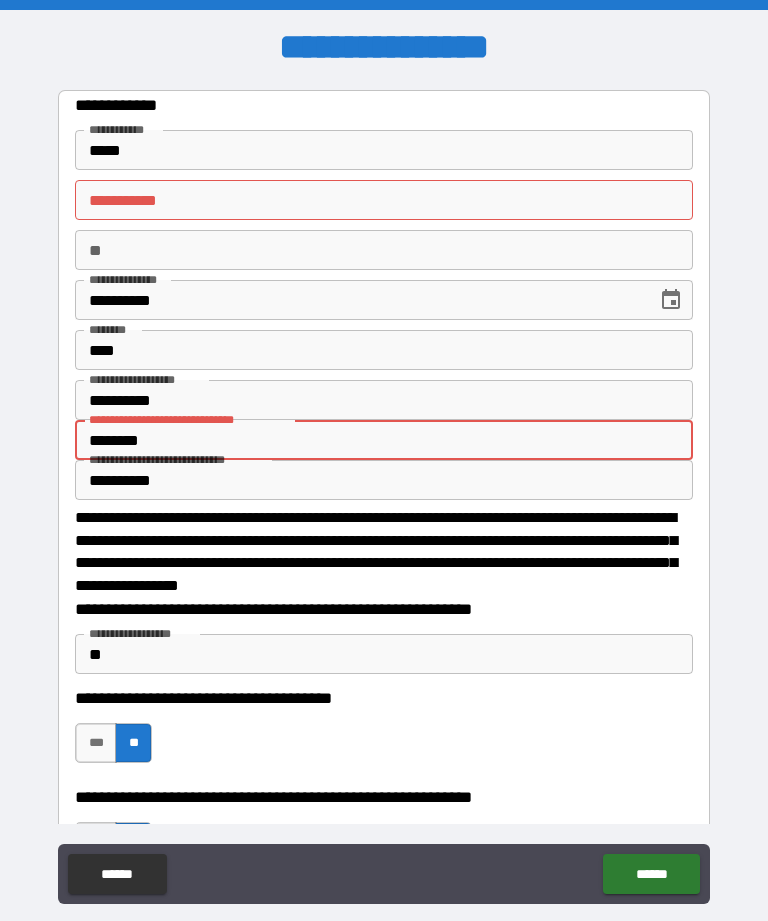 type on "*" 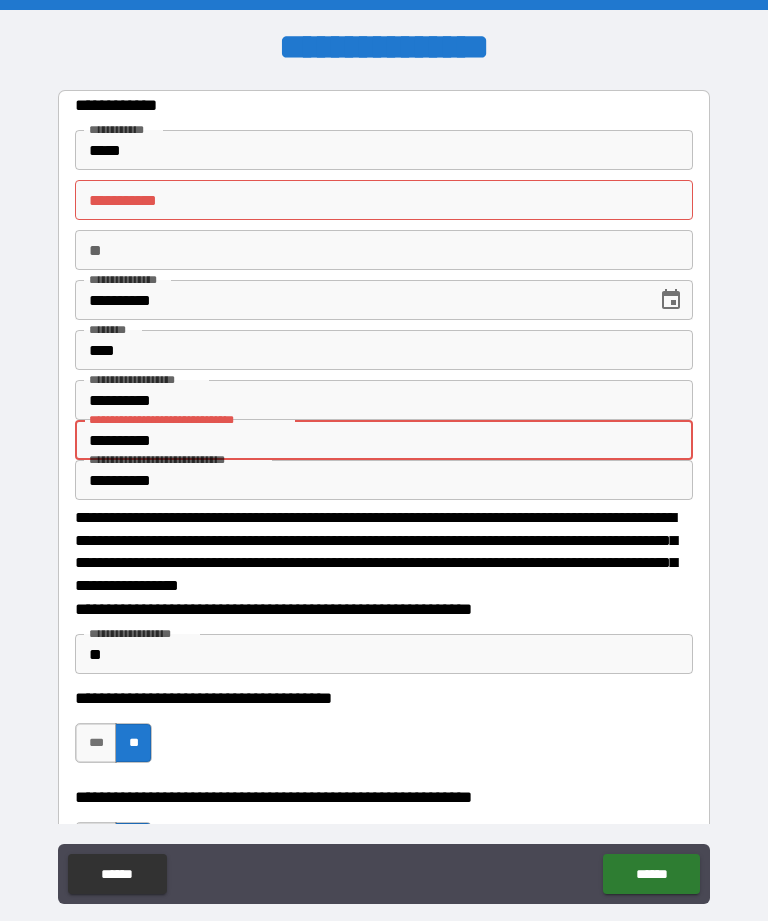 type on "*" 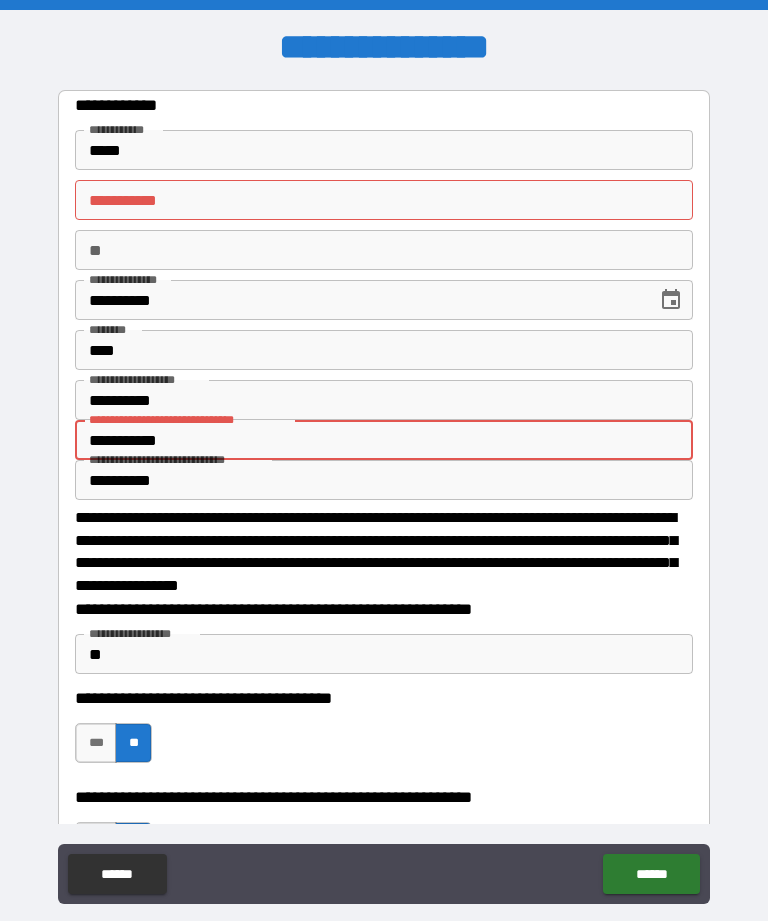 type on "*" 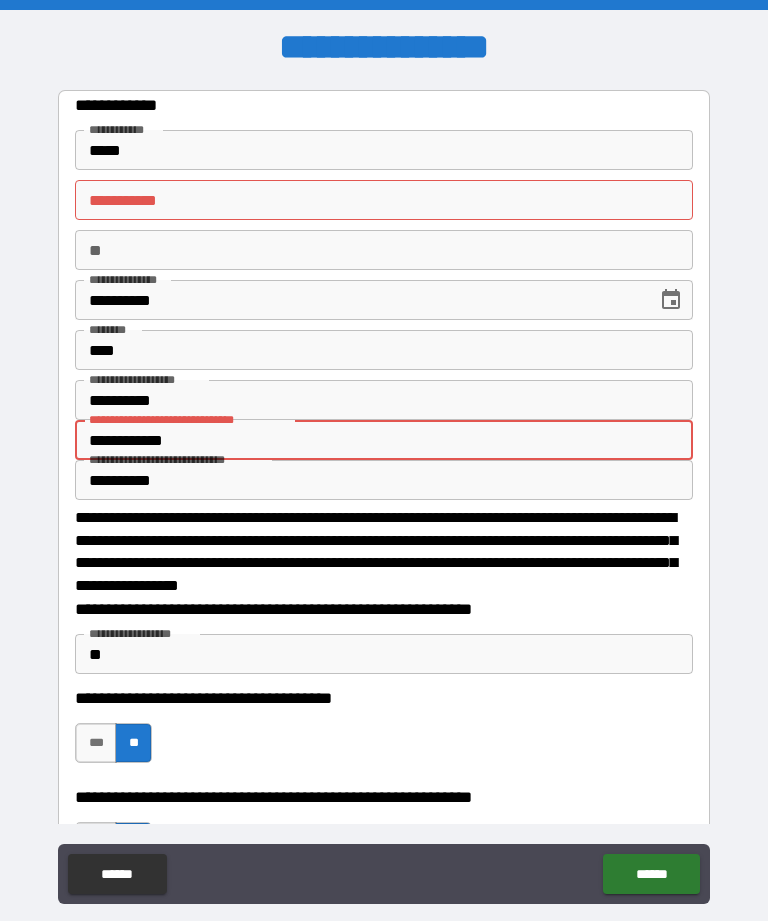 type on "*" 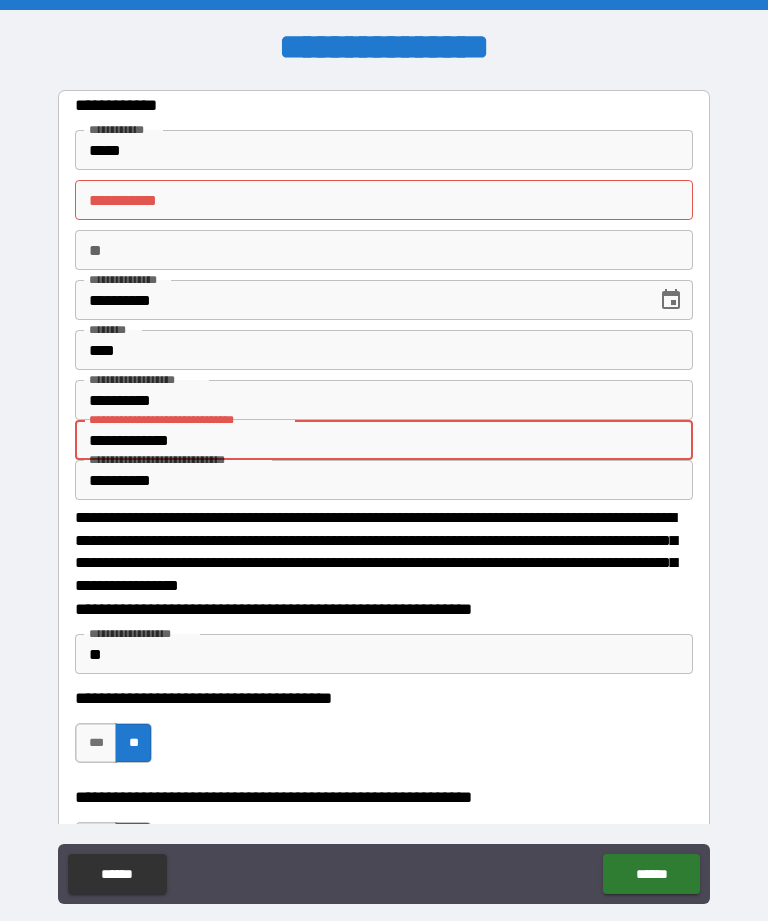 type on "*" 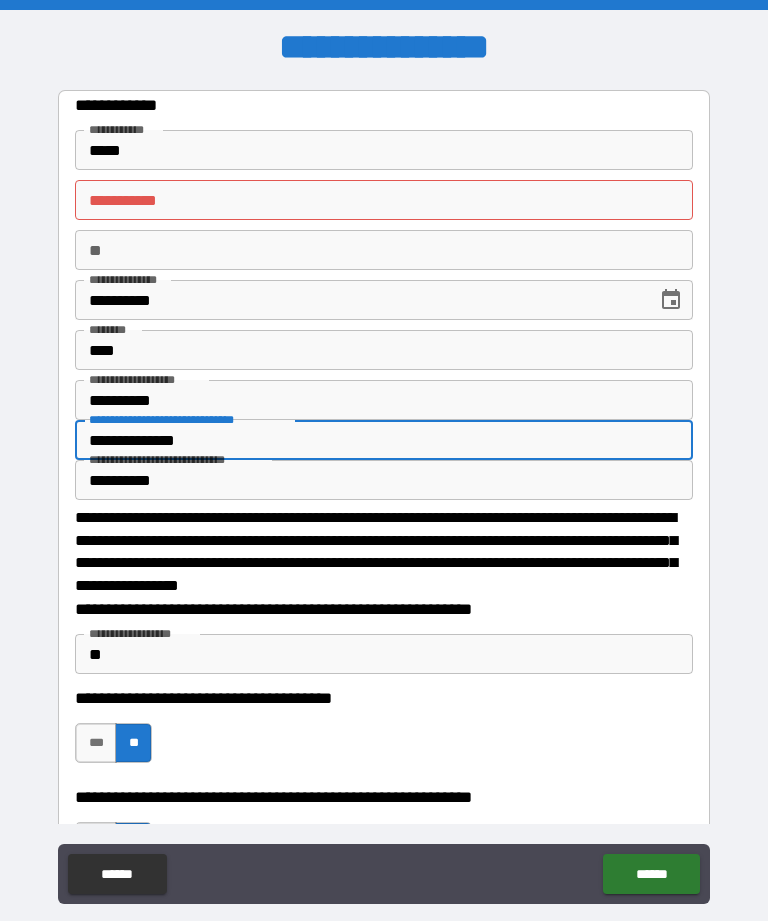 type on "*" 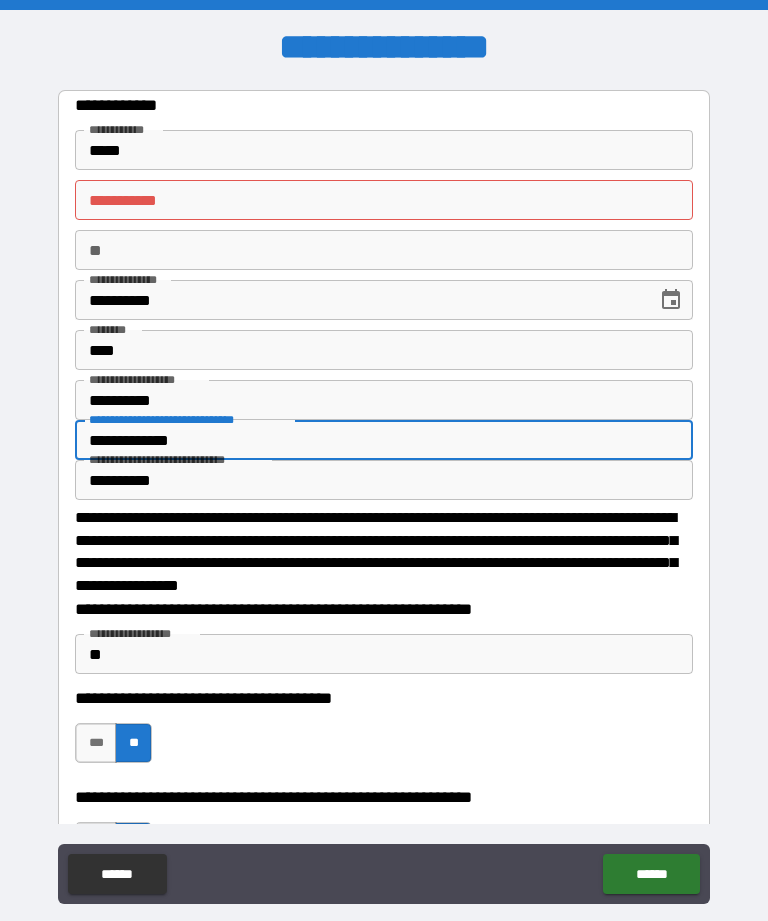 type on "*" 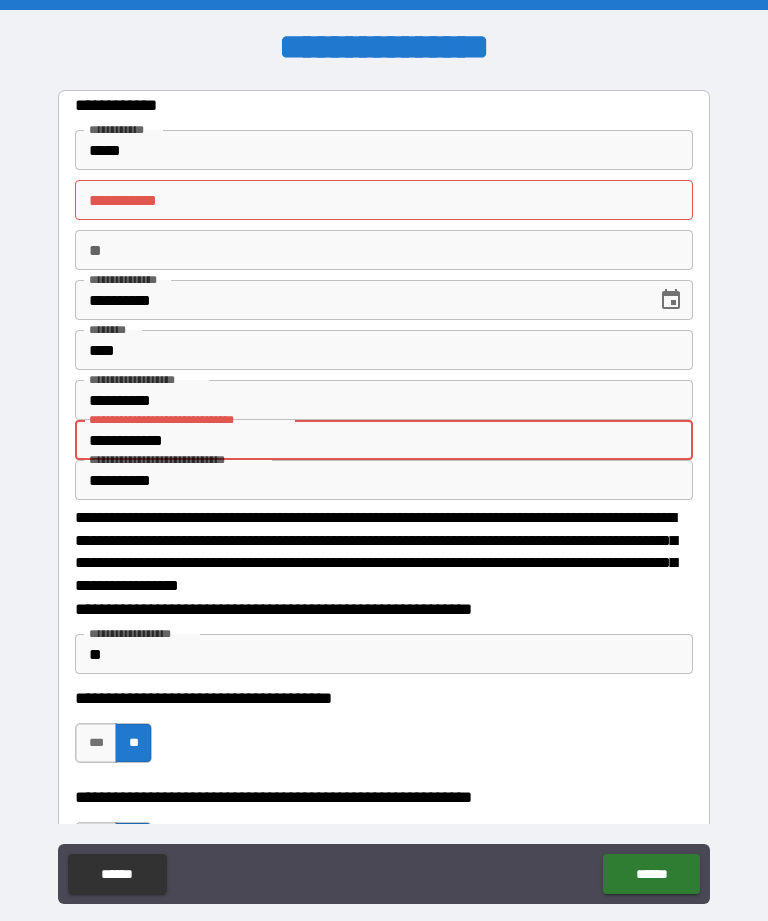 type on "*" 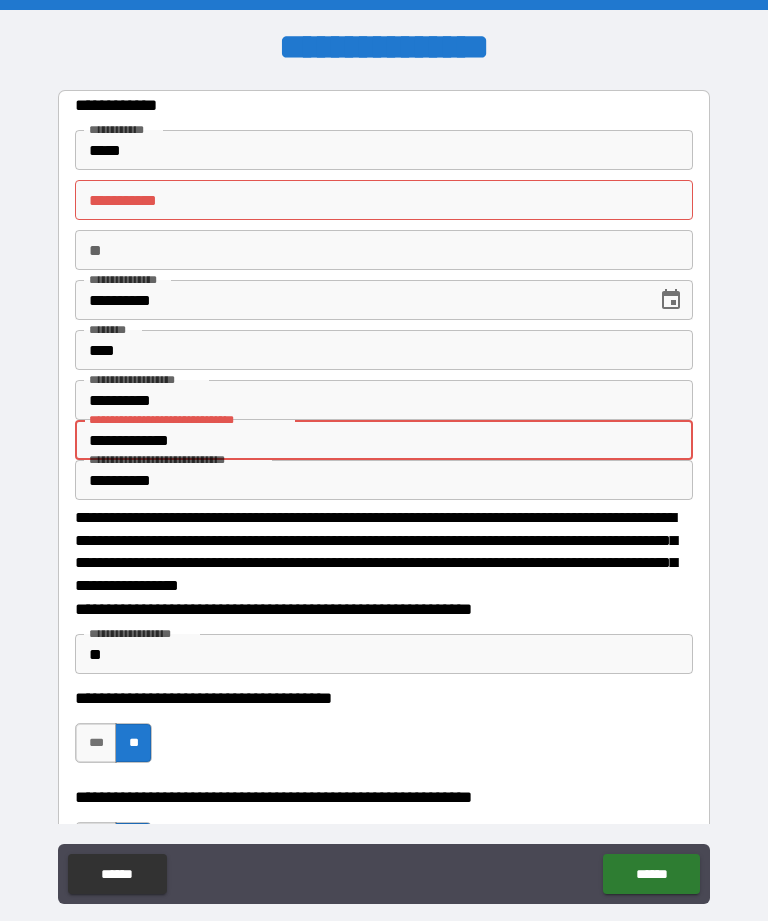 type on "*" 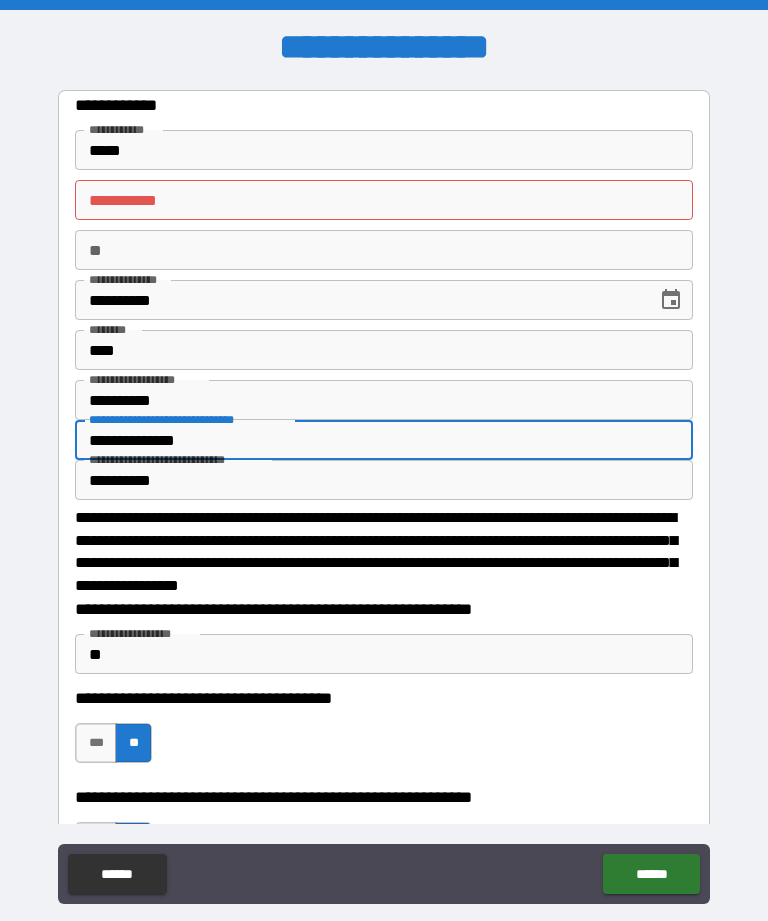 type on "*" 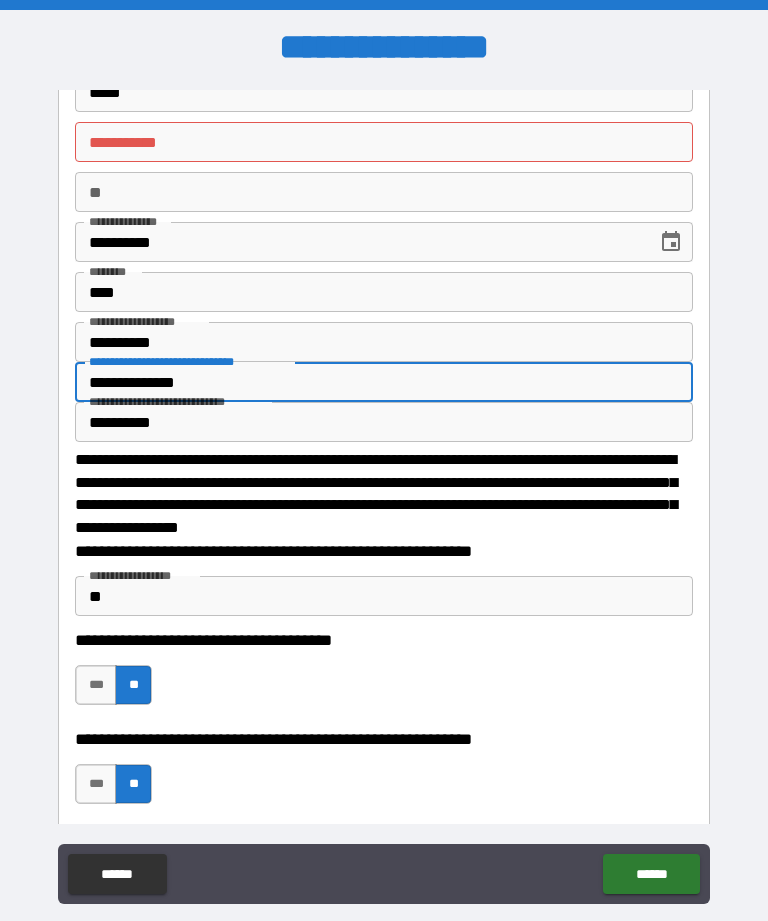 scroll, scrollTop: 42, scrollLeft: 0, axis: vertical 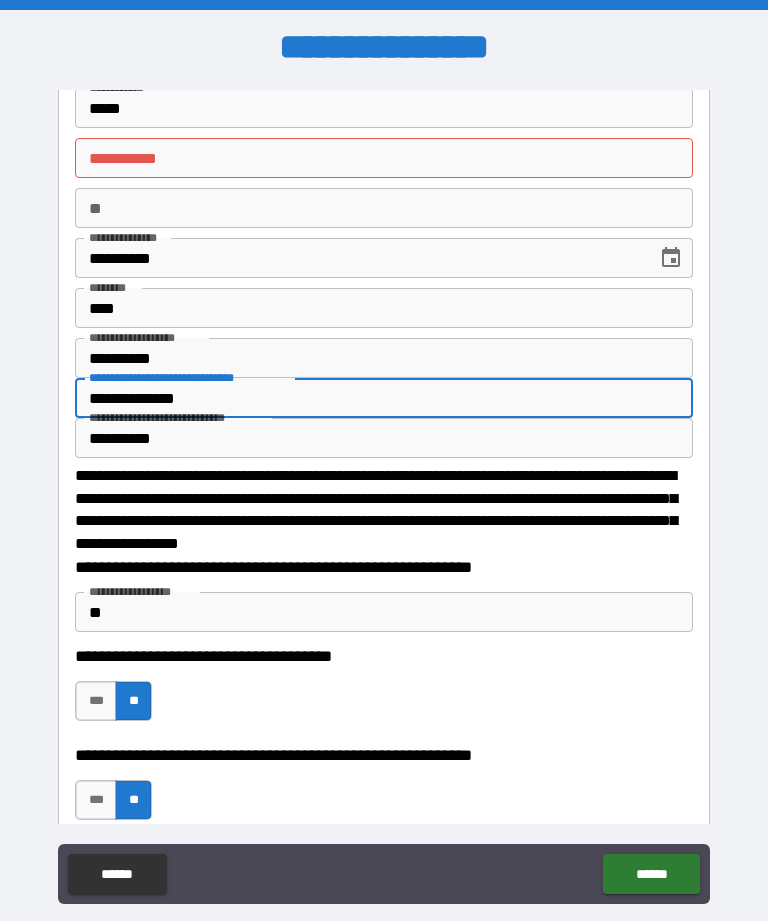type on "**********" 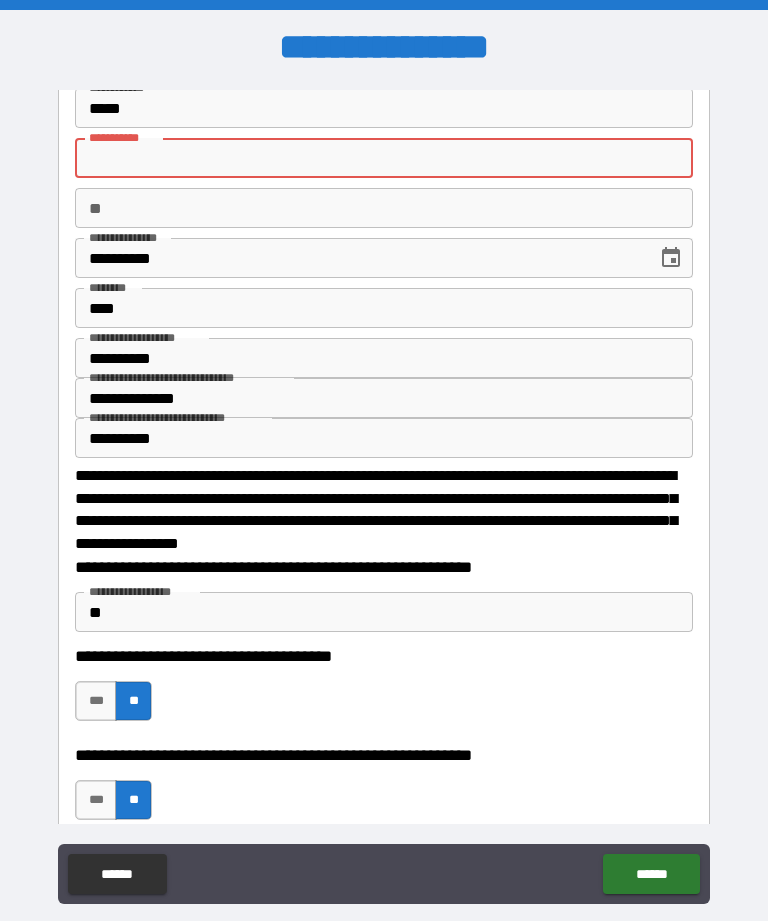 type on "*" 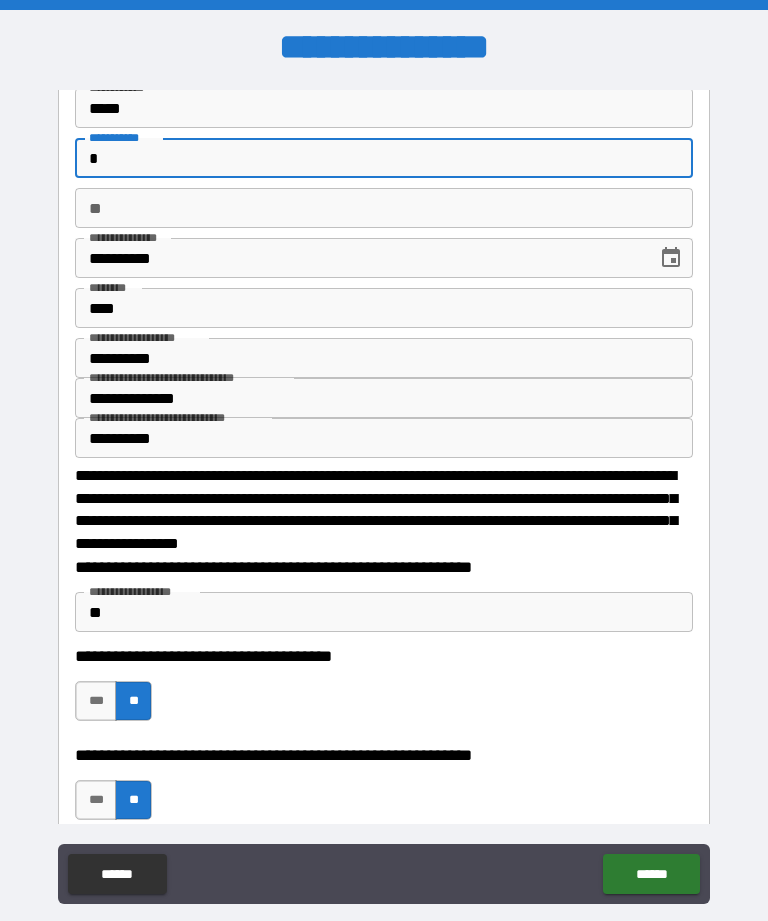 type on "*" 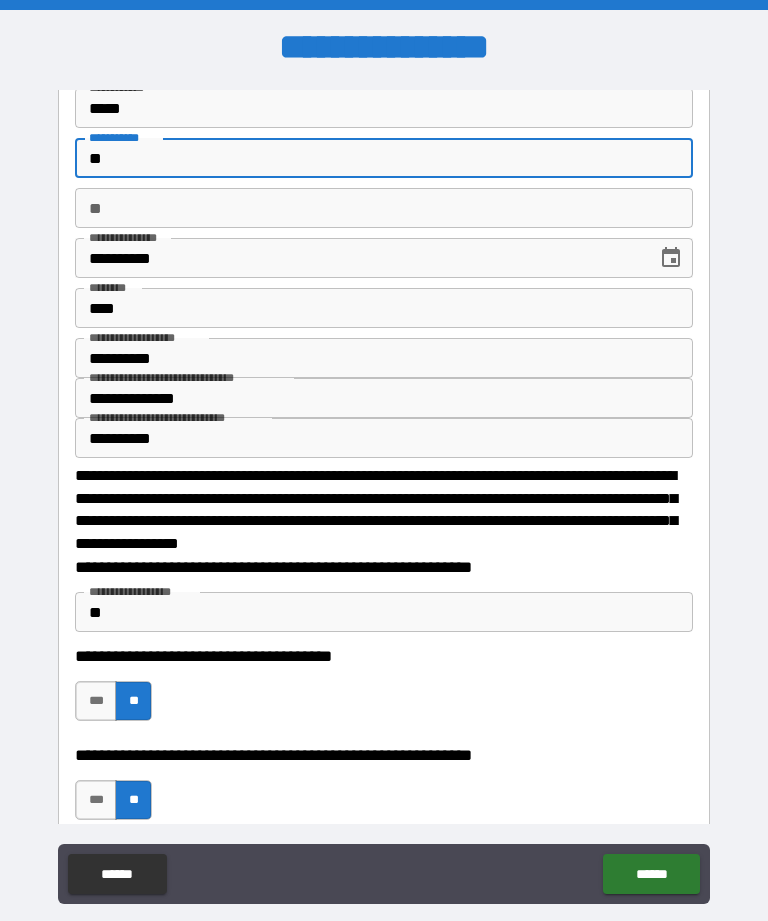 type on "***" 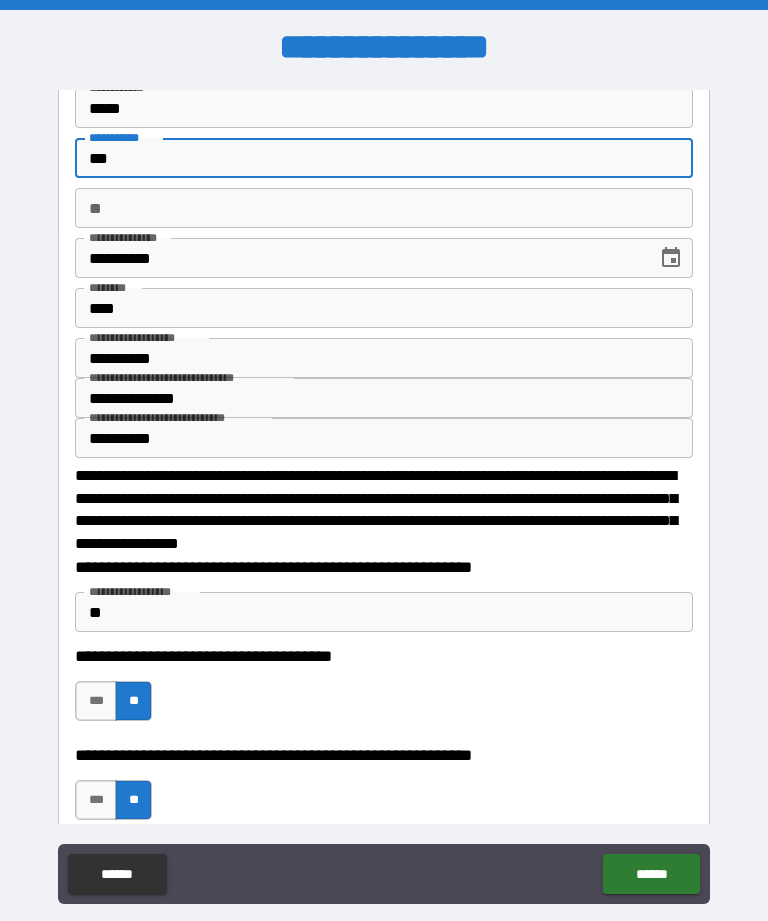 type on "*" 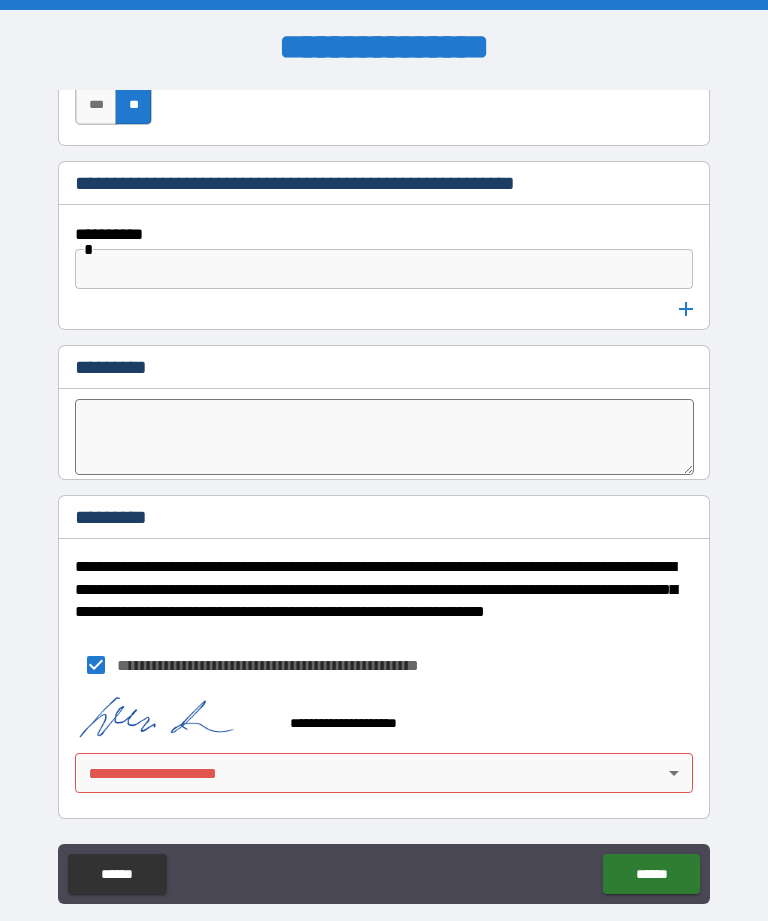 scroll, scrollTop: 9662, scrollLeft: 0, axis: vertical 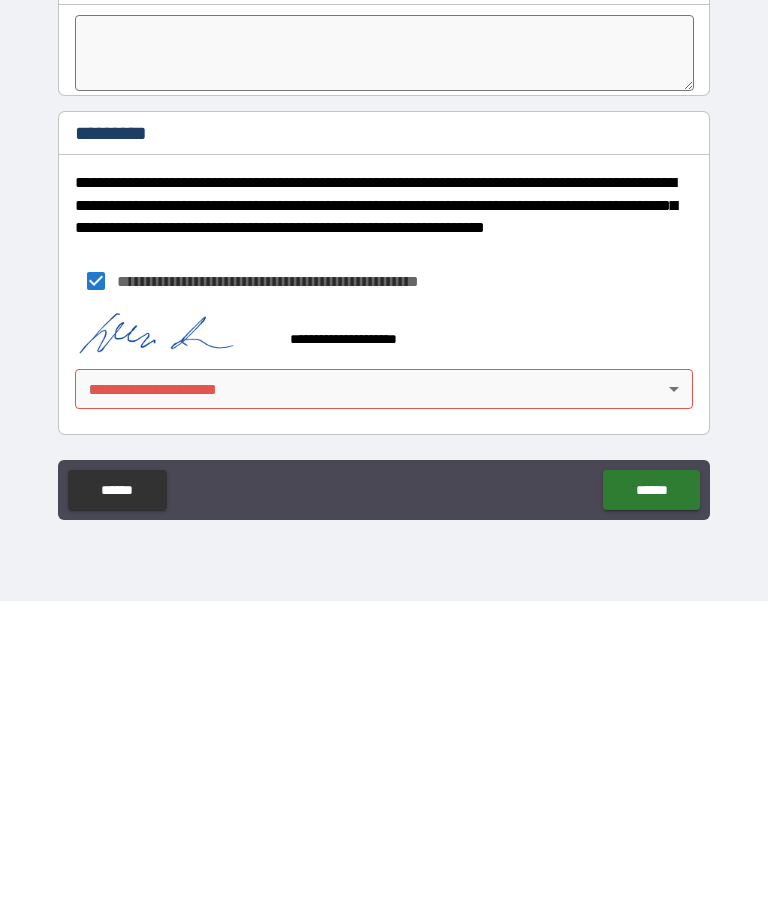 type on "***" 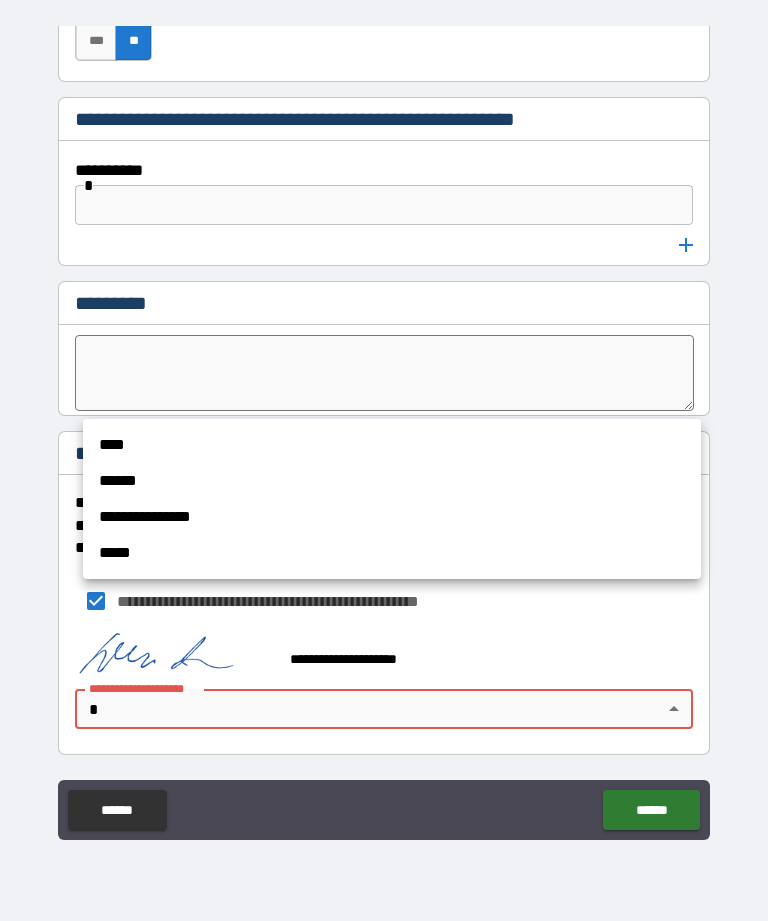 click at bounding box center [384, 460] 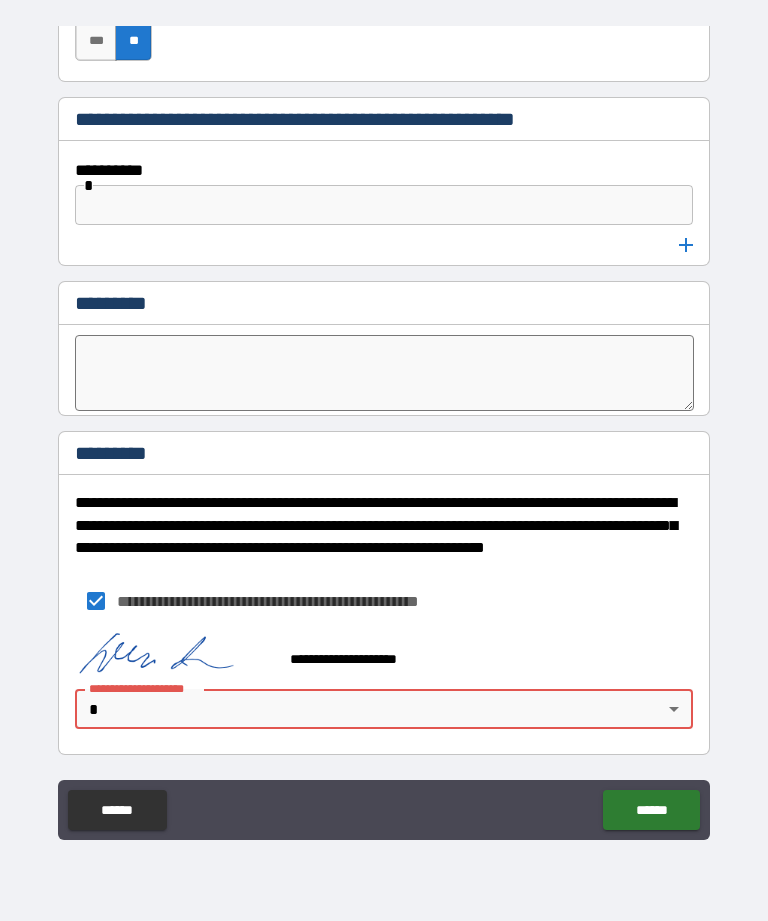 scroll, scrollTop: 9662, scrollLeft: 0, axis: vertical 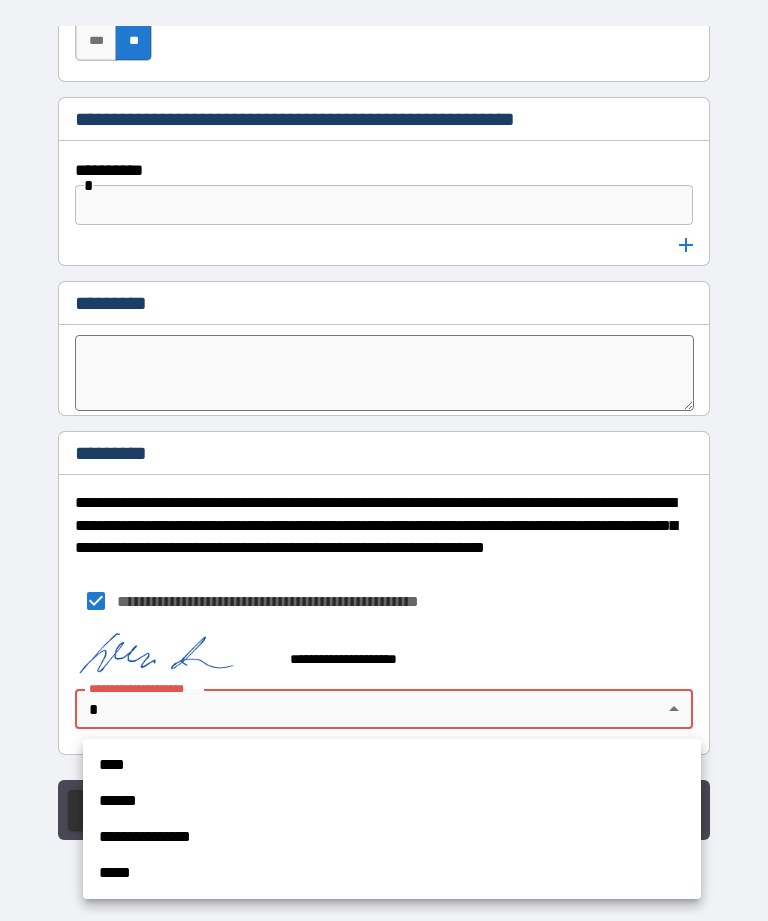 click at bounding box center [384, 460] 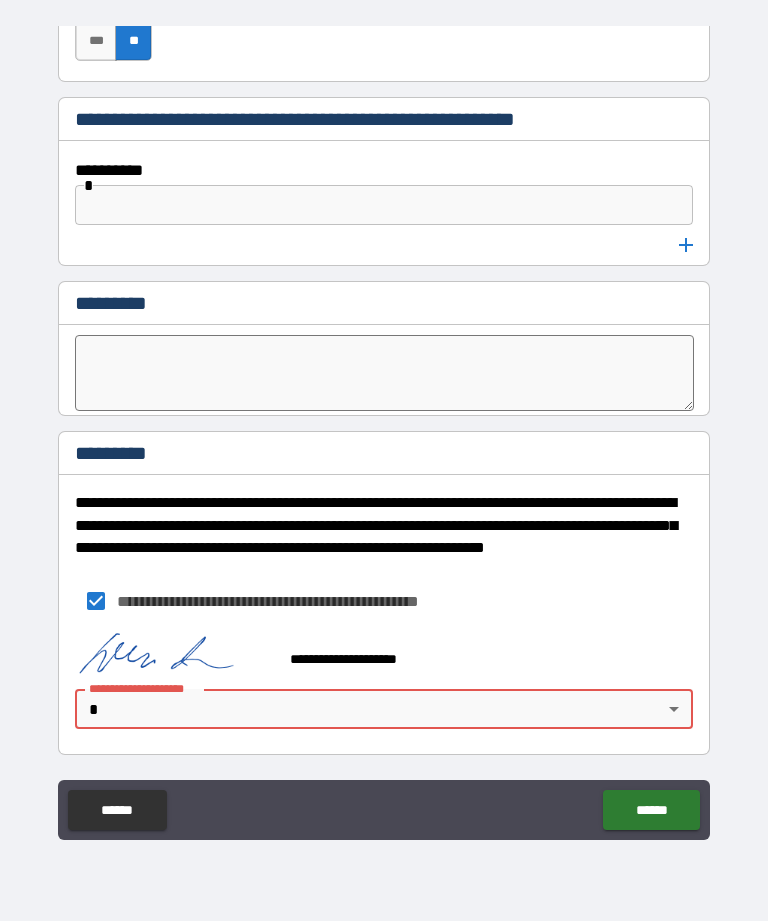 click on "**********" at bounding box center [384, 428] 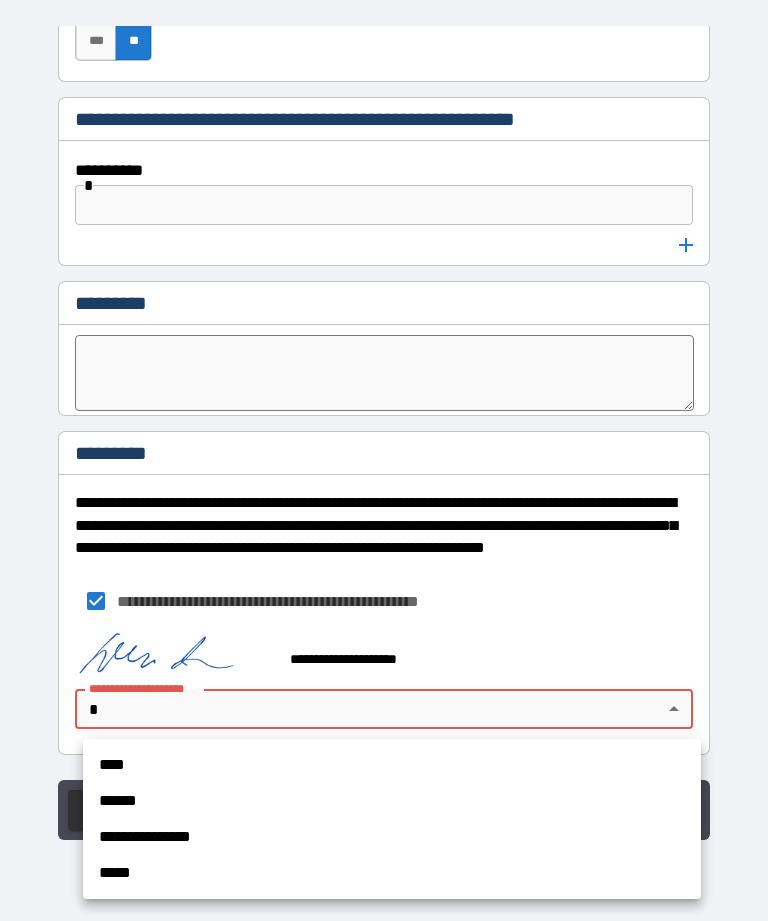 click on "****" at bounding box center (392, 765) 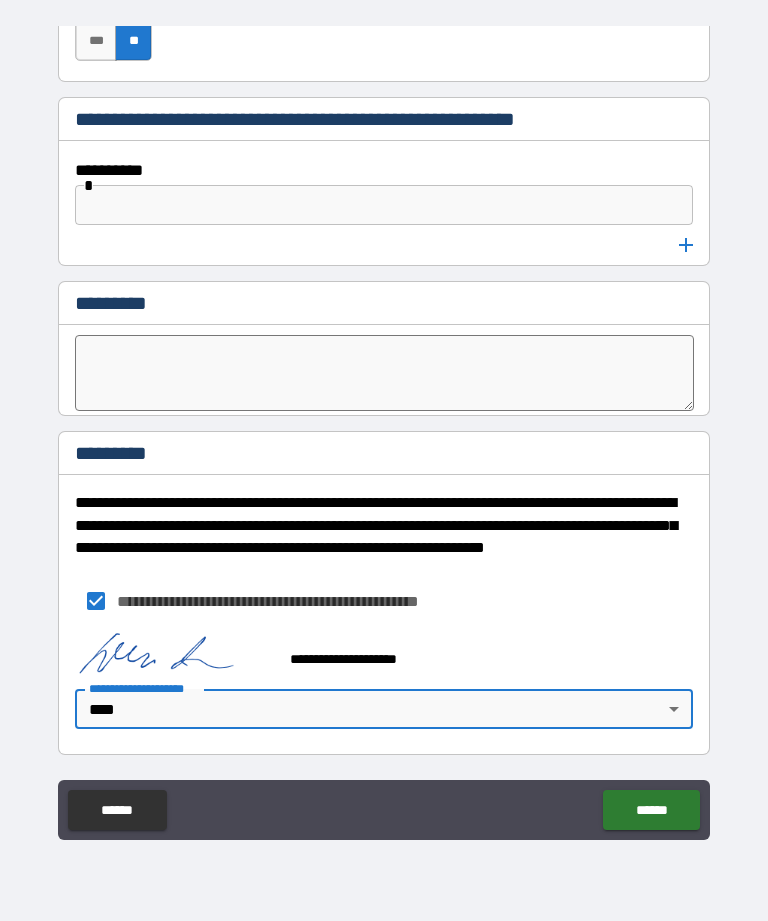 type on "*" 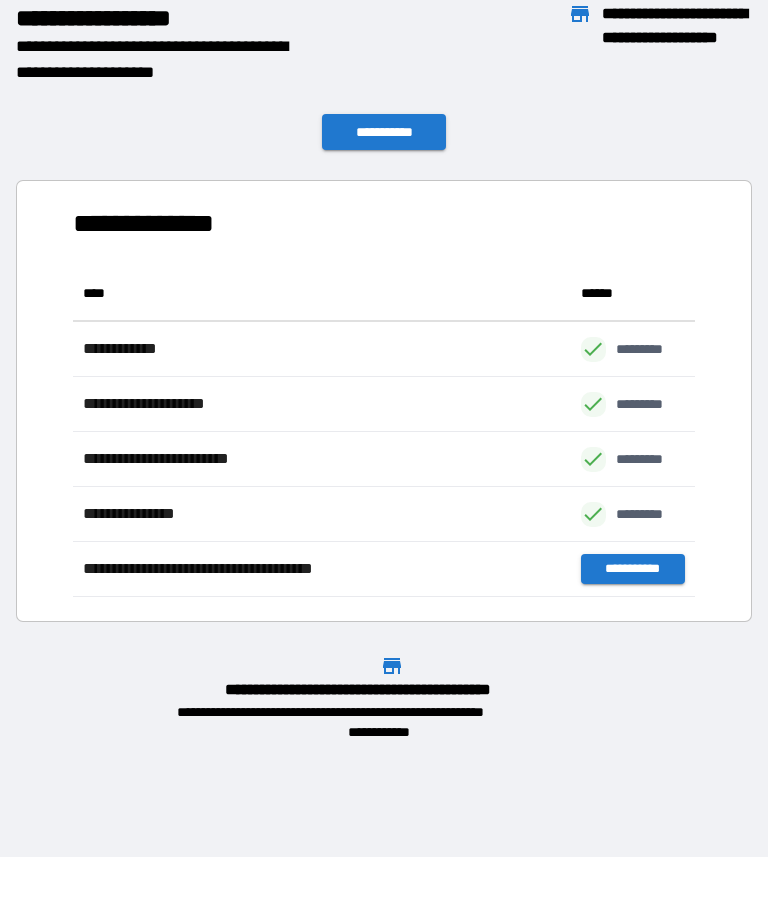 scroll, scrollTop: 1, scrollLeft: 1, axis: both 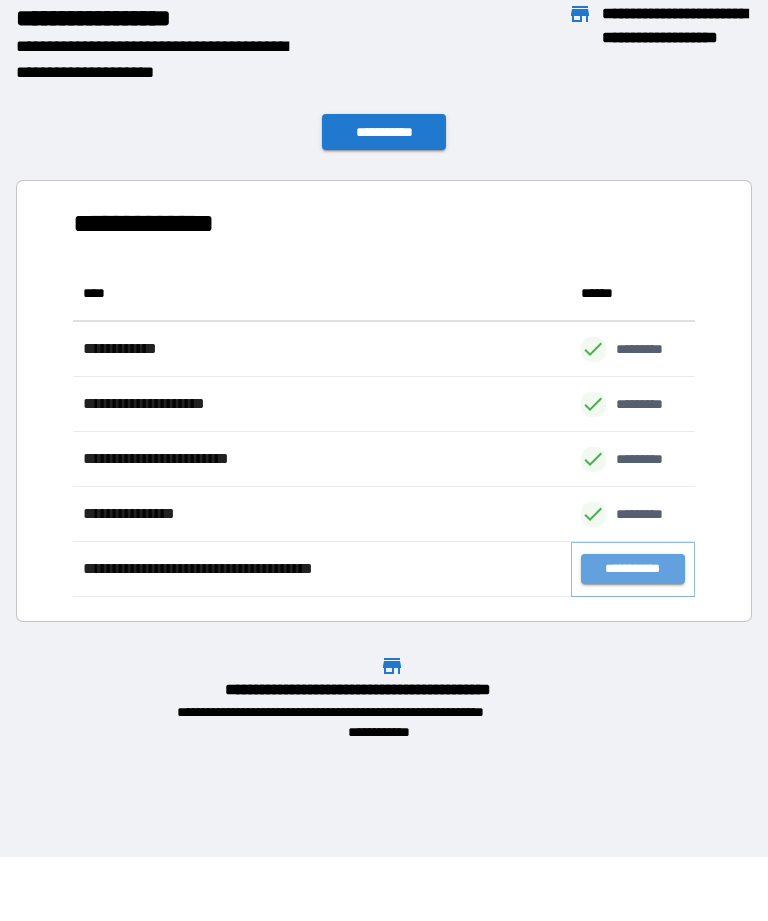 click on "**********" at bounding box center [633, 569] 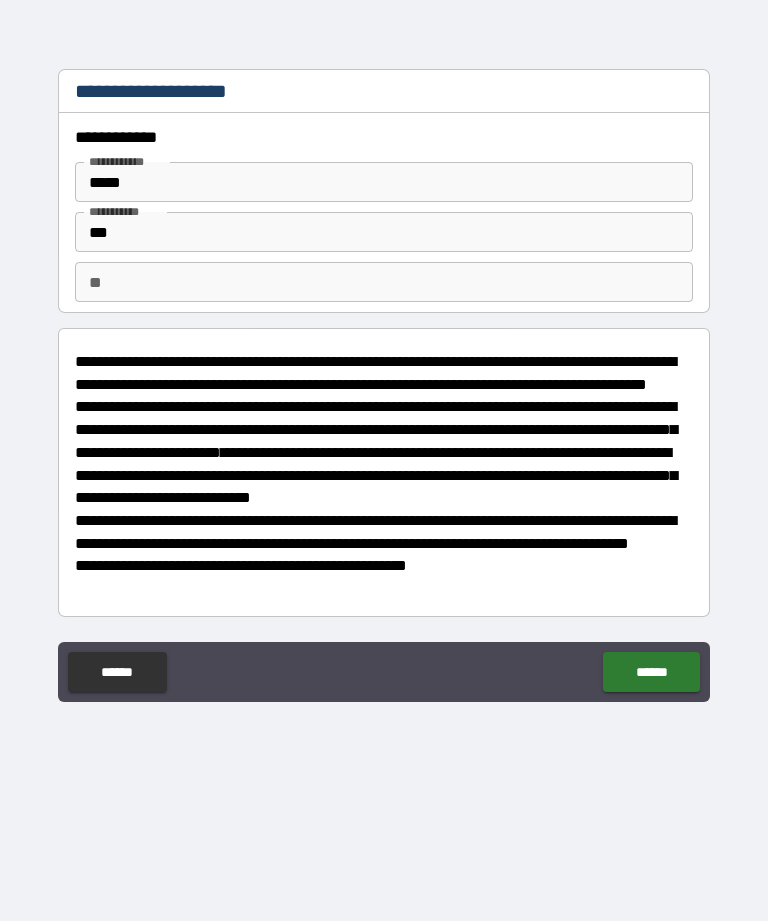 click on "******" at bounding box center [651, 672] 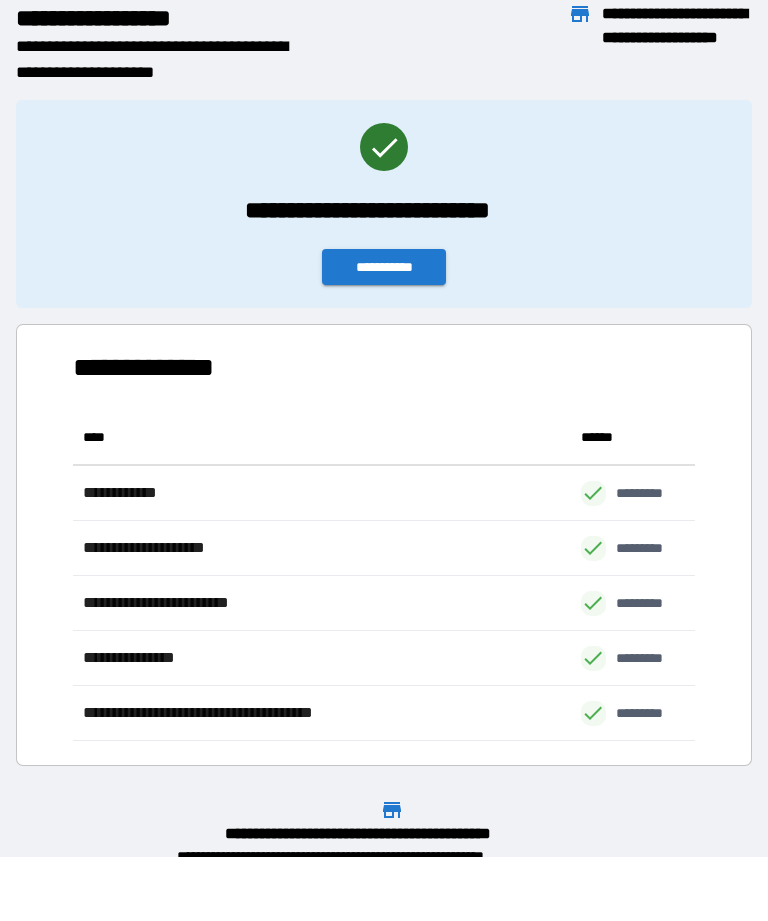 scroll, scrollTop: 1, scrollLeft: 1, axis: both 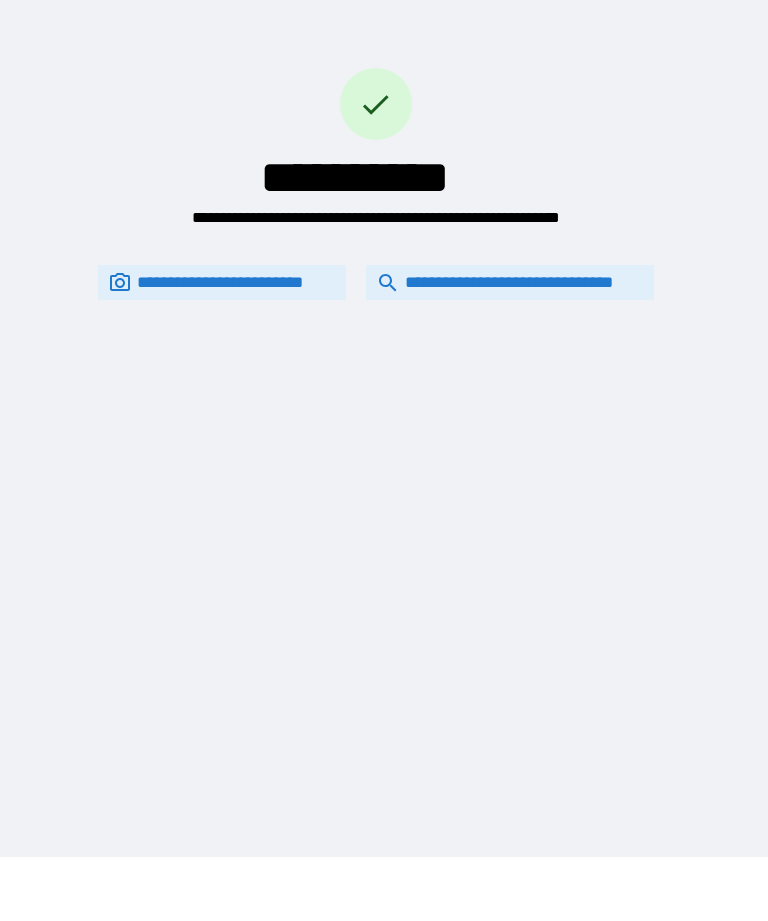 click on "**********" at bounding box center [510, 282] 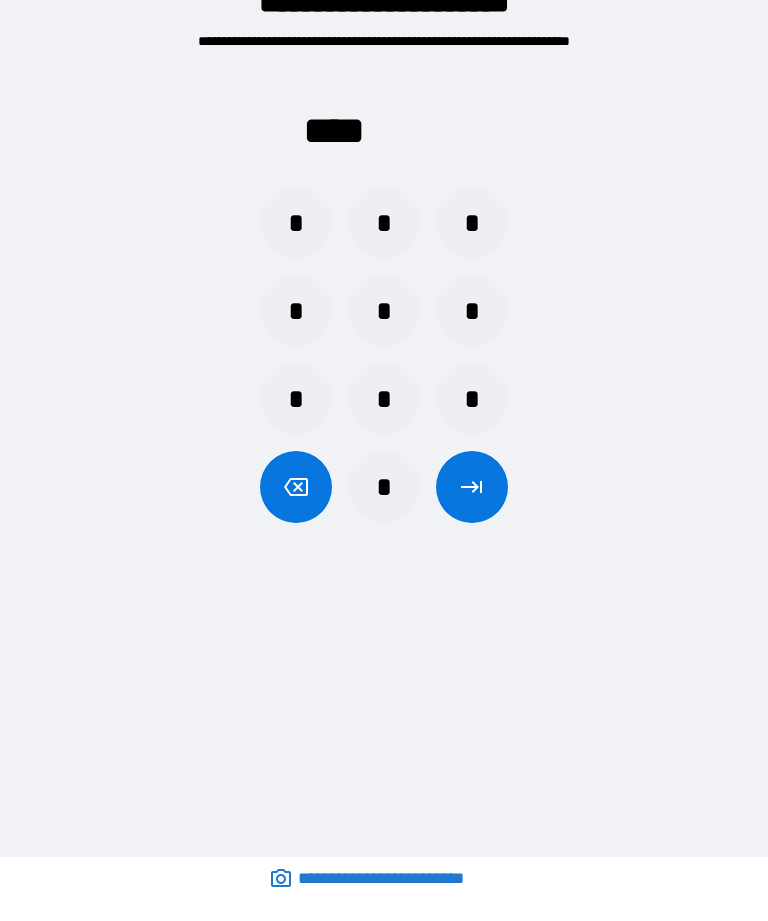 click on "*" at bounding box center [472, 311] 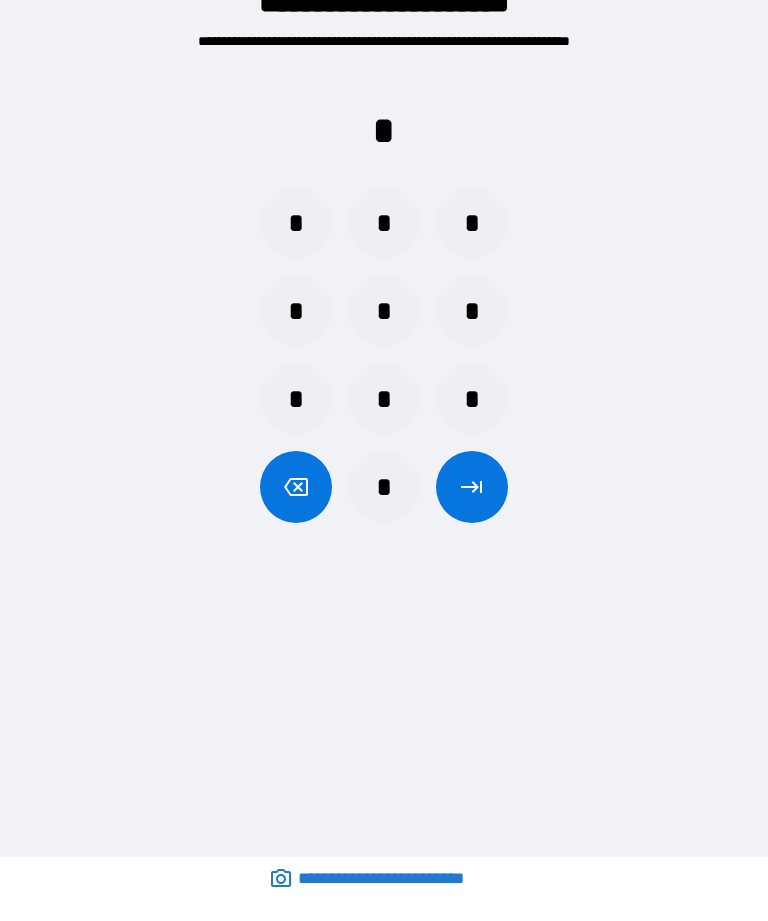 click on "*" at bounding box center (384, 487) 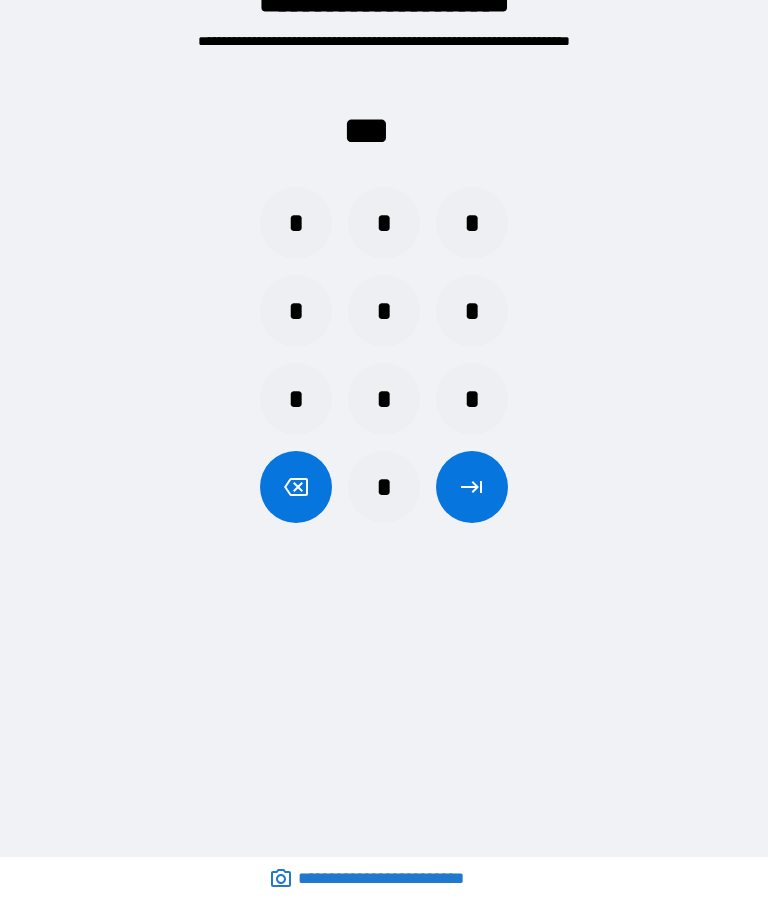click on "*" at bounding box center [384, 487] 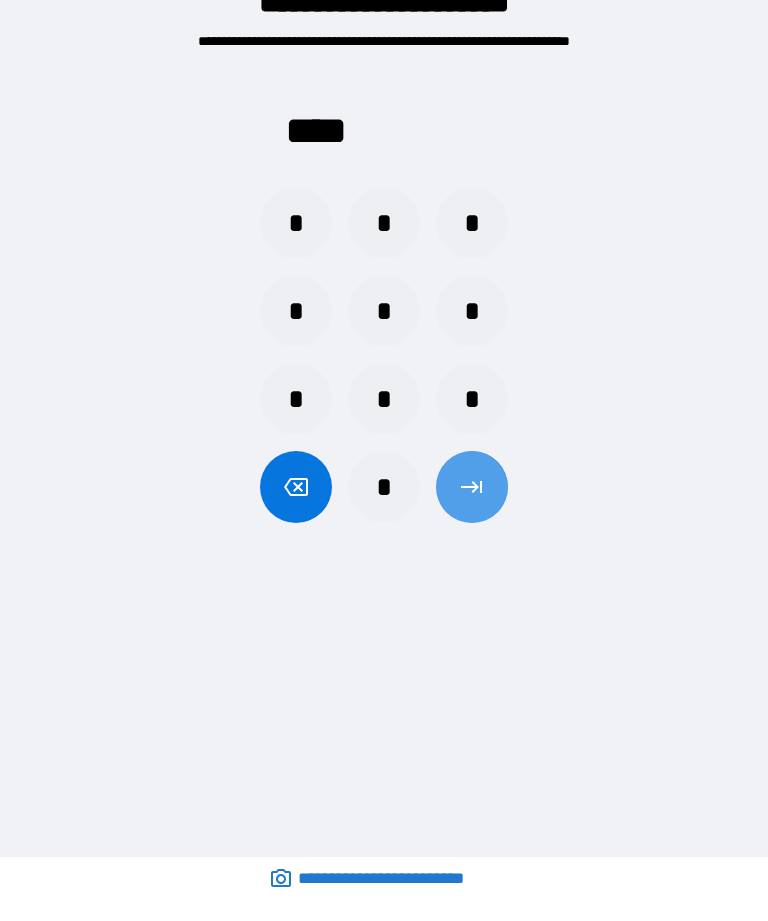 click 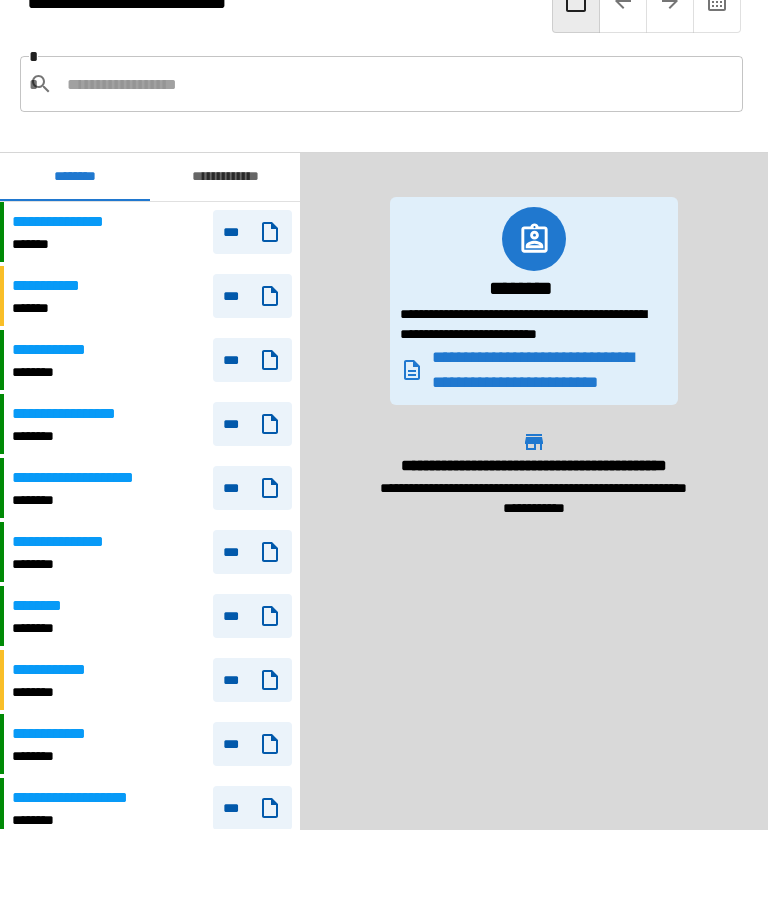 scroll, scrollTop: 729, scrollLeft: 0, axis: vertical 